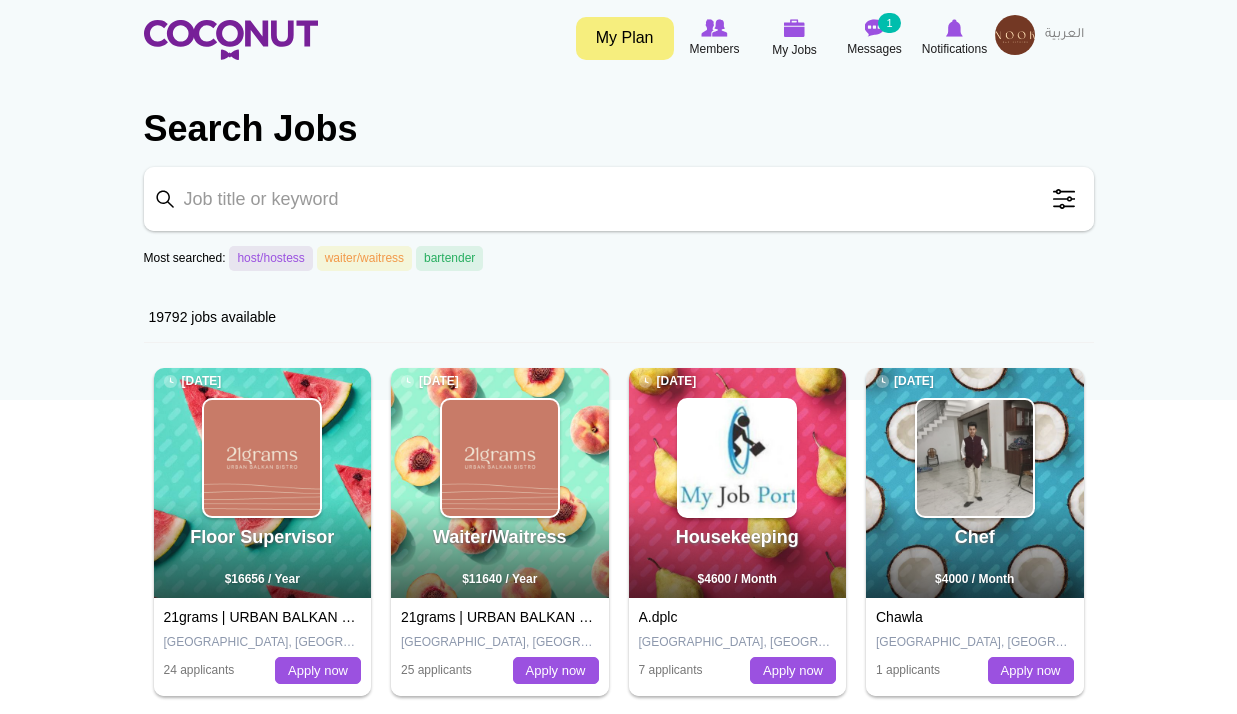 scroll, scrollTop: 0, scrollLeft: 0, axis: both 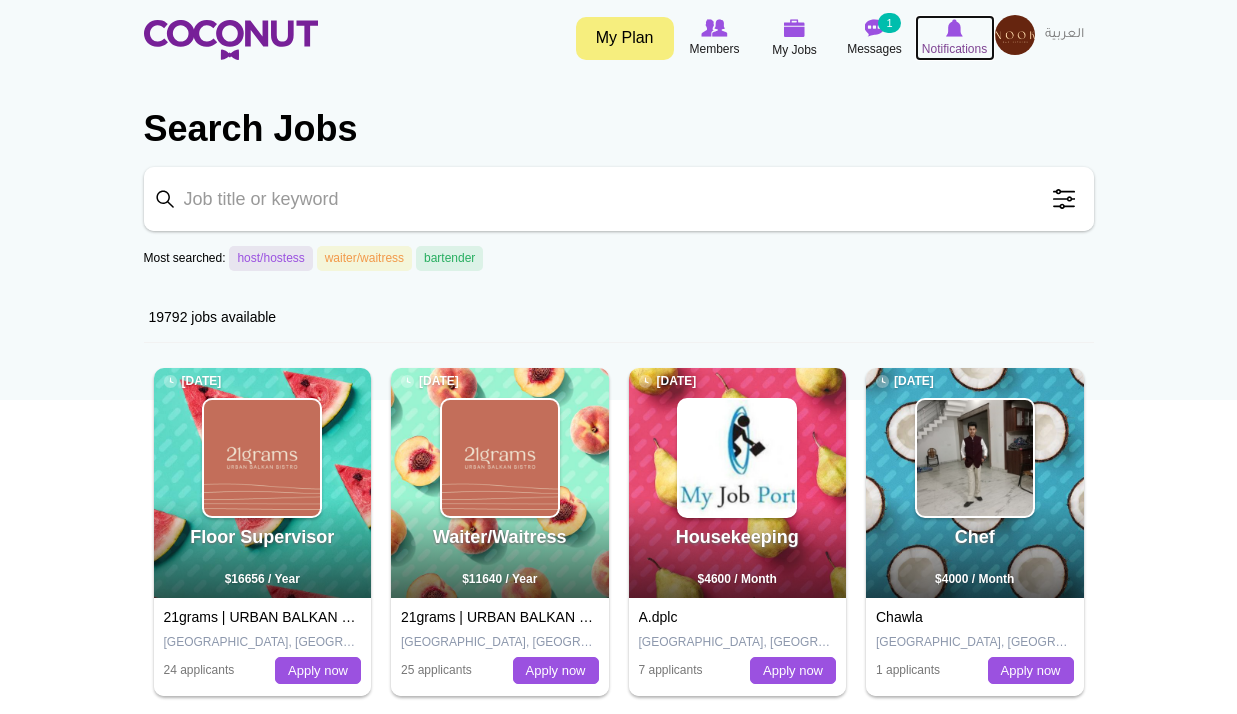 click on "Notifications" at bounding box center [954, 49] 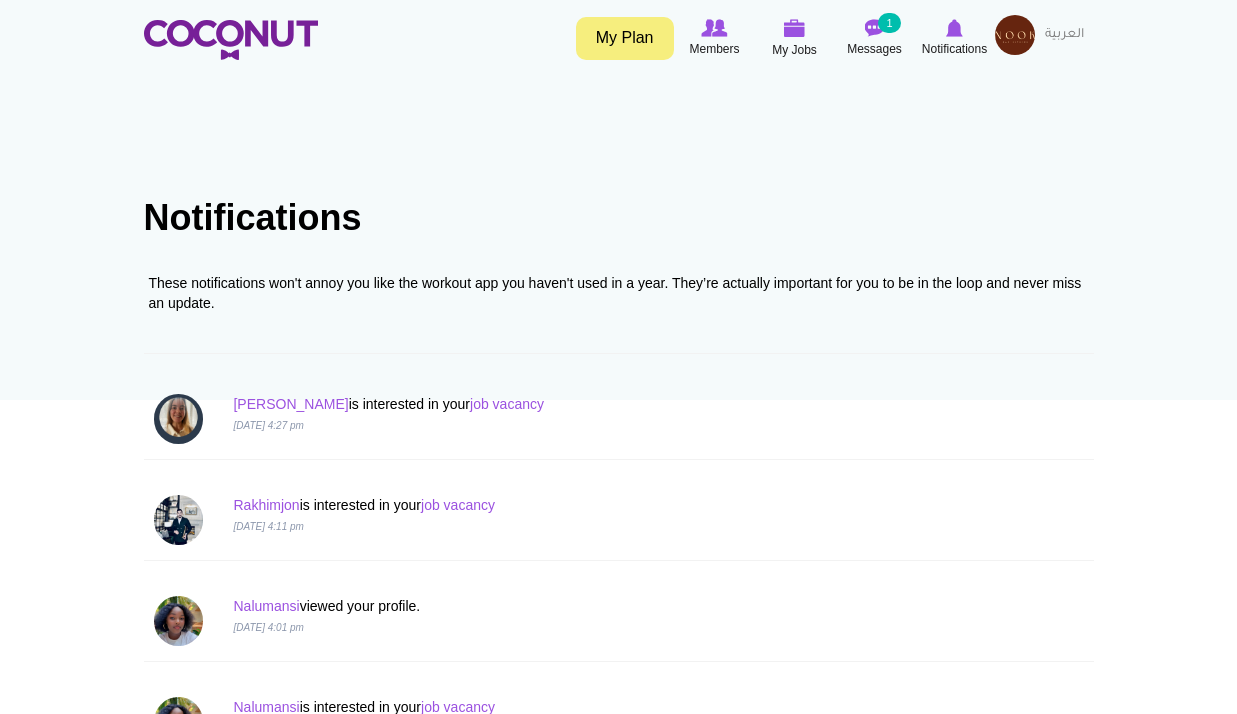scroll, scrollTop: 0, scrollLeft: 0, axis: both 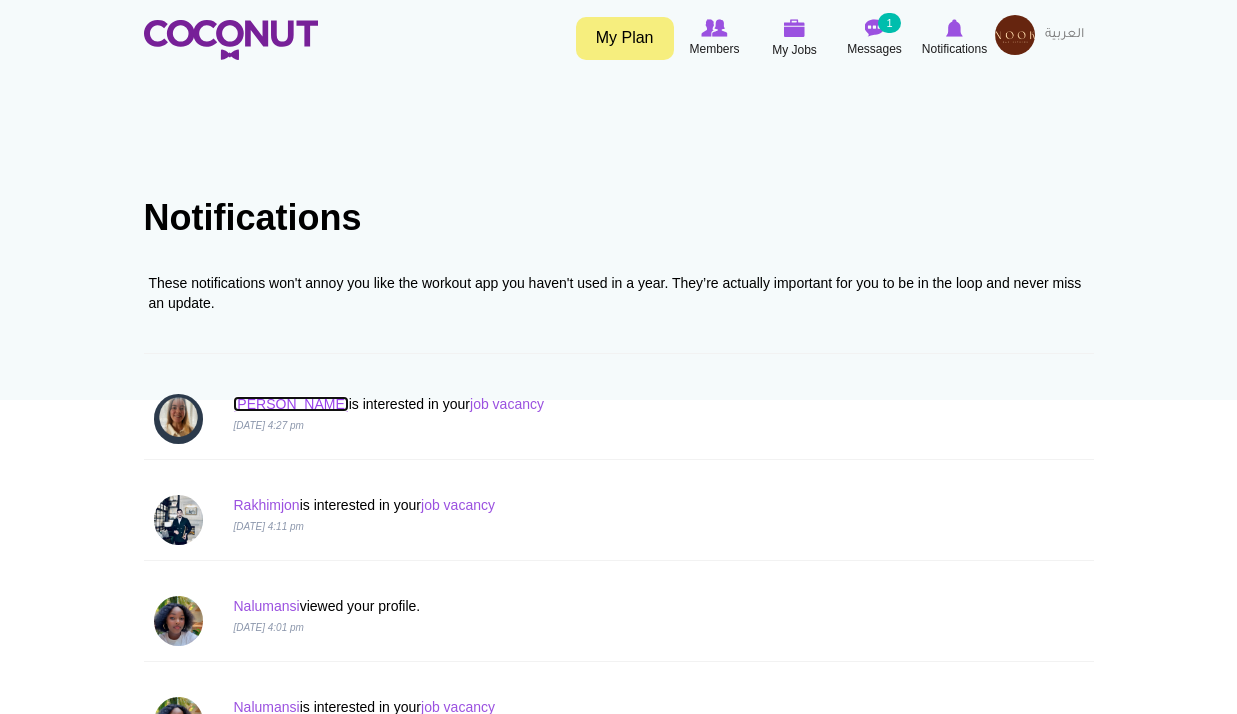 click on "[PERSON_NAME]" at bounding box center [290, 404] 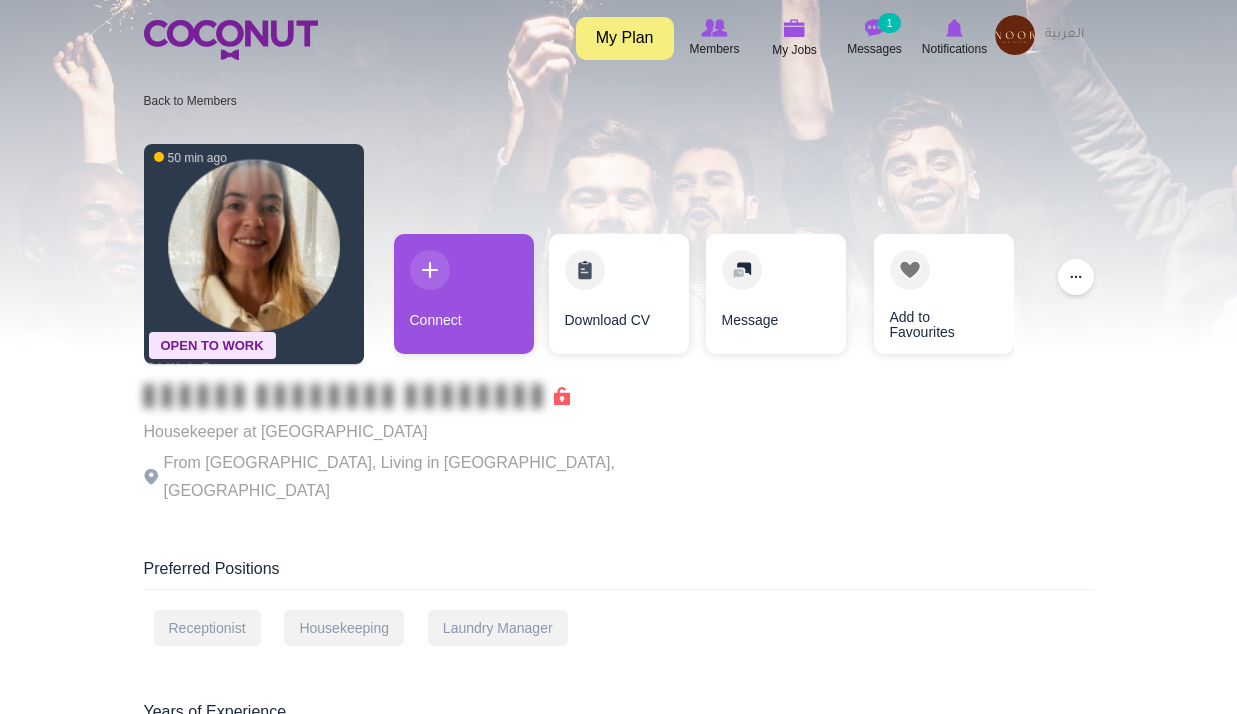 scroll, scrollTop: 0, scrollLeft: 0, axis: both 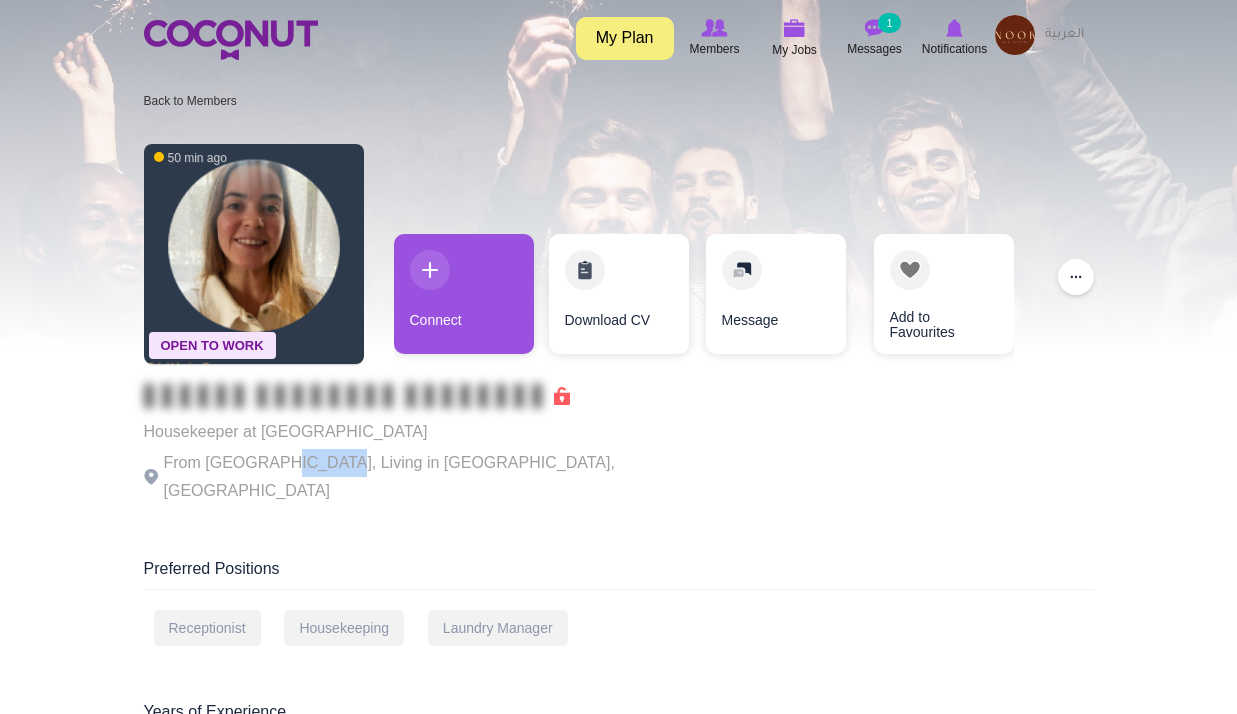 click on "From Uruguay, Living in Vienna, Austria" at bounding box center [419, 477] 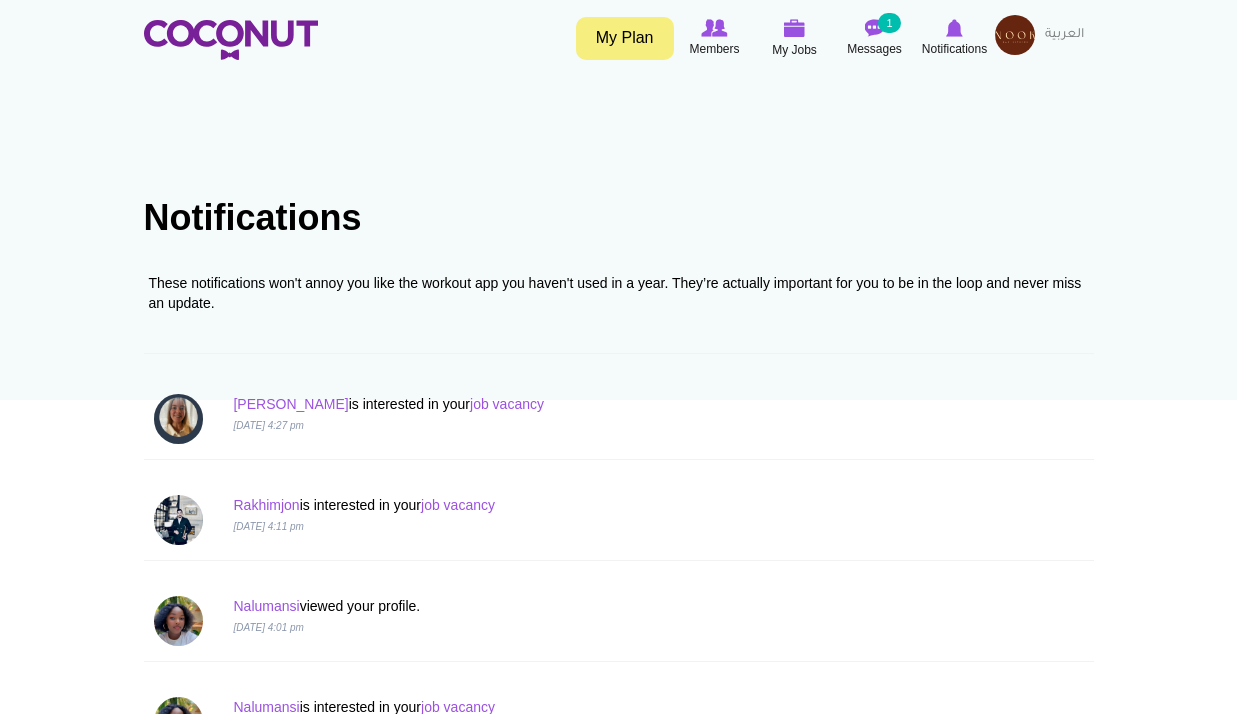 scroll, scrollTop: 0, scrollLeft: 0, axis: both 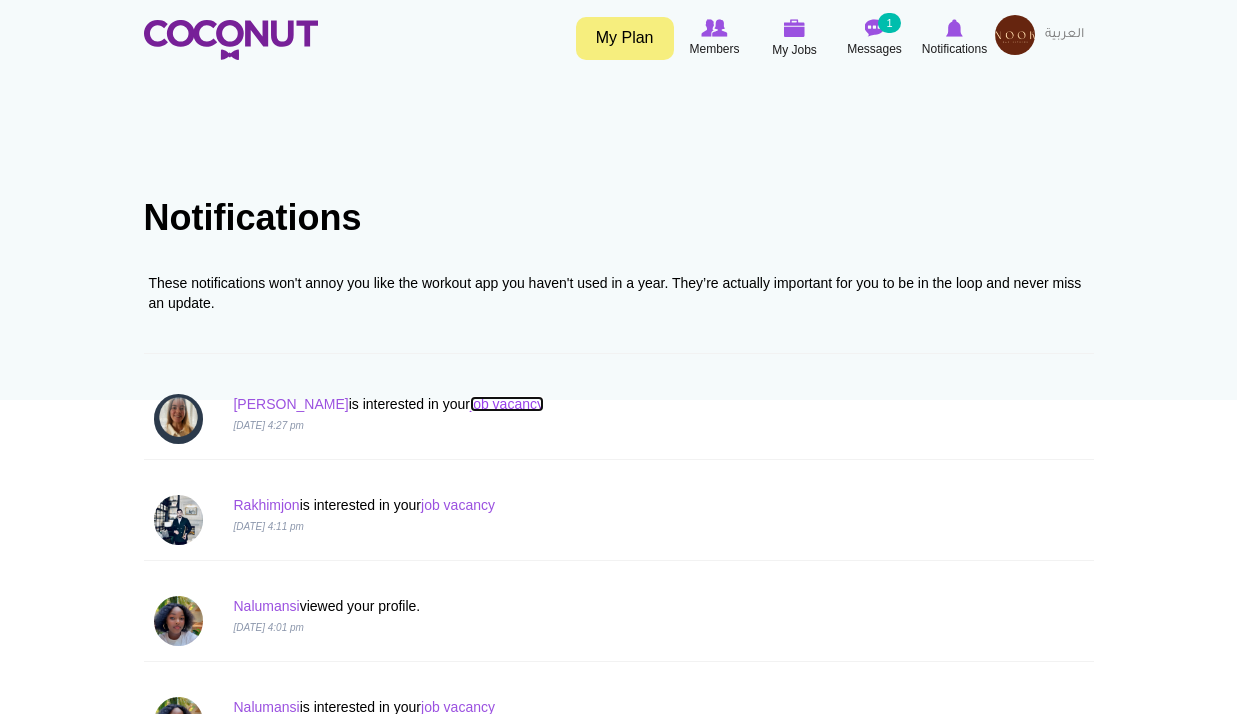 click on "job vacancy" at bounding box center [507, 404] 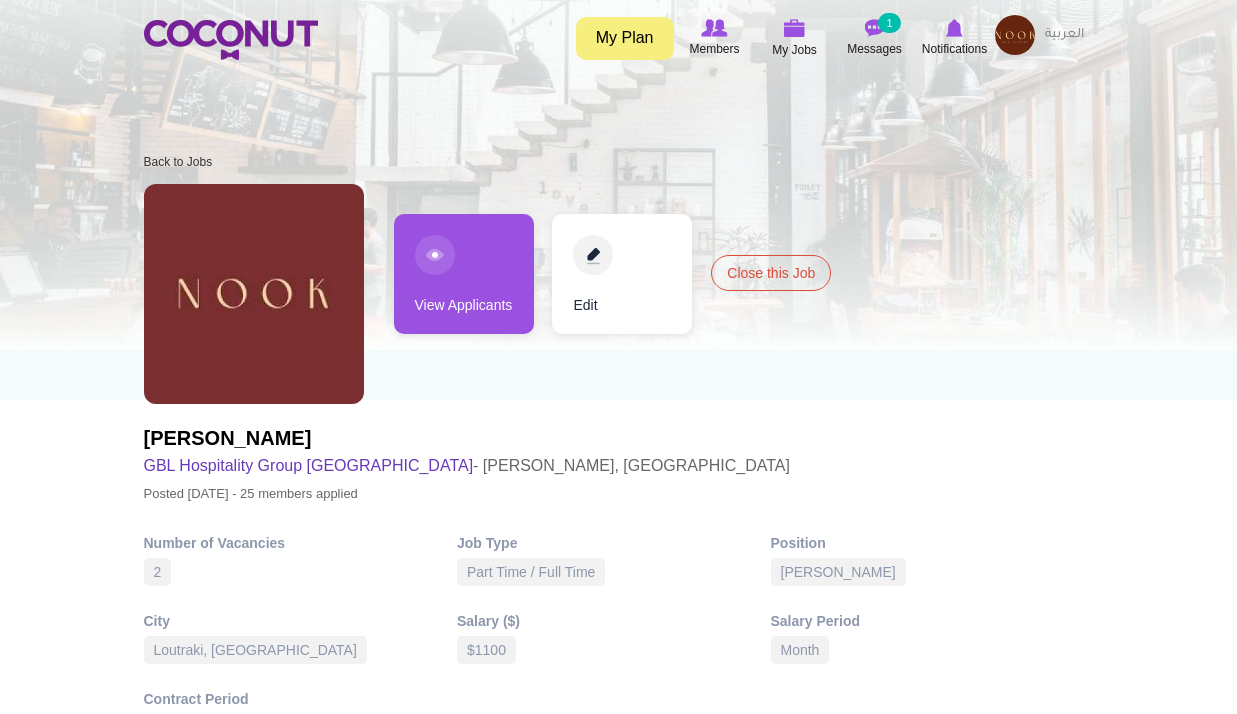 scroll, scrollTop: 0, scrollLeft: 0, axis: both 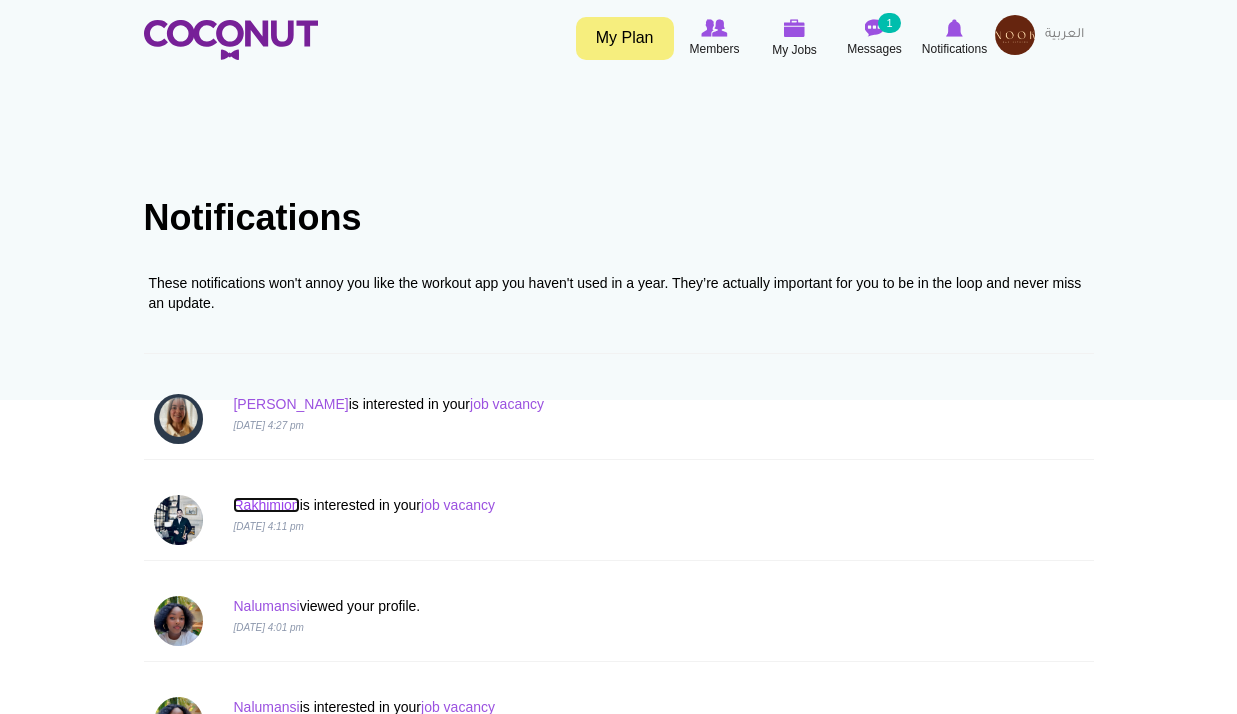 click on "Rakhimjon" at bounding box center [266, 505] 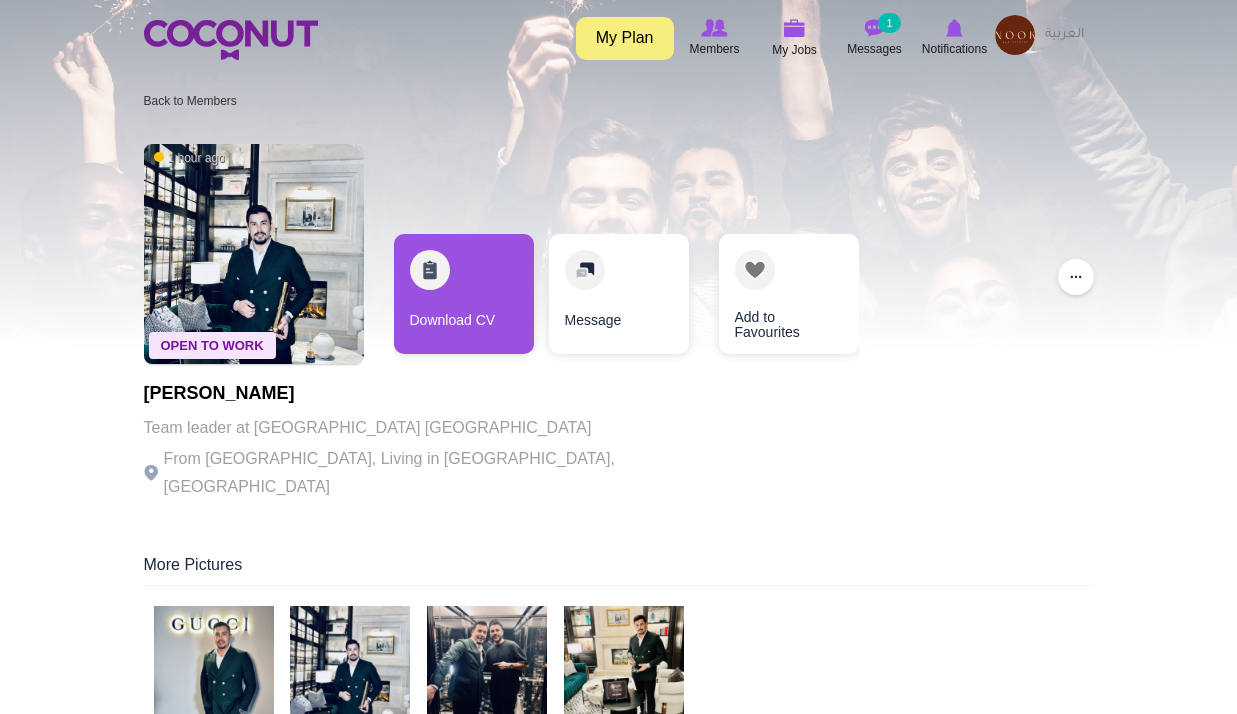 scroll, scrollTop: 0, scrollLeft: 0, axis: both 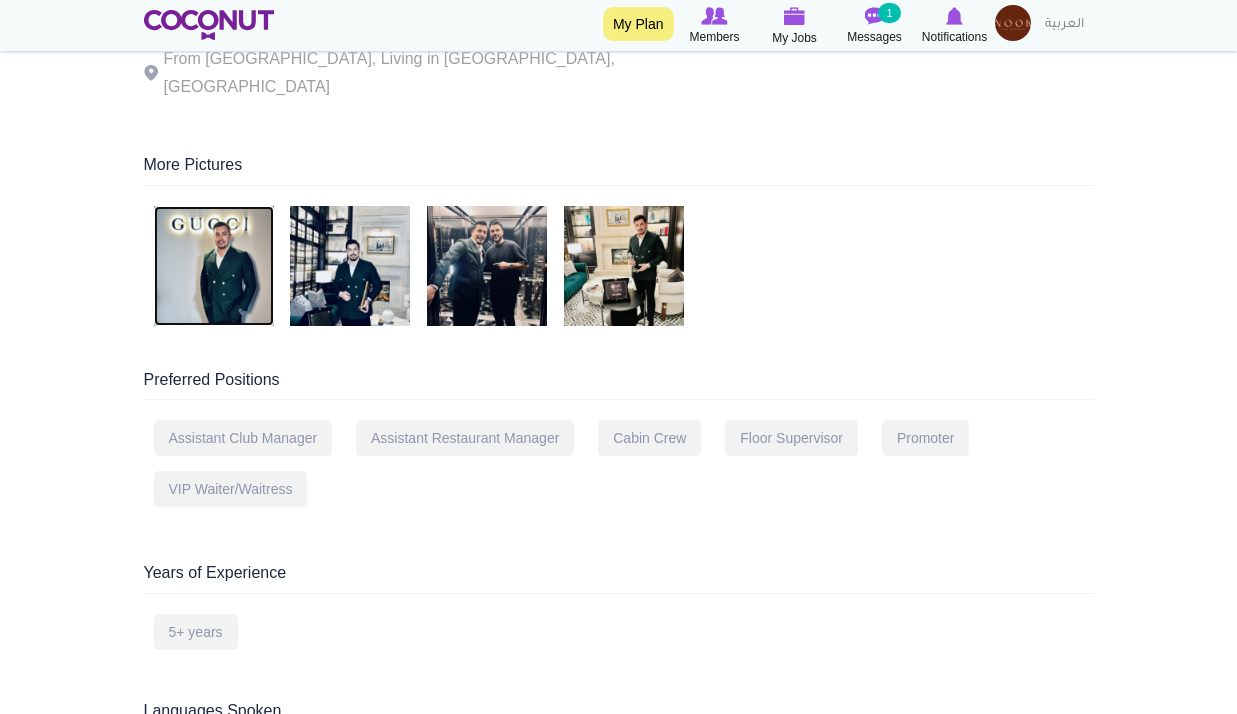 click at bounding box center (214, 266) 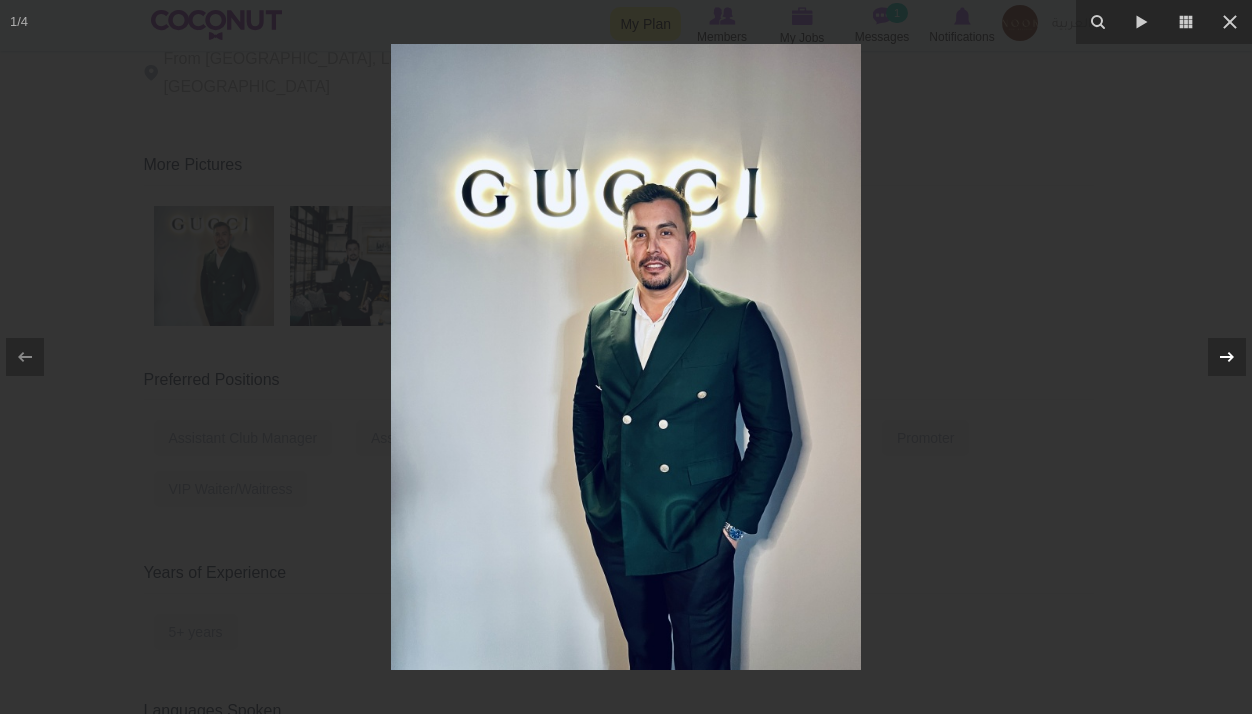 click 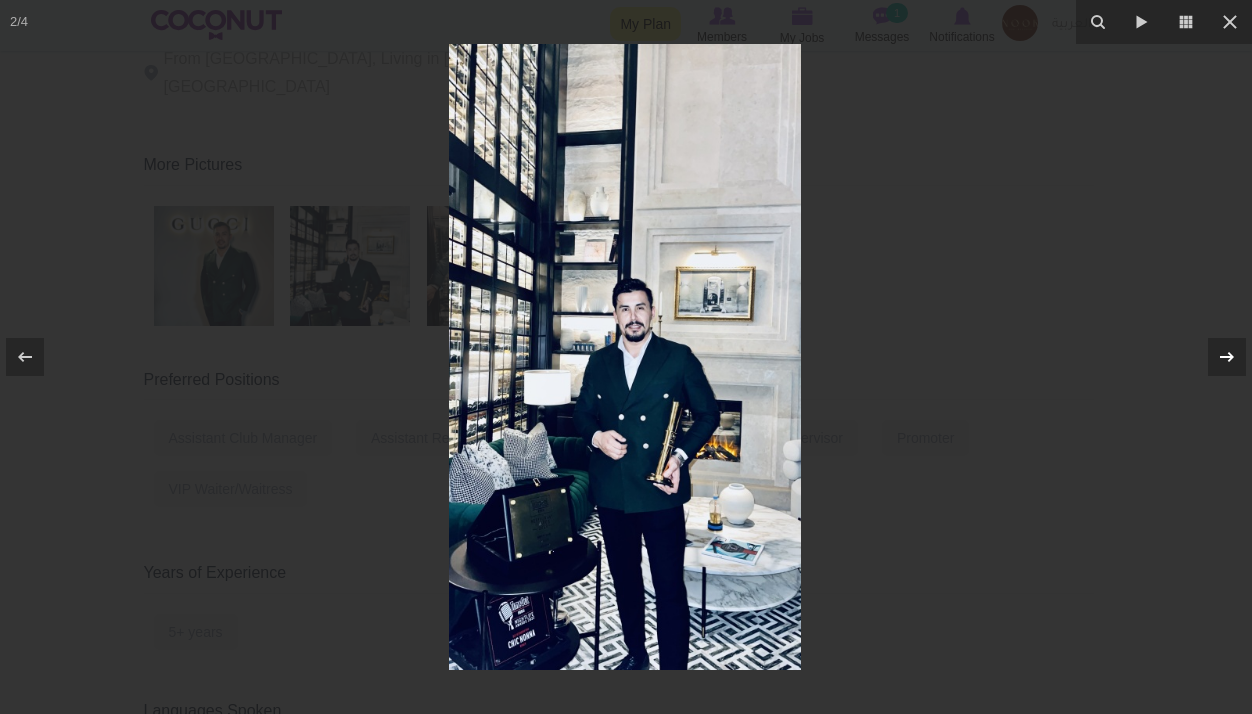 click 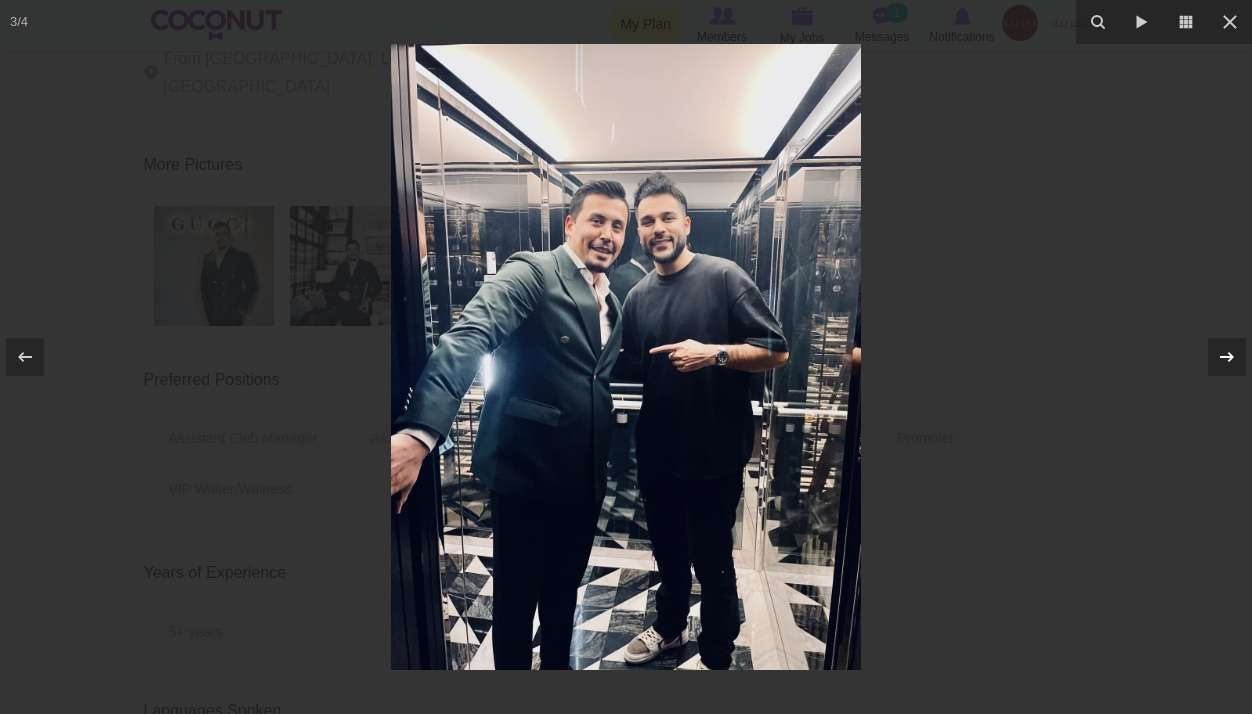 click 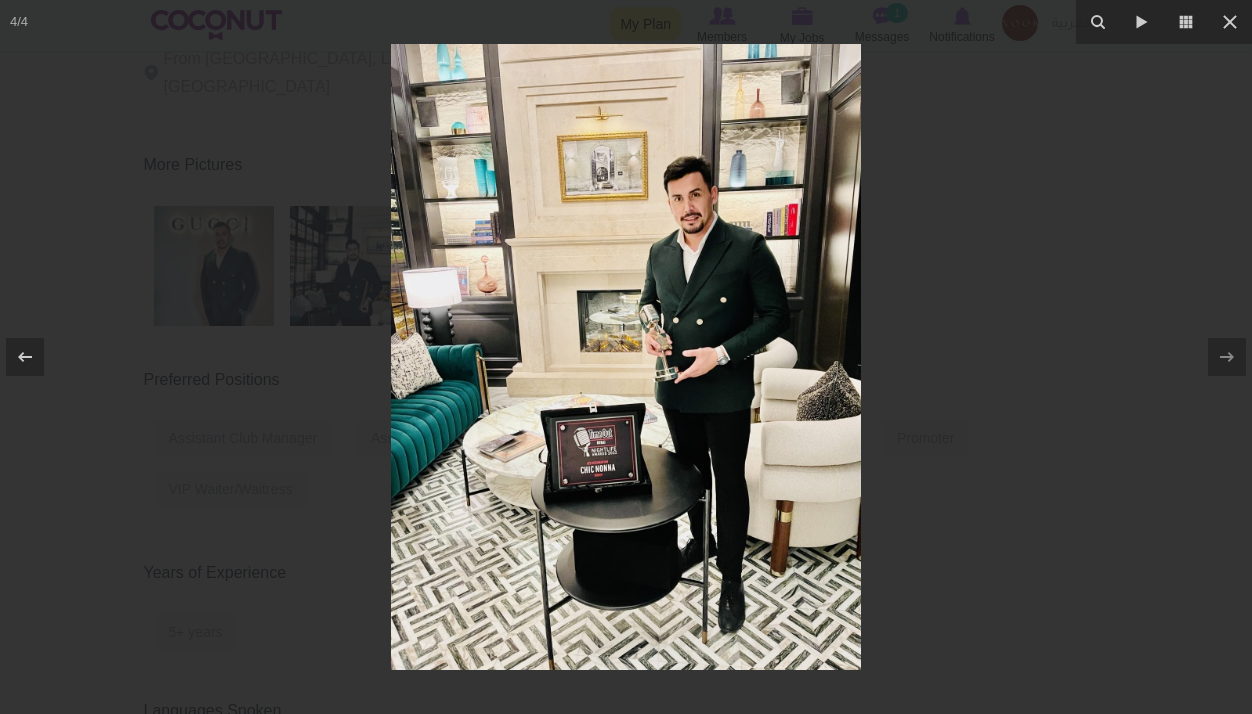 click at bounding box center (626, 357) 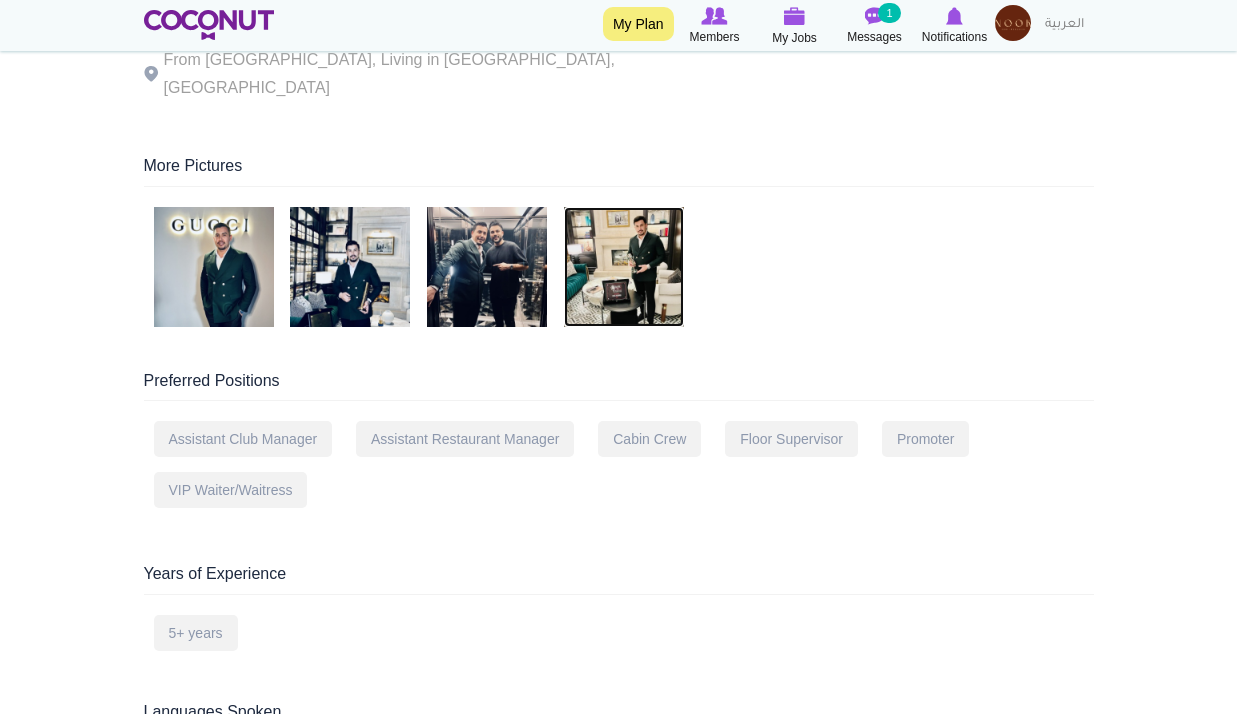 scroll, scrollTop: 0, scrollLeft: 0, axis: both 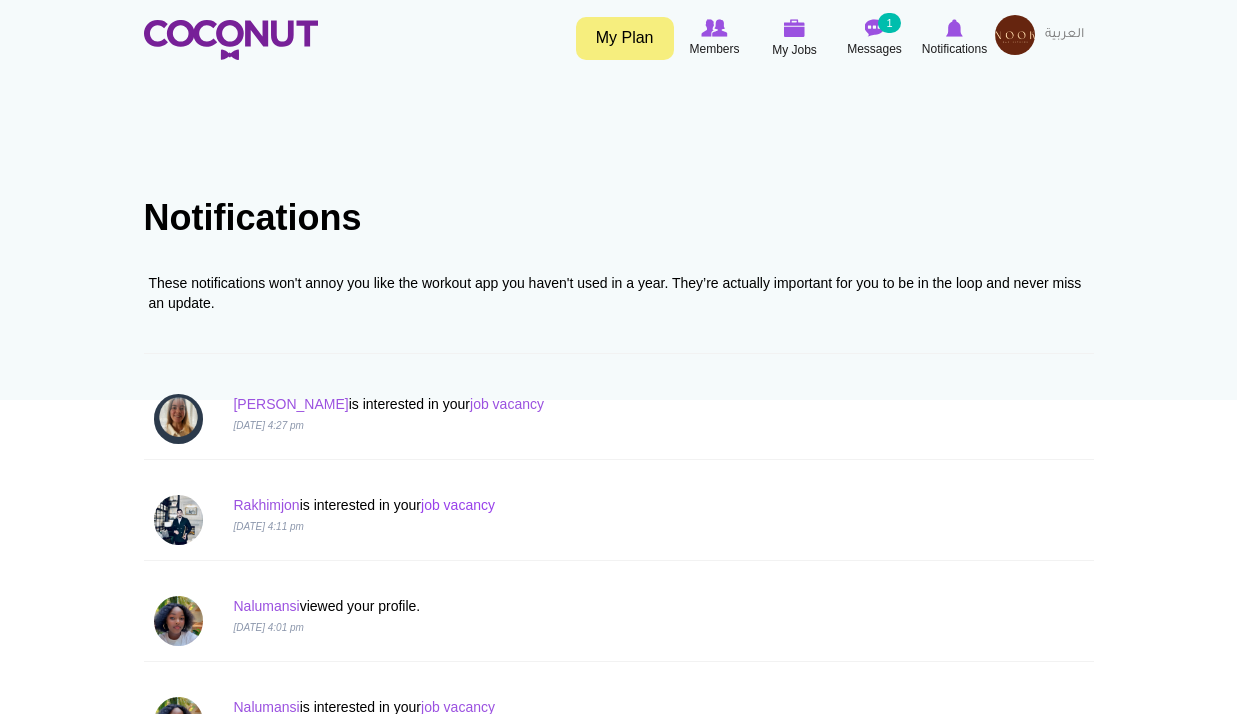 click on "Rakhimjon  is interested in your  job vacancy" at bounding box center [538, 505] 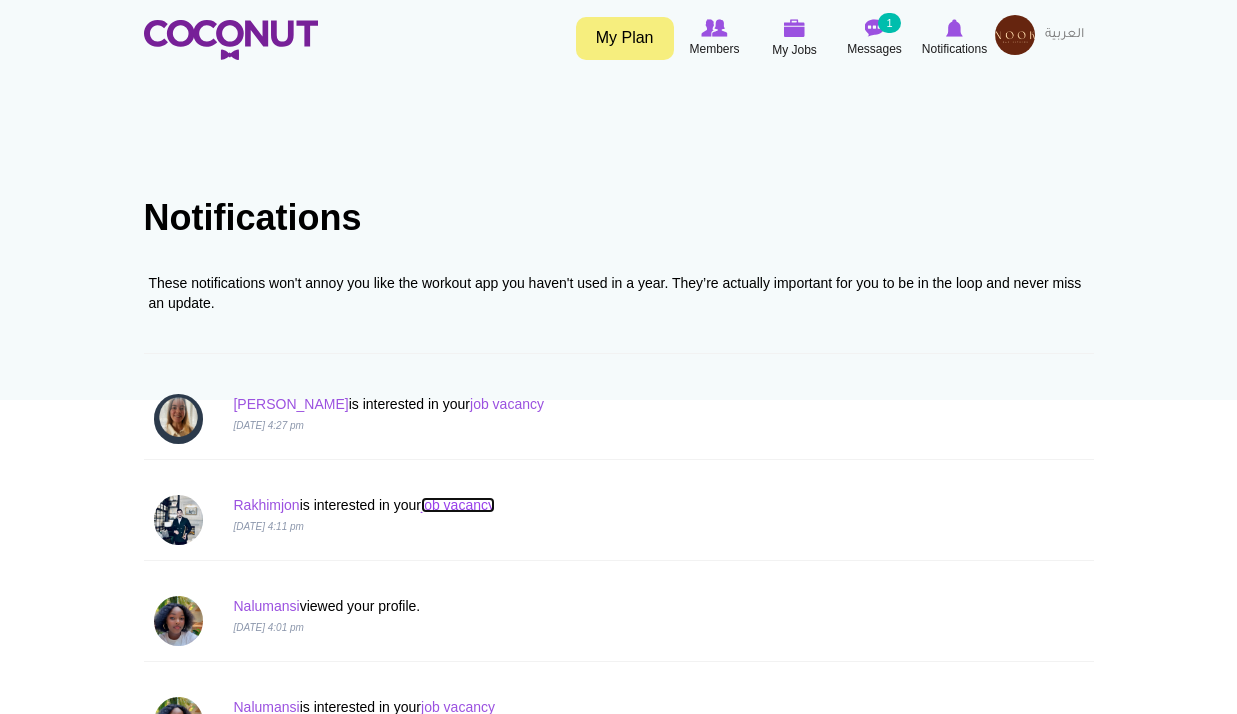 click on "job vacancy" at bounding box center [458, 505] 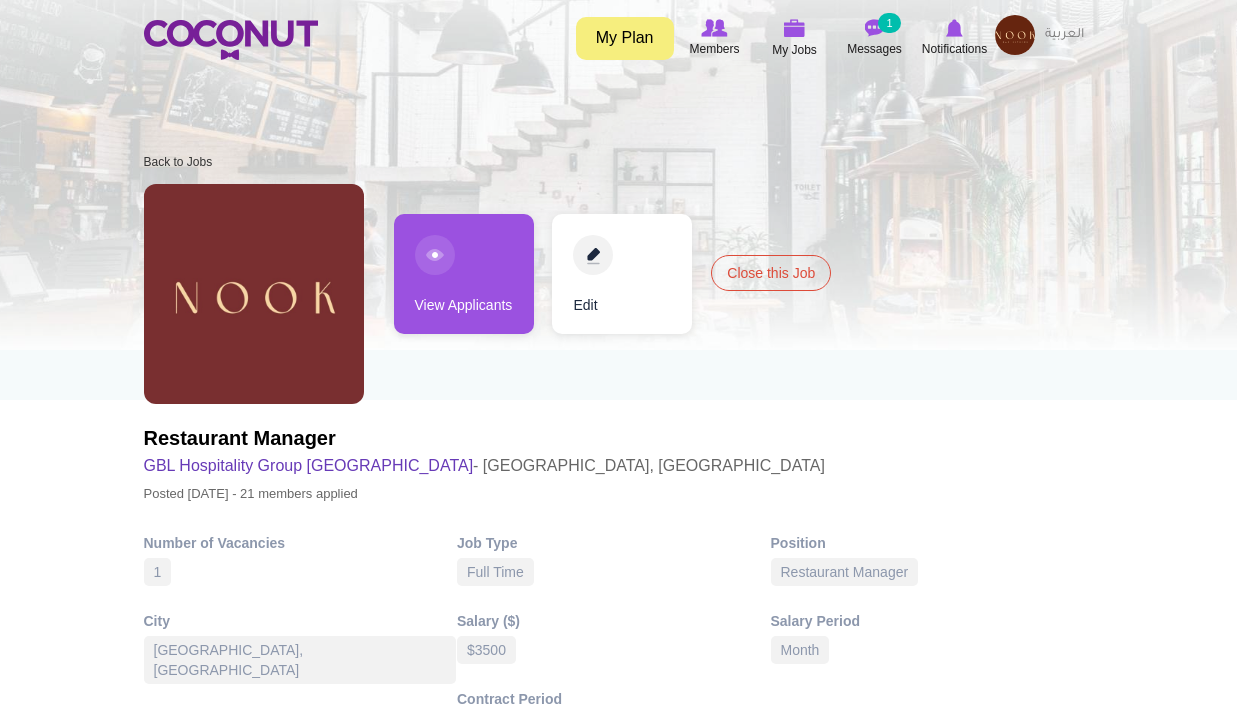 scroll, scrollTop: 0, scrollLeft: 0, axis: both 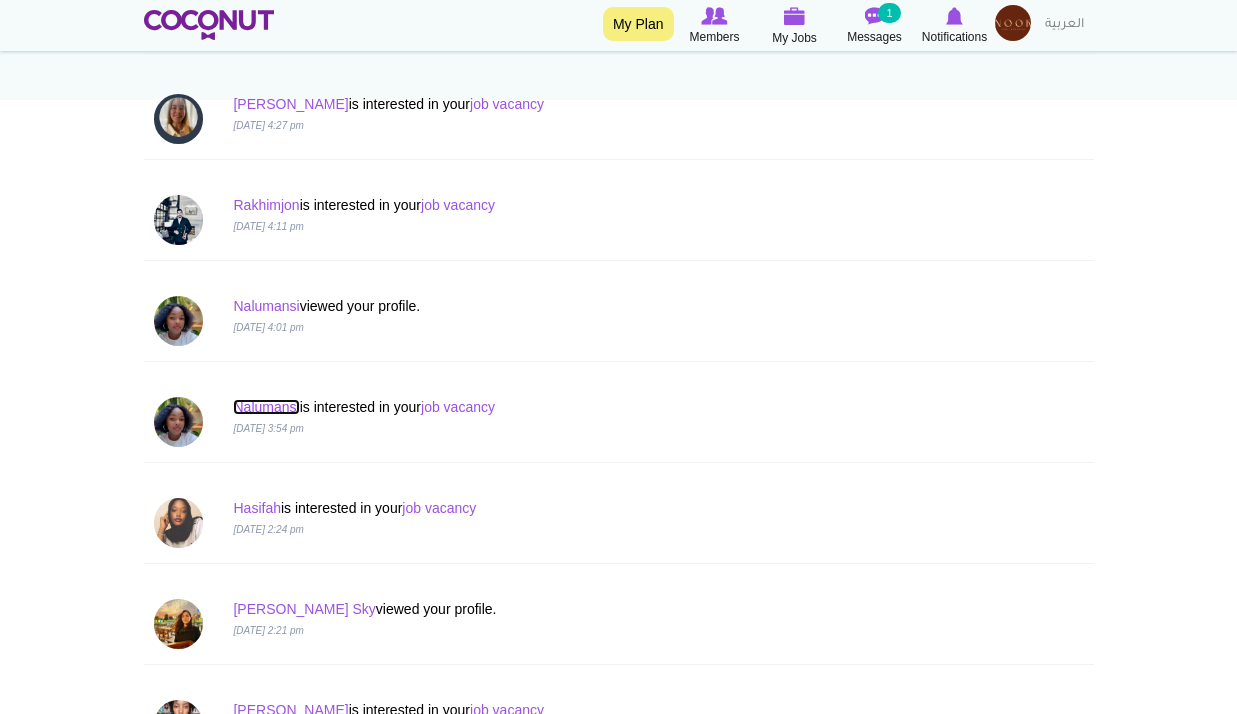 click on "Nalumansi" at bounding box center (266, 407) 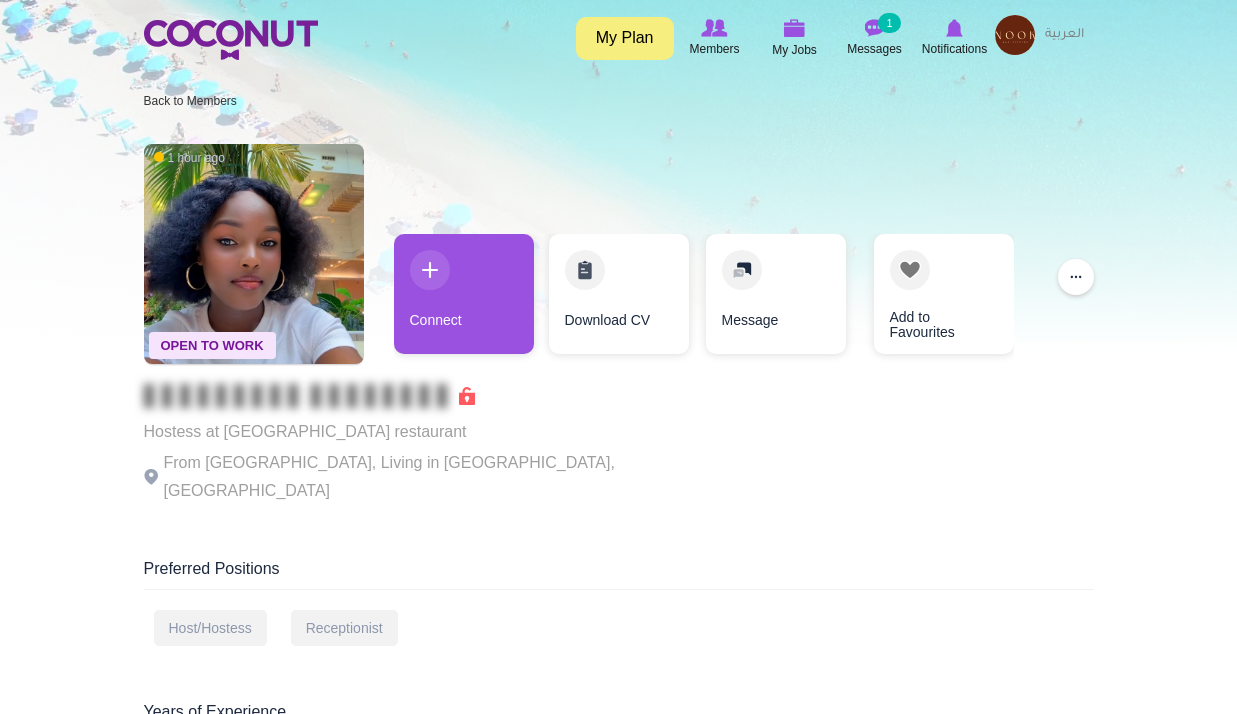 scroll, scrollTop: 0, scrollLeft: 0, axis: both 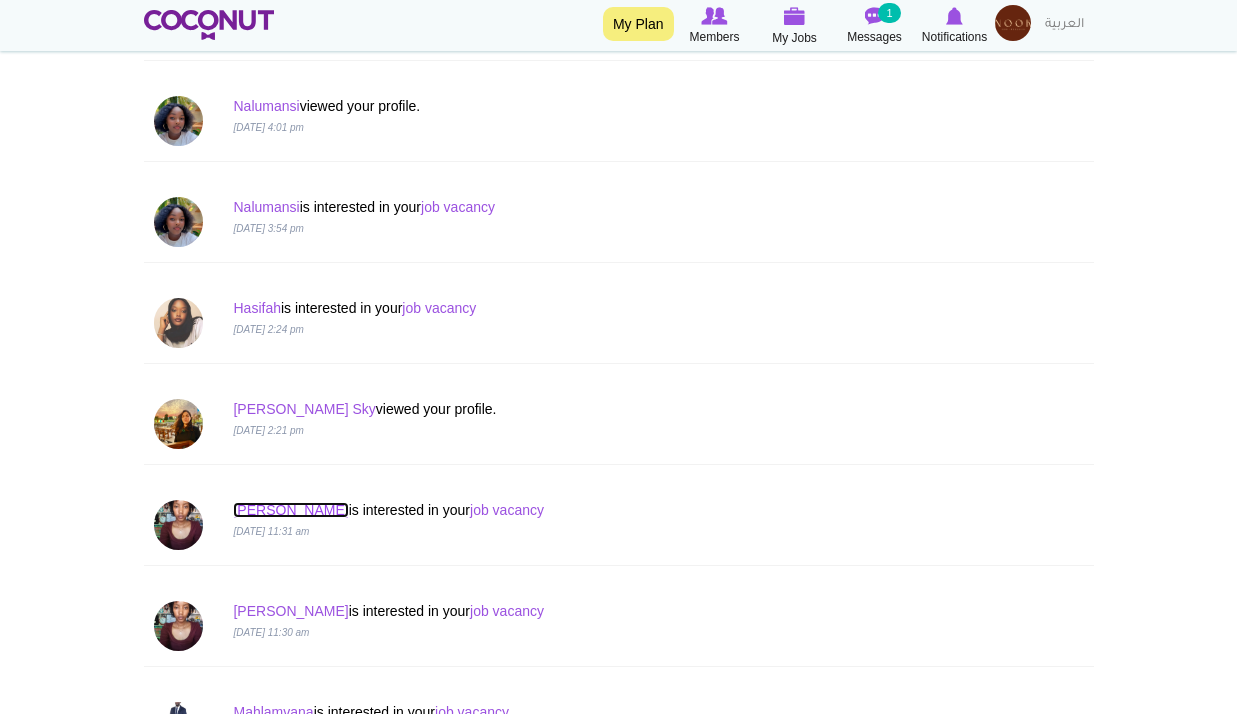 click on "Esther" at bounding box center (290, 510) 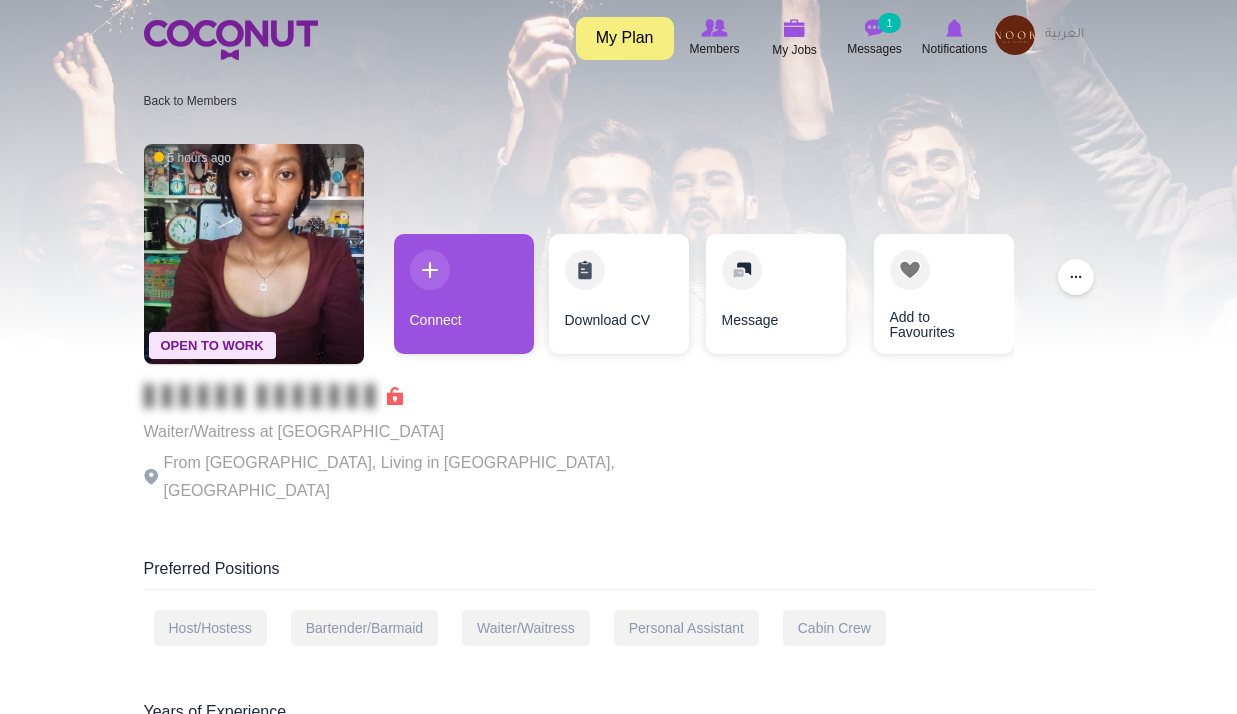 scroll, scrollTop: 0, scrollLeft: 0, axis: both 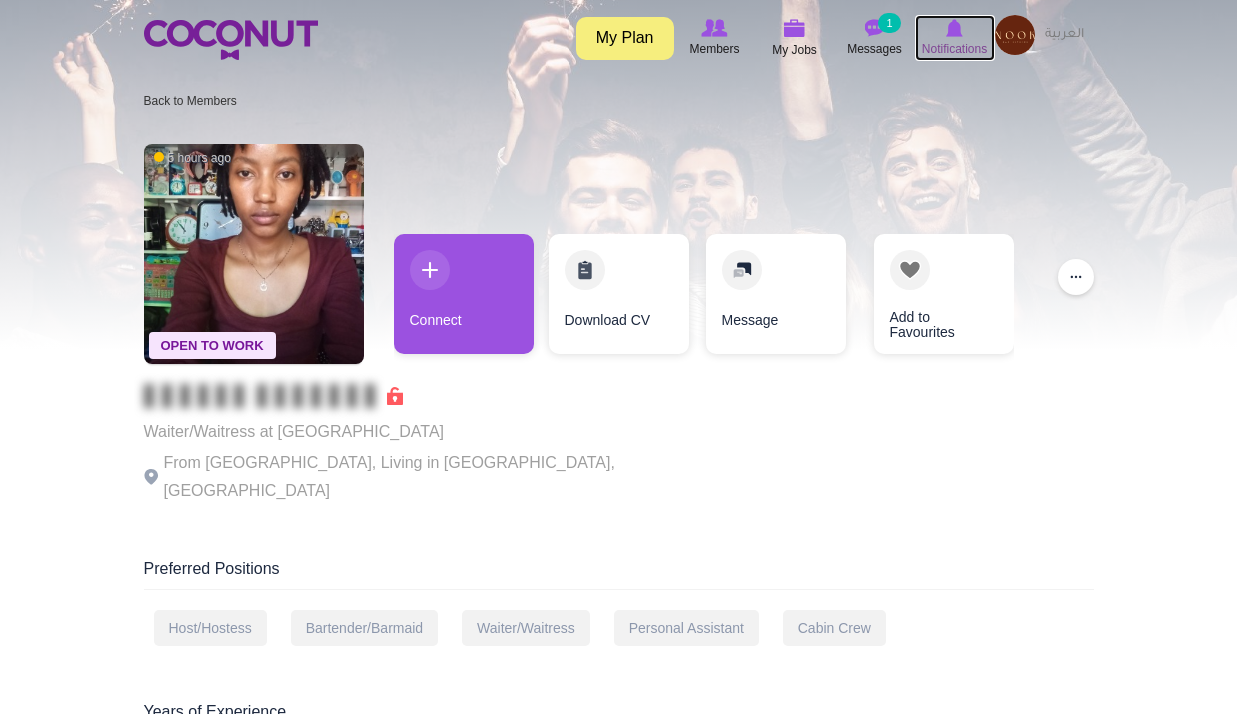 click on "Notifications" at bounding box center [954, 49] 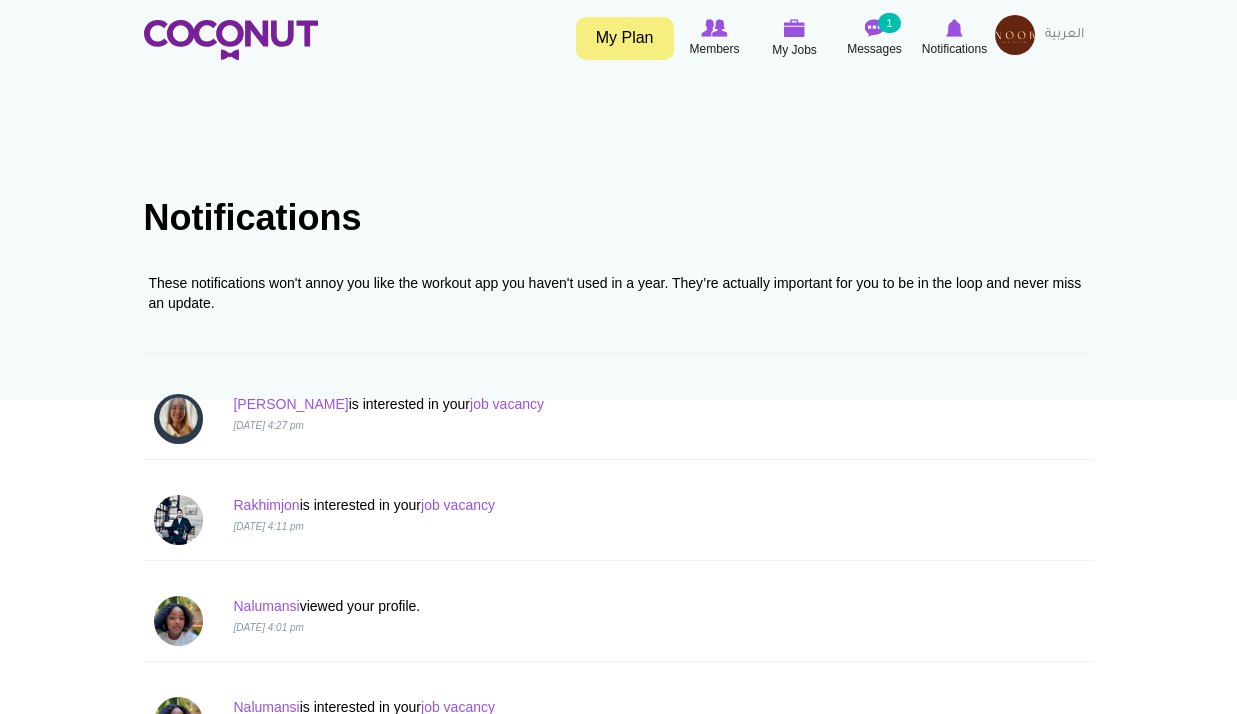 scroll, scrollTop: 0, scrollLeft: 0, axis: both 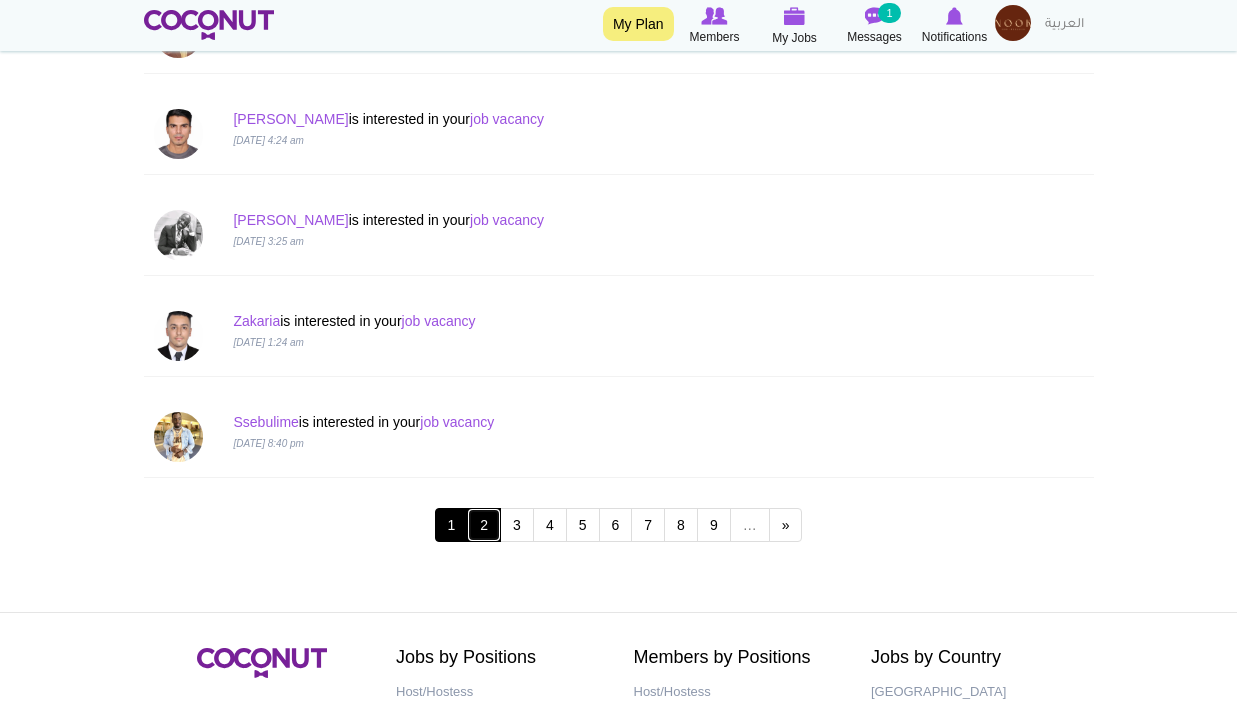 click on "2" at bounding box center (484, 525) 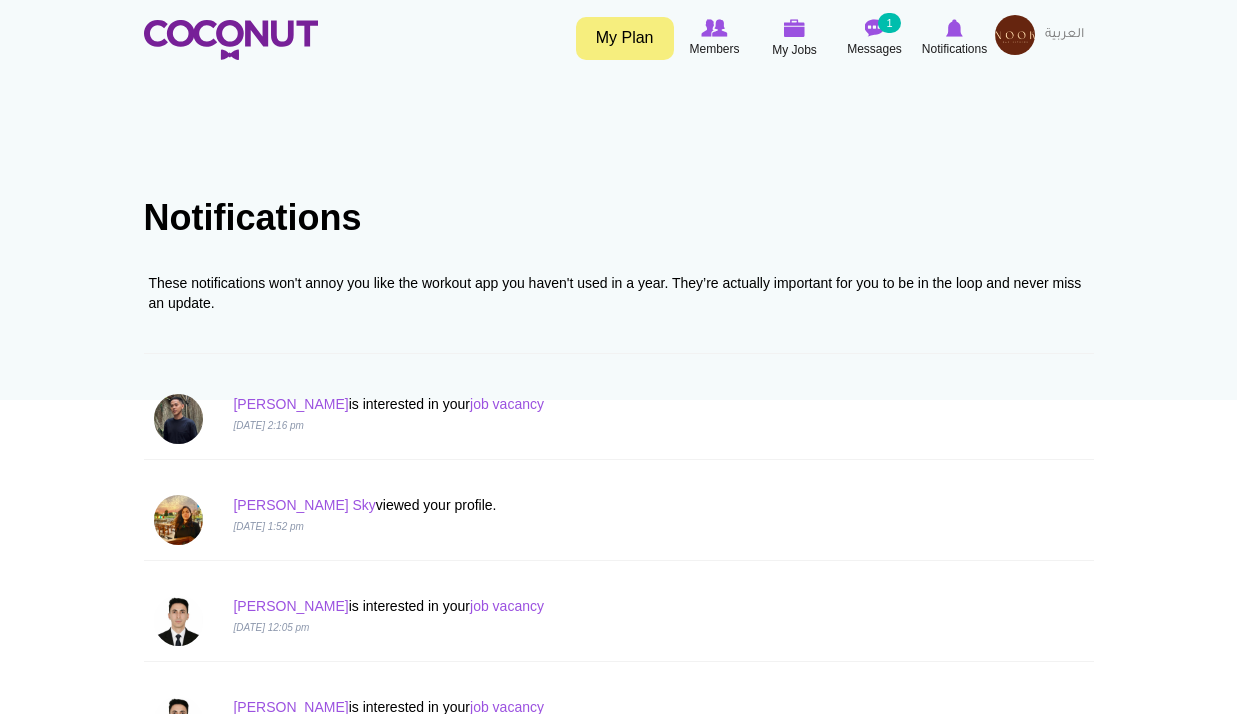 scroll, scrollTop: 0, scrollLeft: 0, axis: both 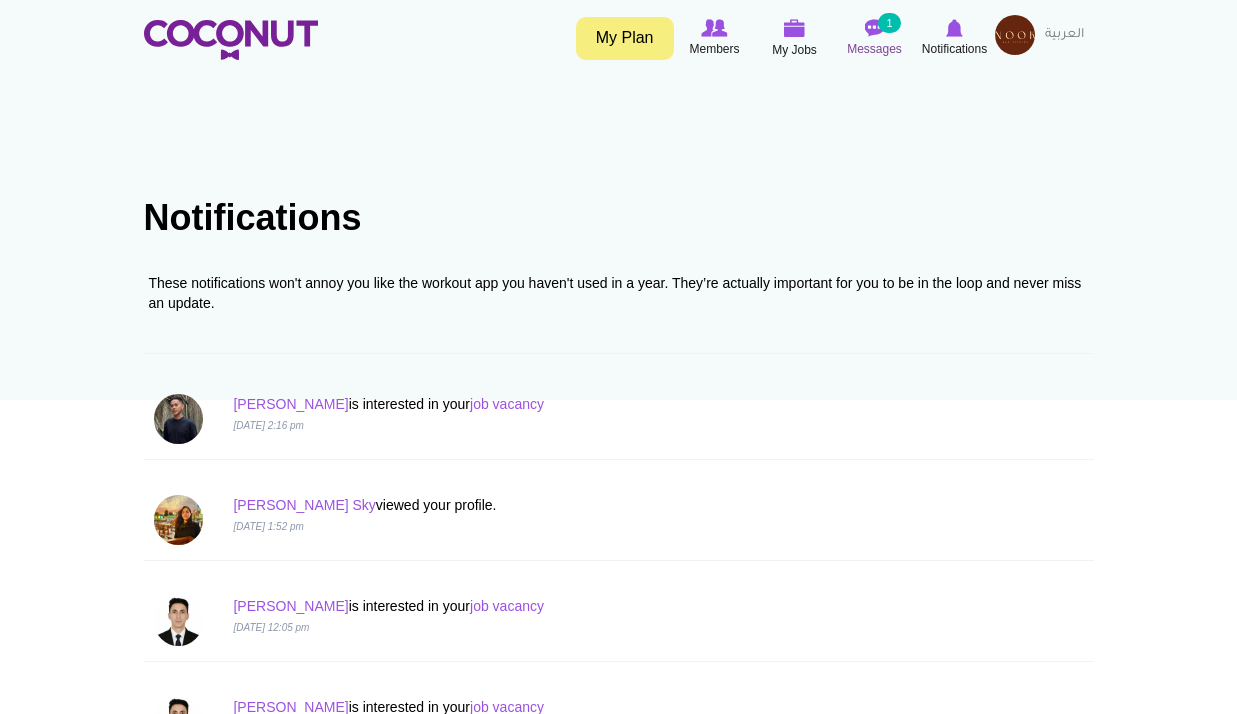 click on "Toggle navigation
My Plan
Members
My Jobs
Post a Job
Messages
1
Notifications" at bounding box center (618, 37) 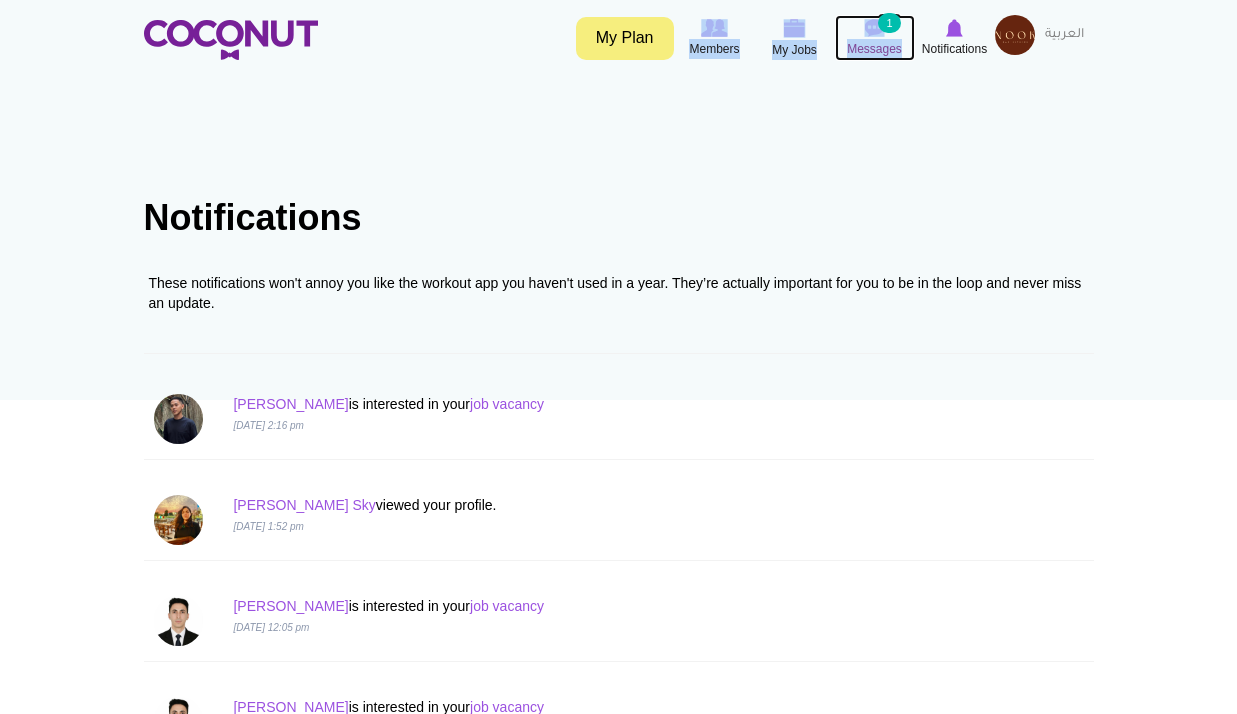 click on "Messages" at bounding box center (874, 49) 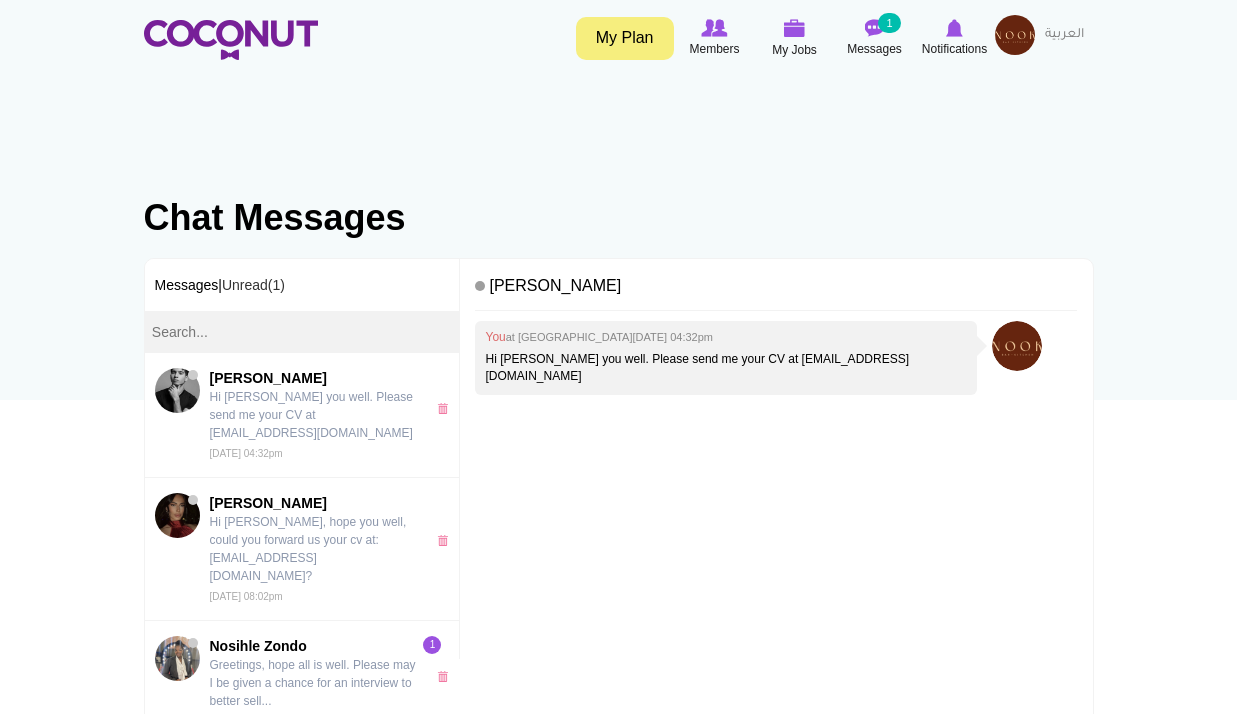 scroll, scrollTop: 0, scrollLeft: 0, axis: both 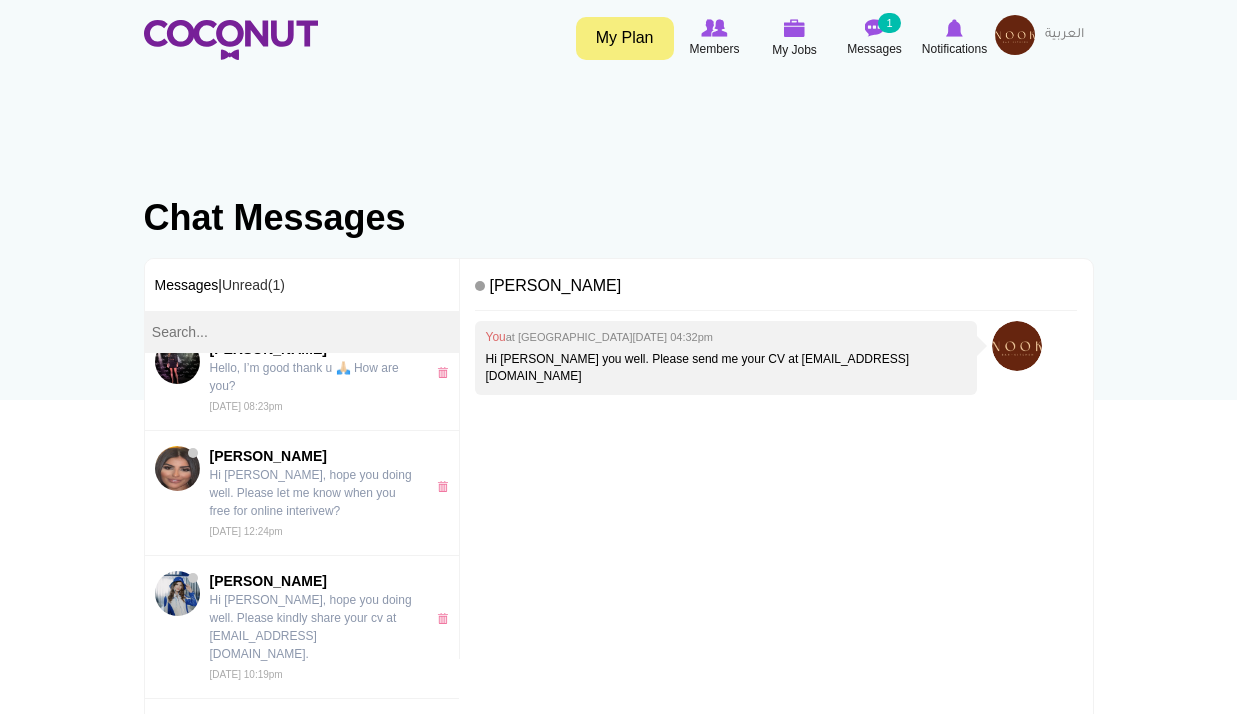 click at bounding box center [1015, 35] 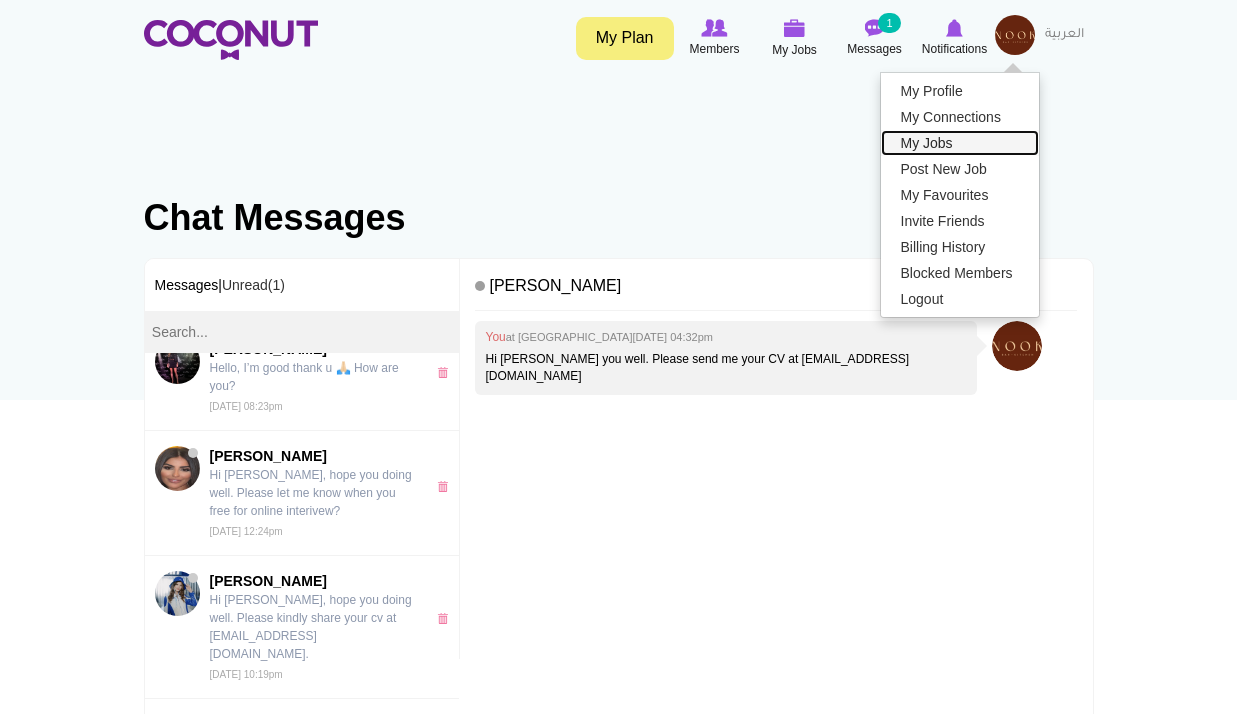 click on "My Jobs" at bounding box center [960, 143] 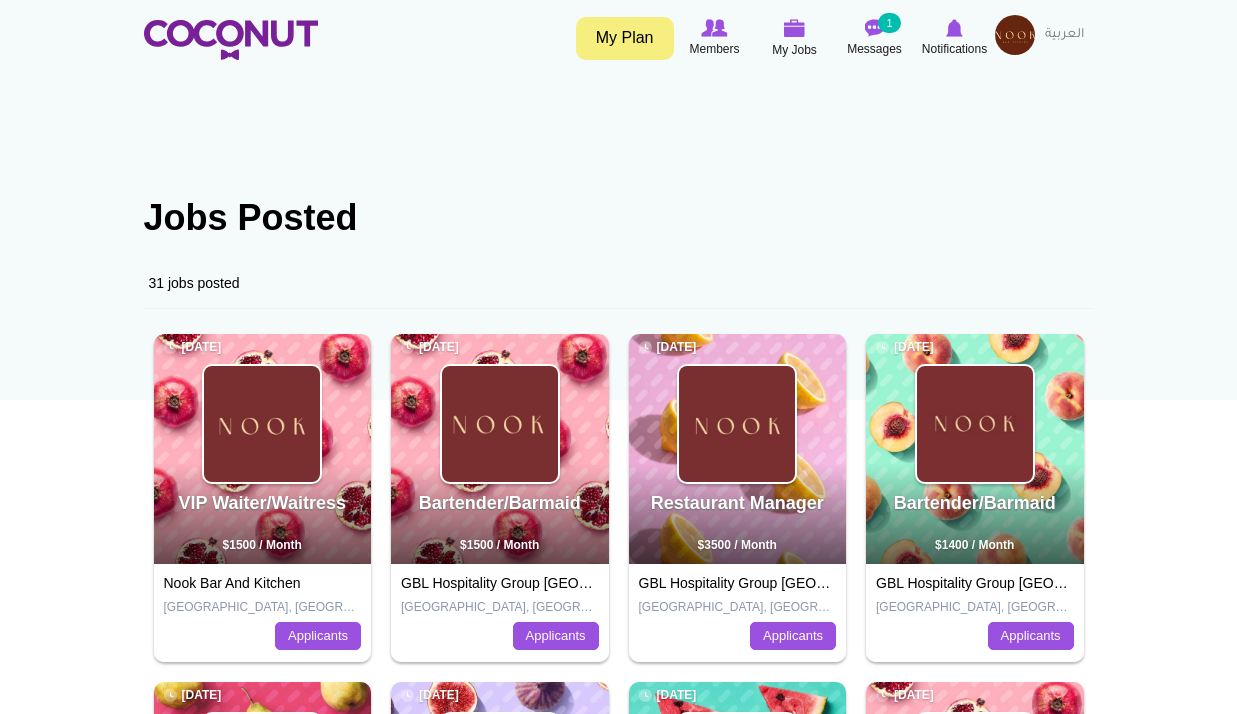scroll, scrollTop: 0, scrollLeft: 0, axis: both 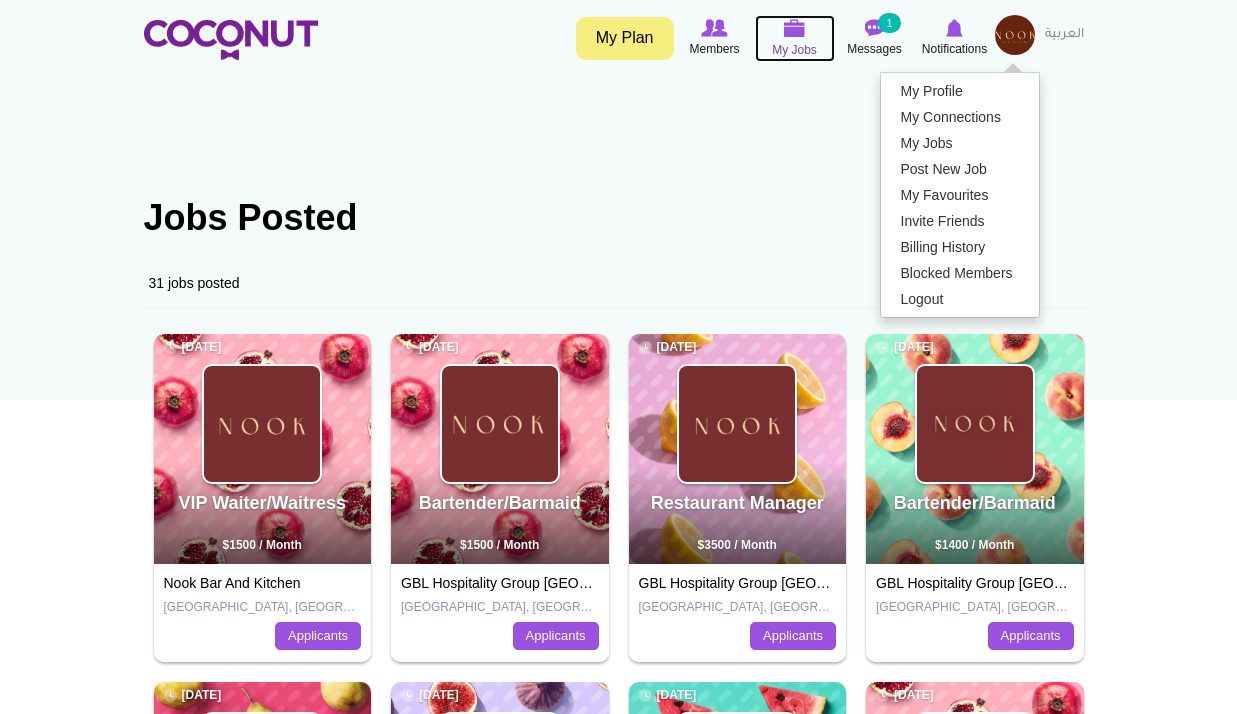 click at bounding box center (795, 28) 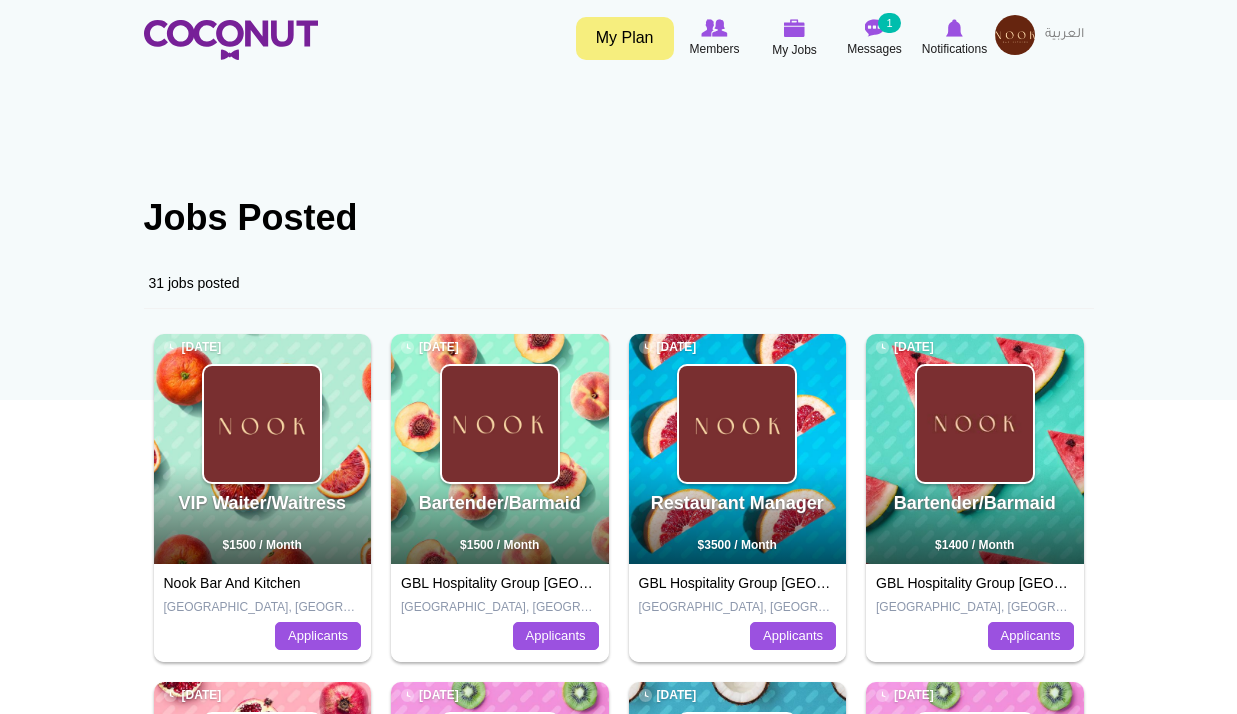 scroll, scrollTop: 0, scrollLeft: 0, axis: both 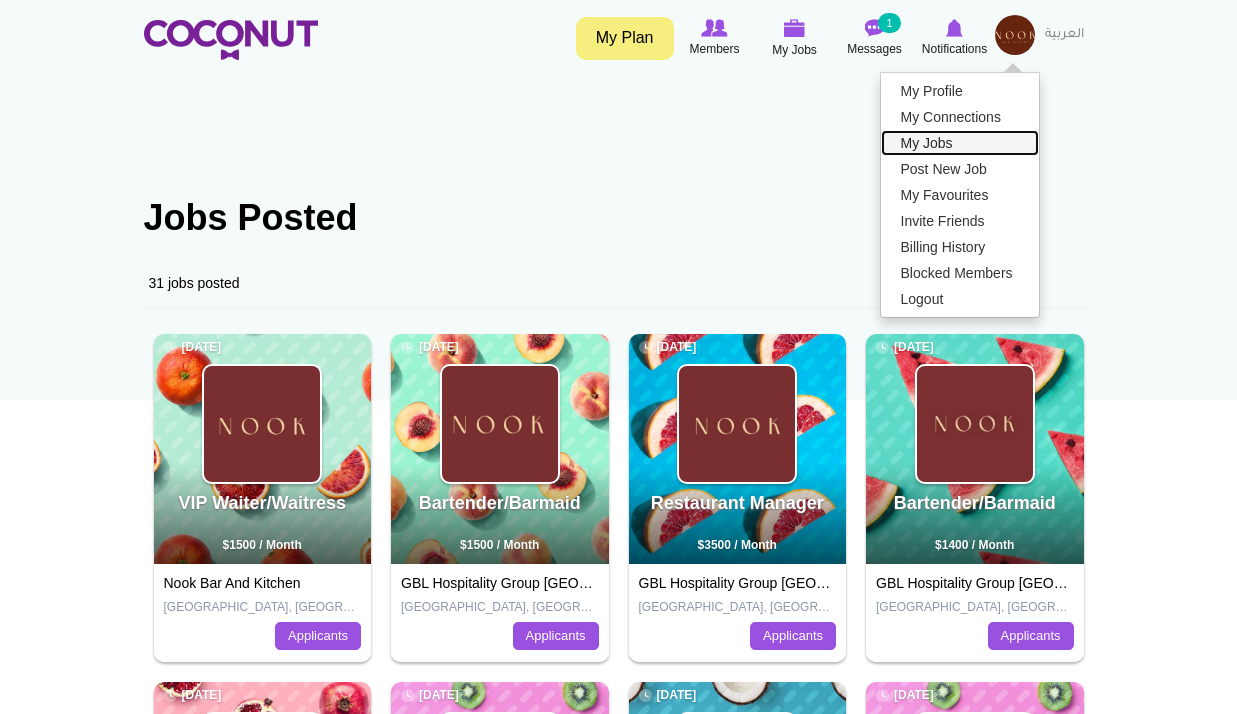click on "My Jobs" at bounding box center (960, 143) 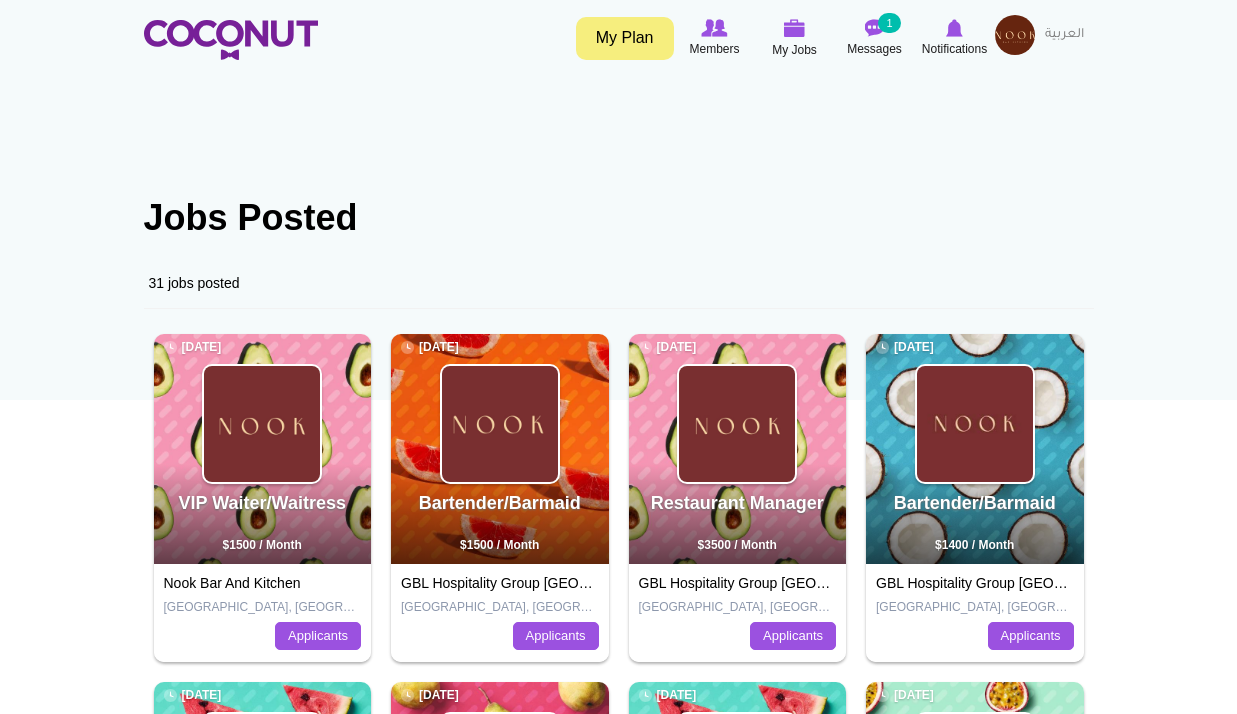 scroll, scrollTop: 0, scrollLeft: 0, axis: both 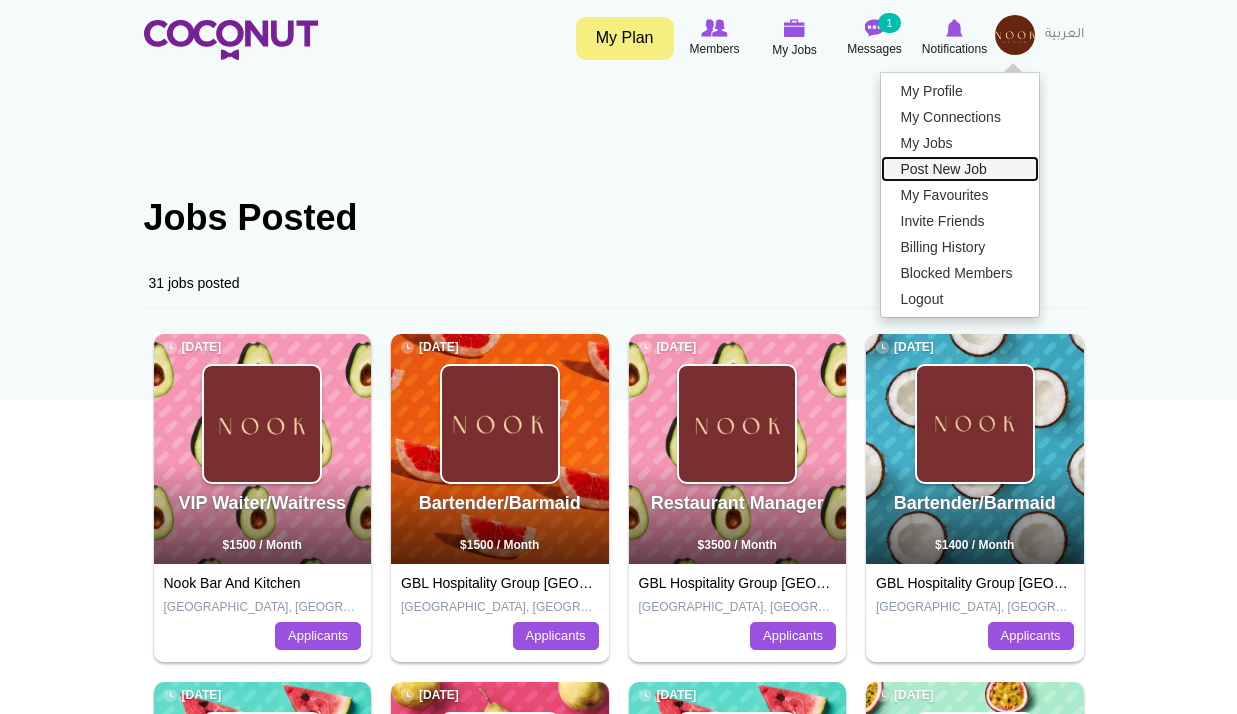 click on "Post New Job" at bounding box center (960, 169) 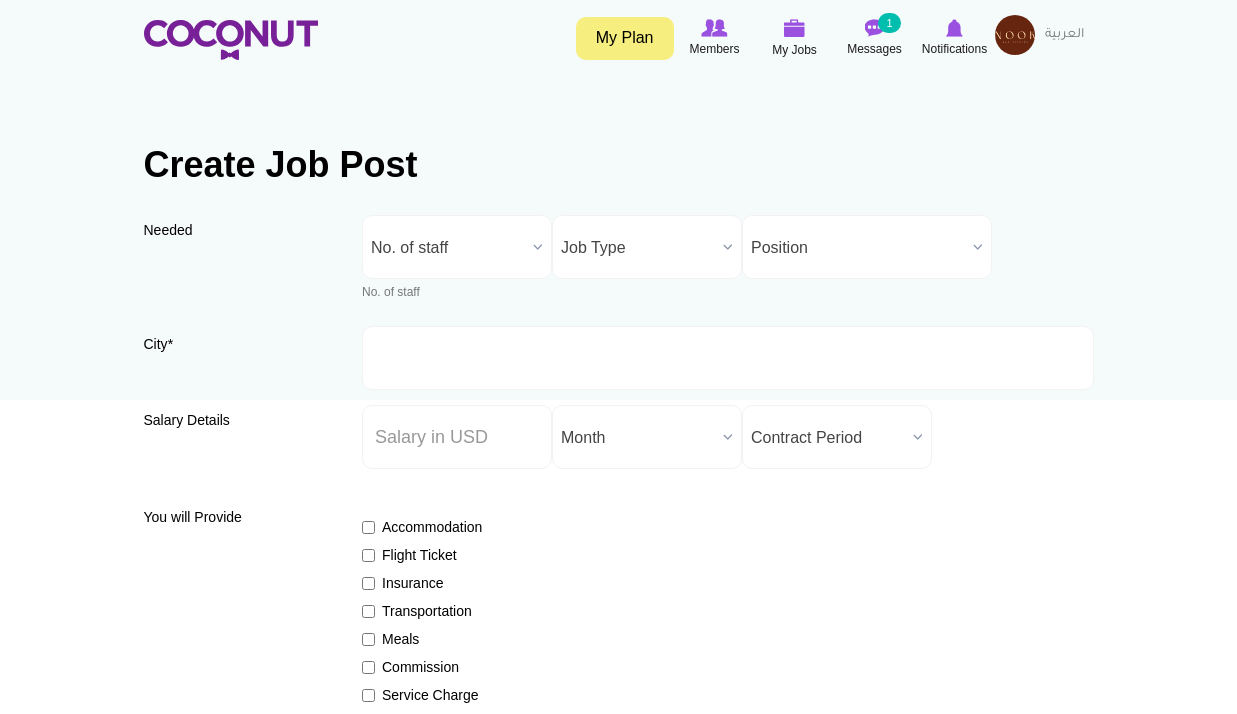scroll, scrollTop: 0, scrollLeft: 0, axis: both 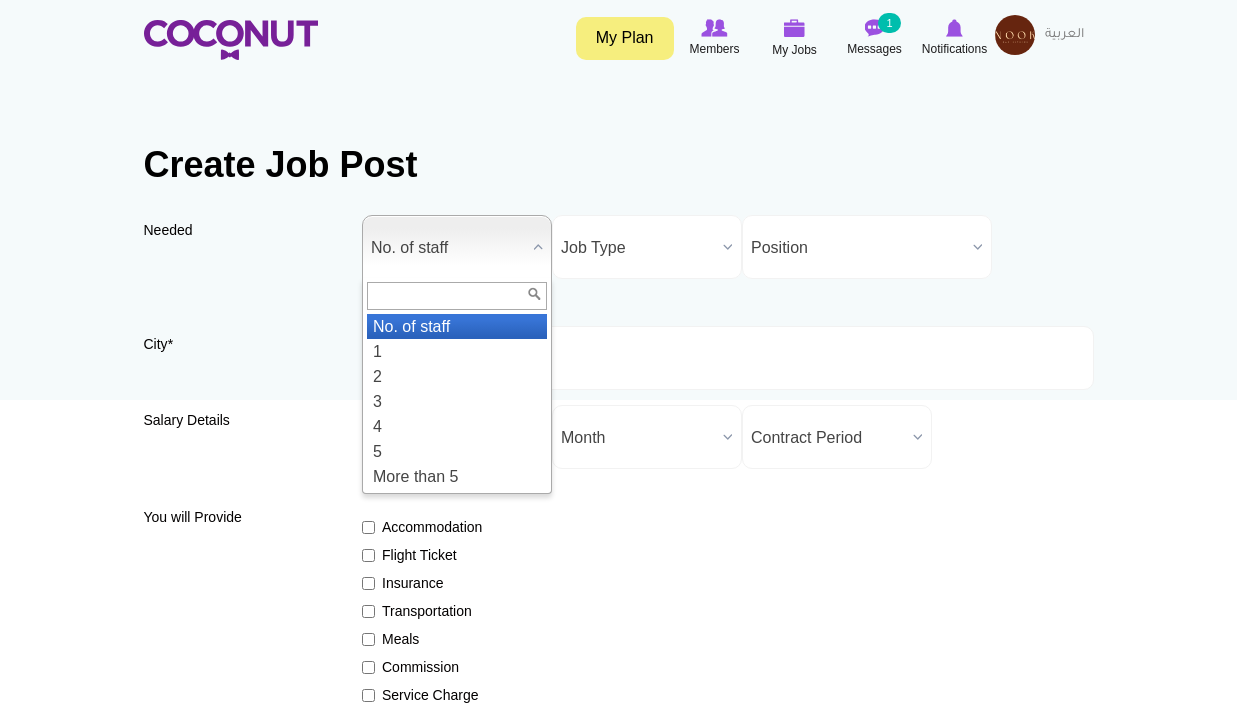 click on "No. of staff" at bounding box center (448, 248) 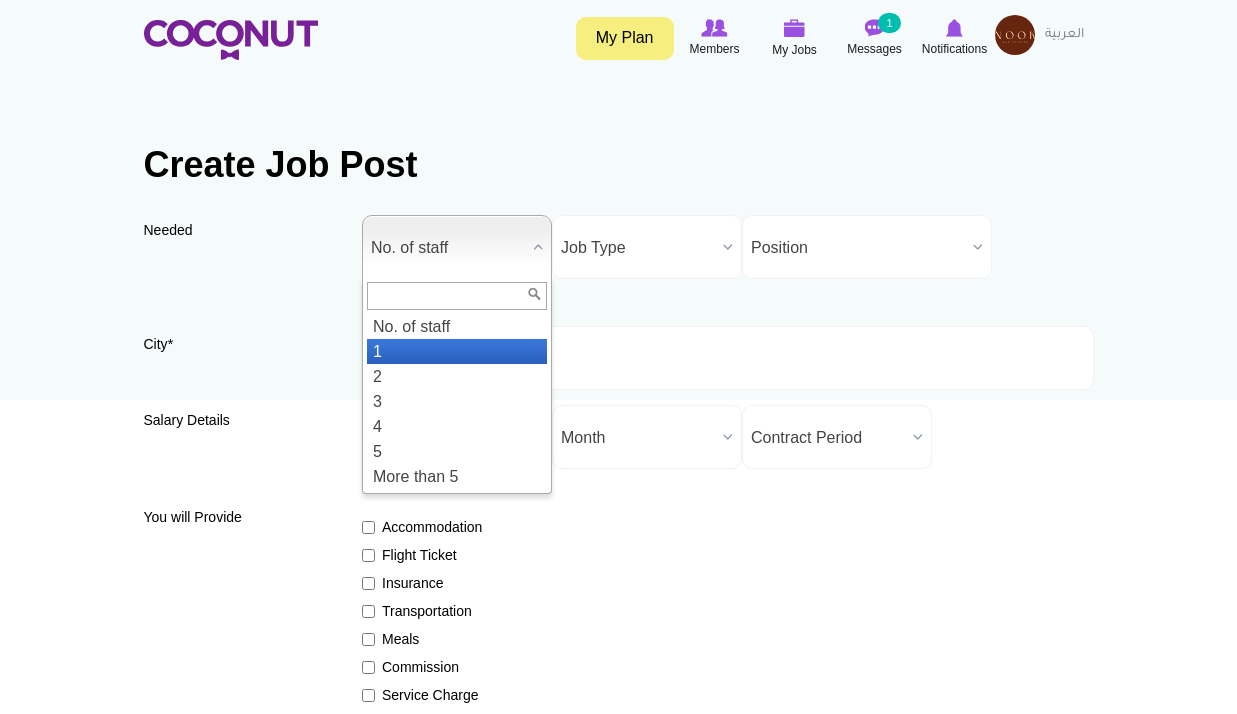 click on "1" at bounding box center [457, 351] 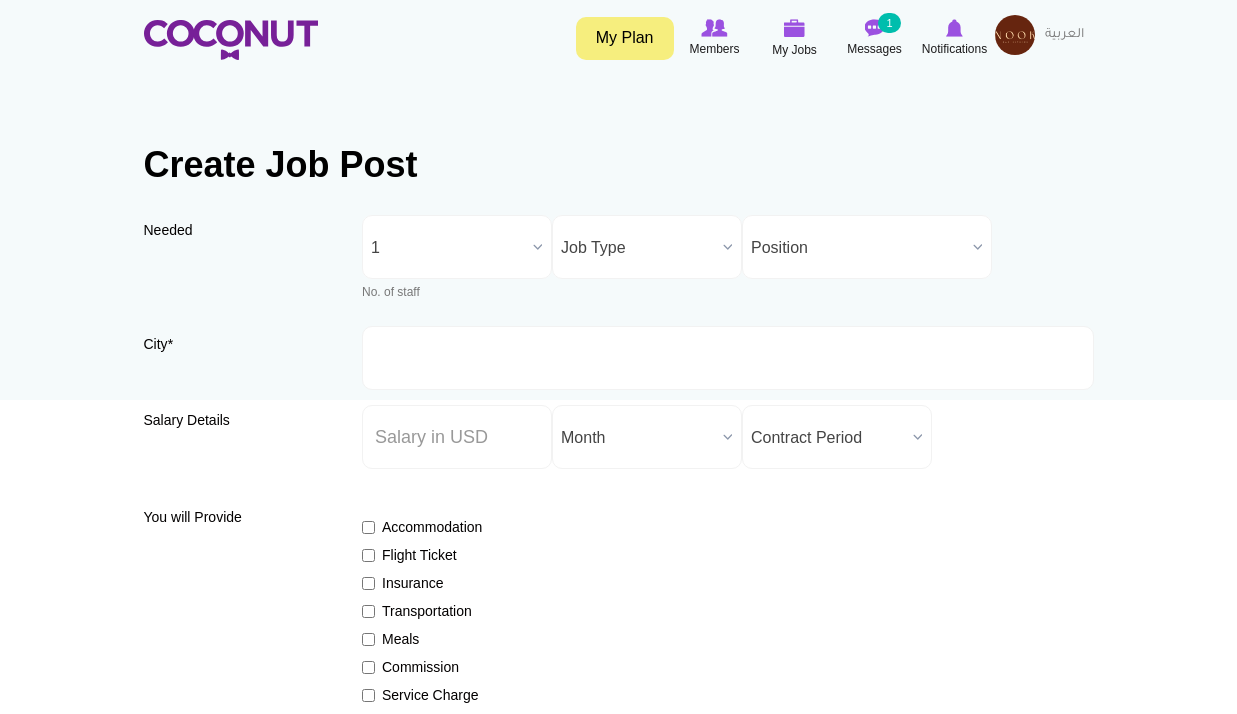 click on "Job Type" at bounding box center (647, 247) 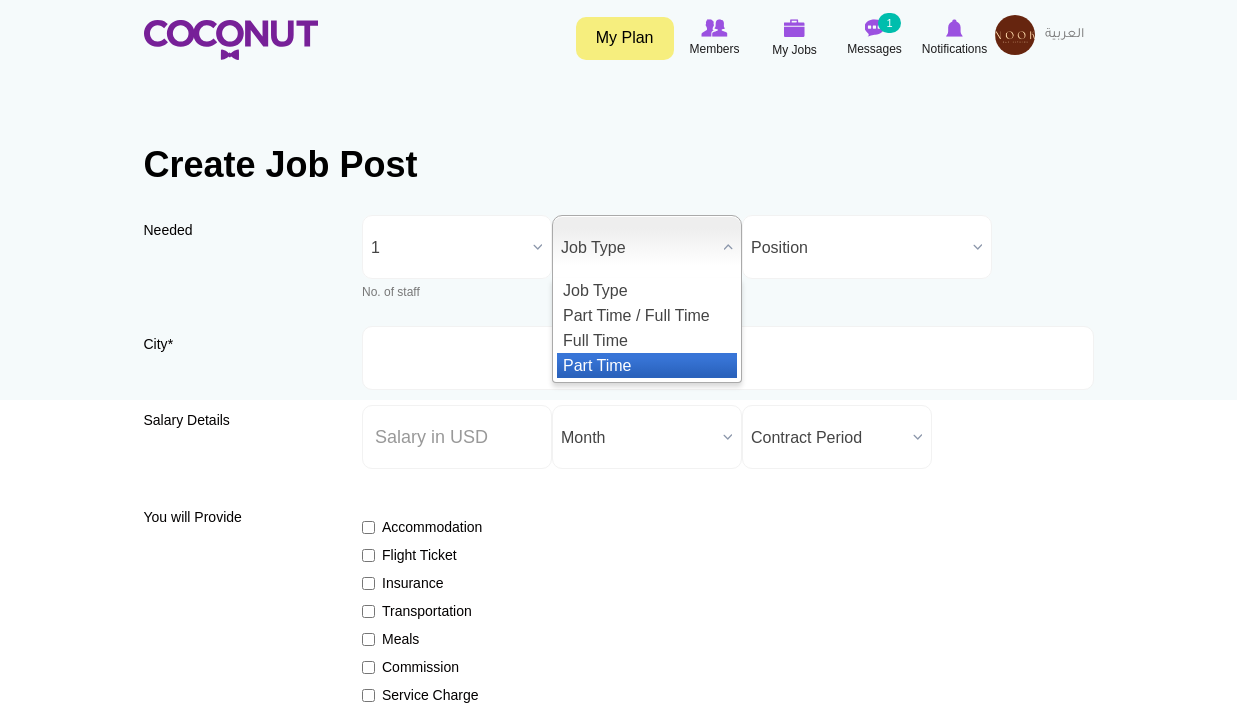click on "Part Time" at bounding box center [647, 365] 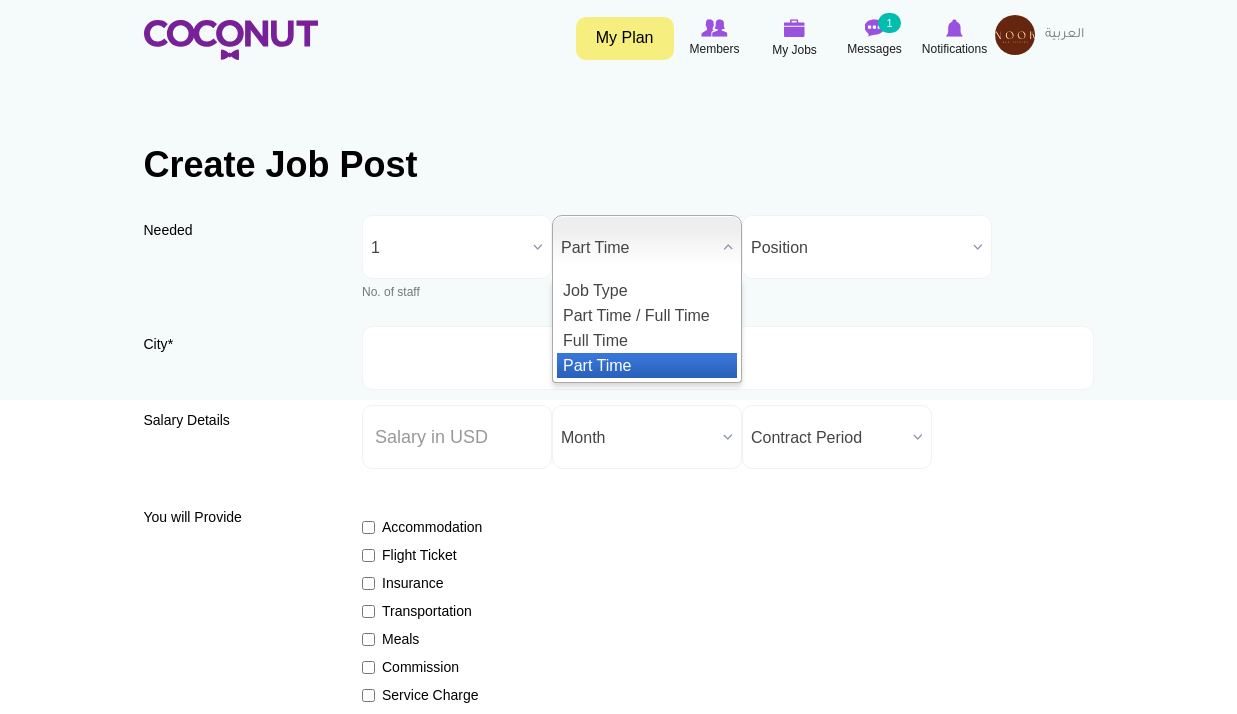click on "Part Time" at bounding box center [638, 248] 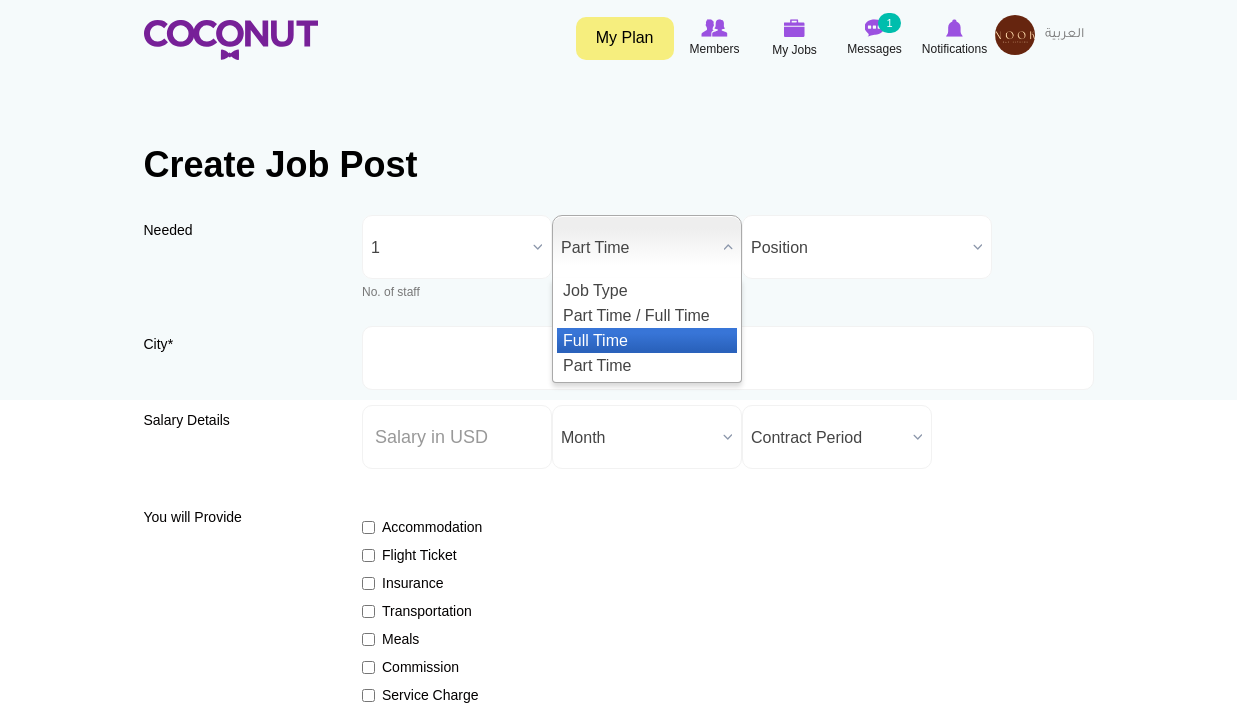 click on "Full Time" at bounding box center [647, 340] 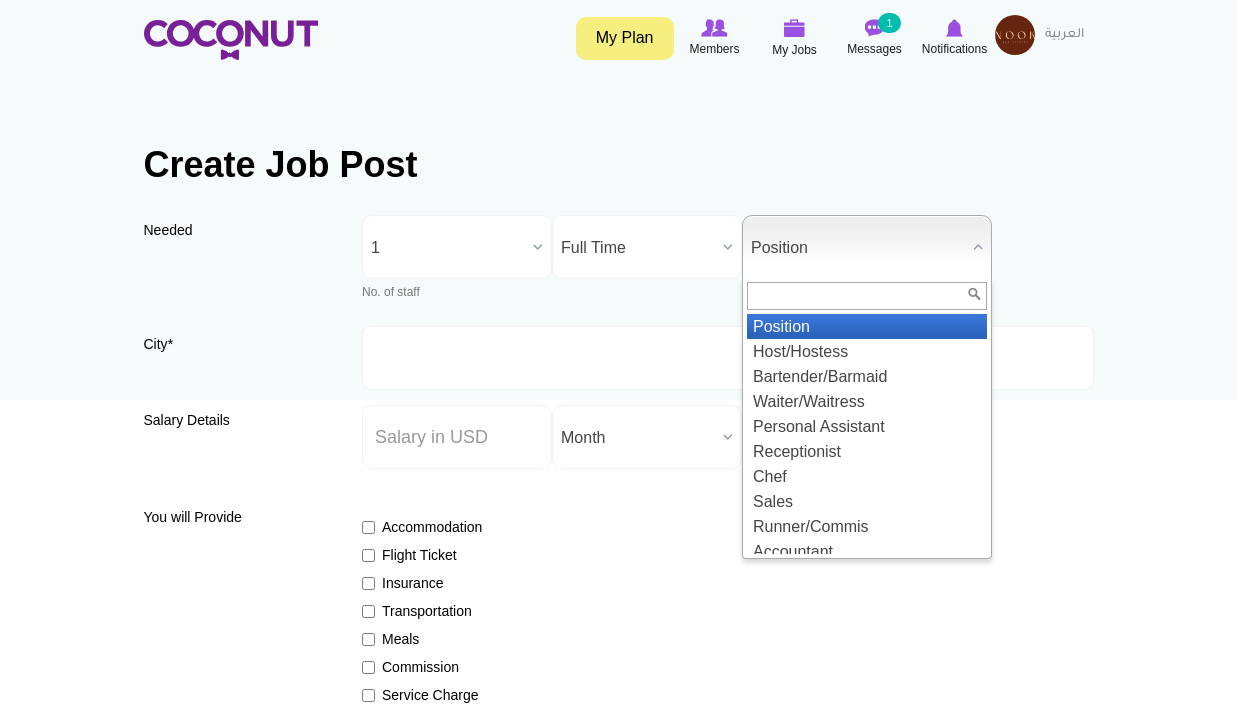 click on "Position" at bounding box center [858, 248] 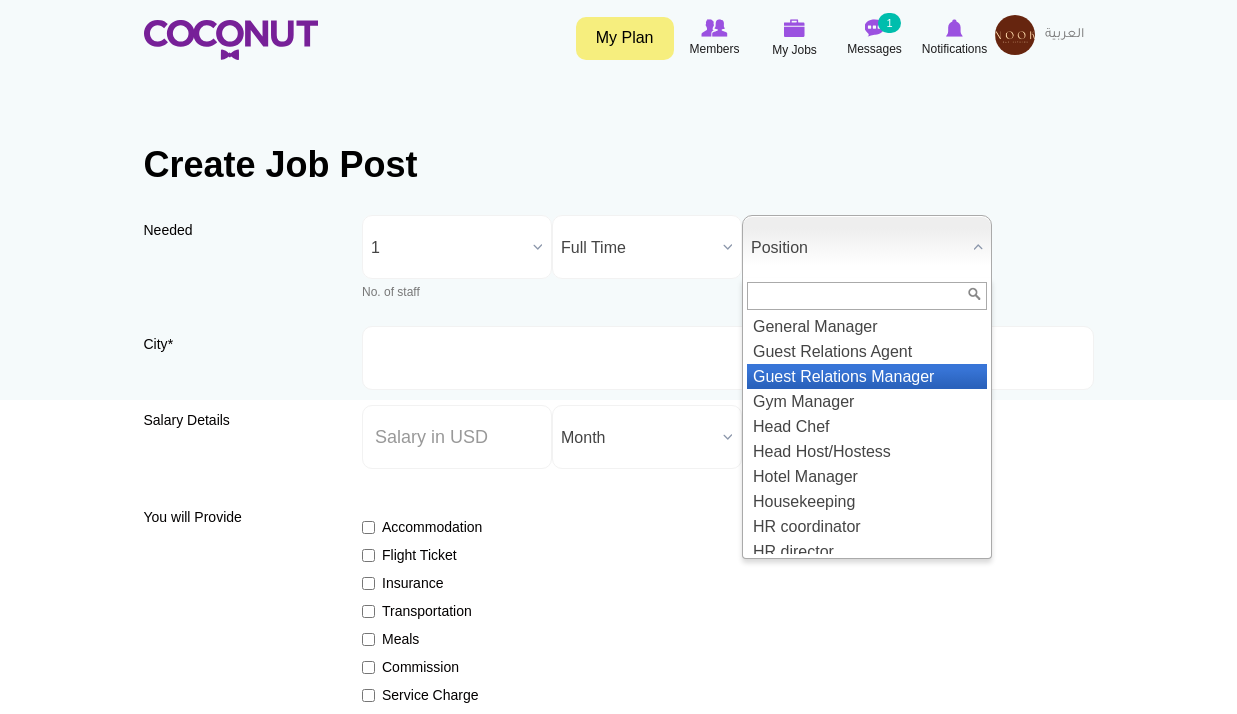 scroll, scrollTop: 0, scrollLeft: 0, axis: both 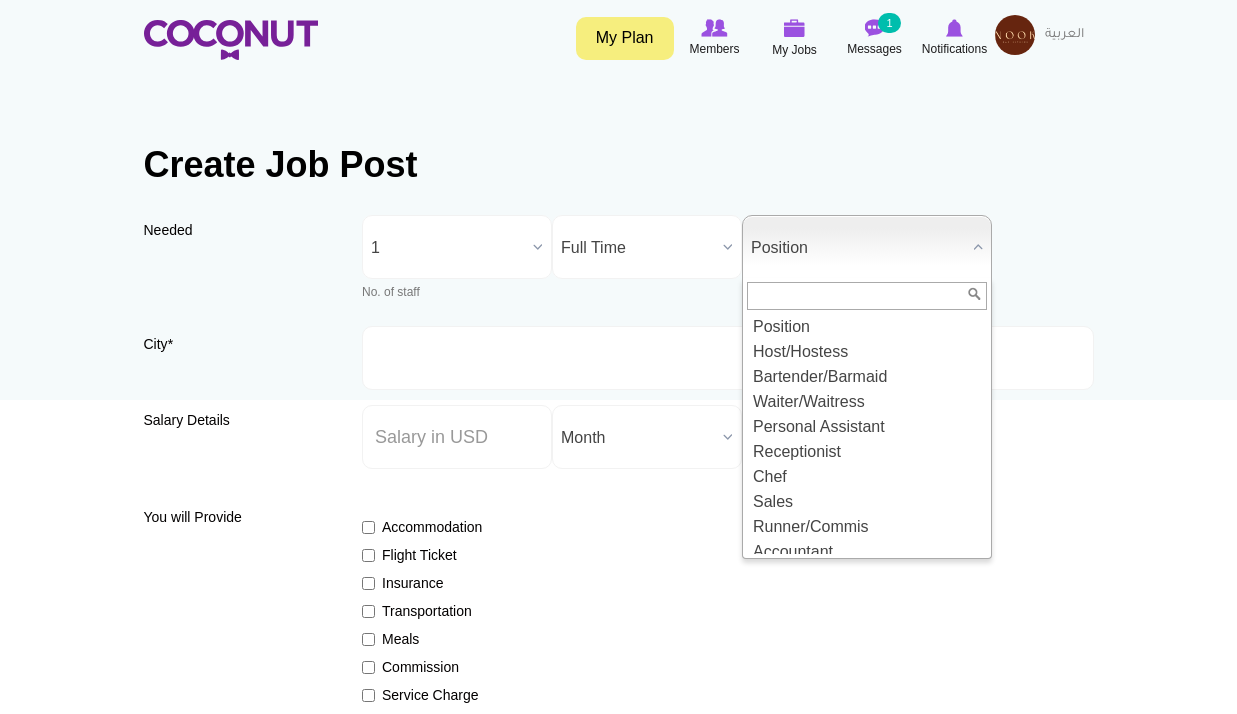 type on "d" 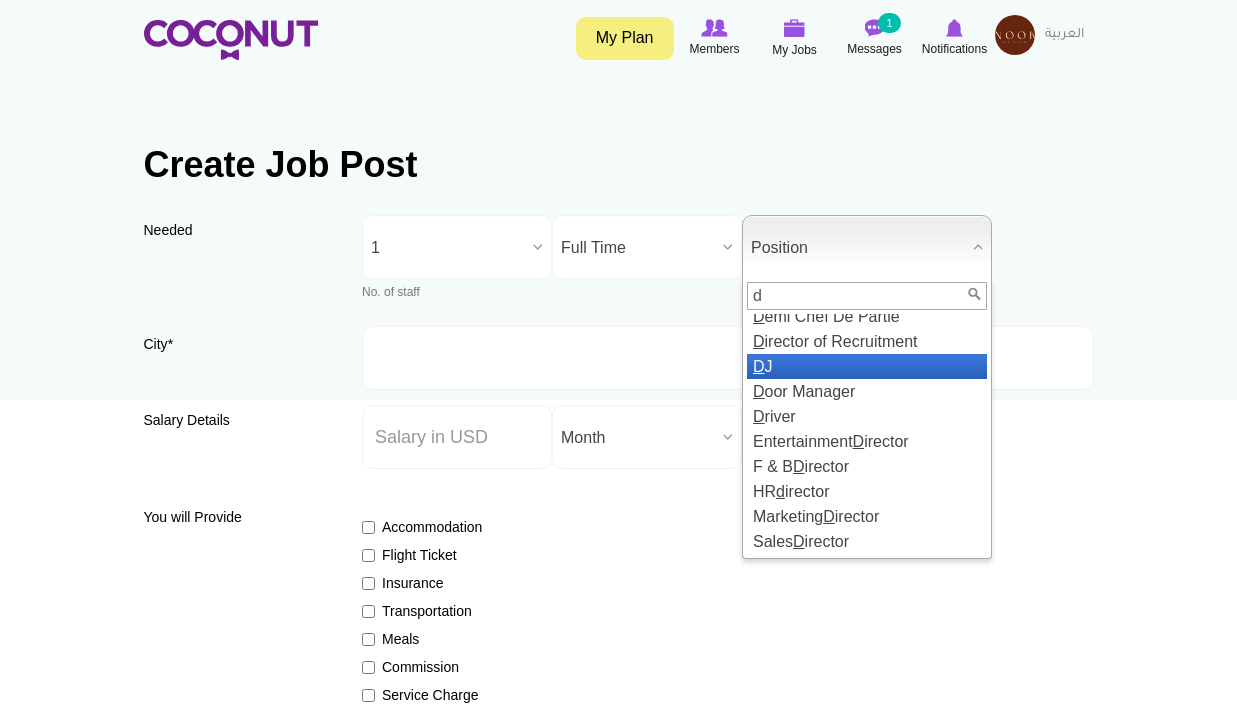 scroll, scrollTop: 75, scrollLeft: 0, axis: vertical 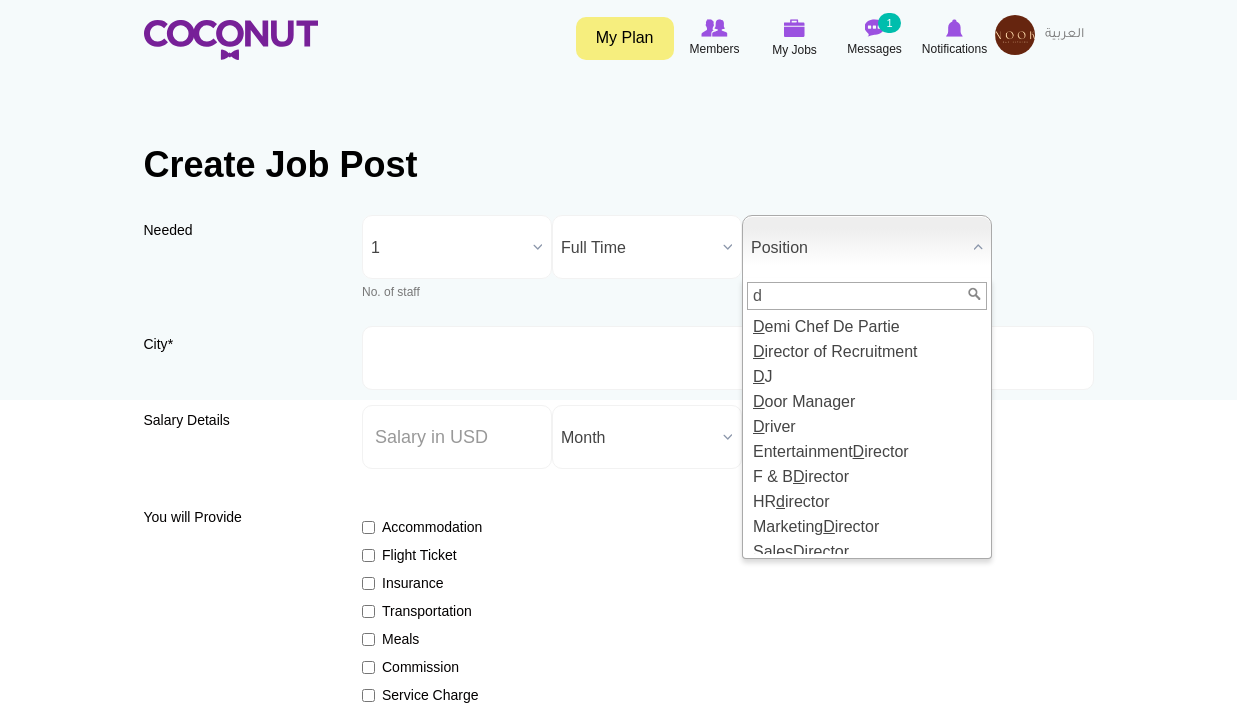click on "Needed   Needed  *
No. of staff 1 2 3 4 5 More than 5 1 No. of staff 1 2 3 4 5 More than 5 No. of staff   Job Type  *
Job Type Part Time / Full Time Full Time Part Time Full Time Job Type Part Time / Full Time Full Time Part Time   Position  *
Position Host/Hostess Bartender/Barmaid Waiter/Waitress Personal Assistant Receptionist Chef Sales Runner/Commis Accountant Accounts Payable Administrations Assistant Club Manager Assistant Door Manager Assistant General Manager Assistant Reservation Manager Assistant Restaurant Manager Bar Back Bar Manager Bar Supervisor Barista Brand ambassador Beverage Manager Butler Cabin Crew Cashier Chef de partie Club Manager Cocktail Waiter/Waitress Concierge Customer Service Dancer Demi Chef De Partie Director of Recruitment DJ Door Manager Driver Entertainer Entertainment Director Events Coordinator Events Manager Executive Chef F & B Director F & B Manager Fitness Trainer Floor Manager Floor Supervisor Front Of The House Manager General Manager Guest Relations Agent d D" at bounding box center (619, 270) 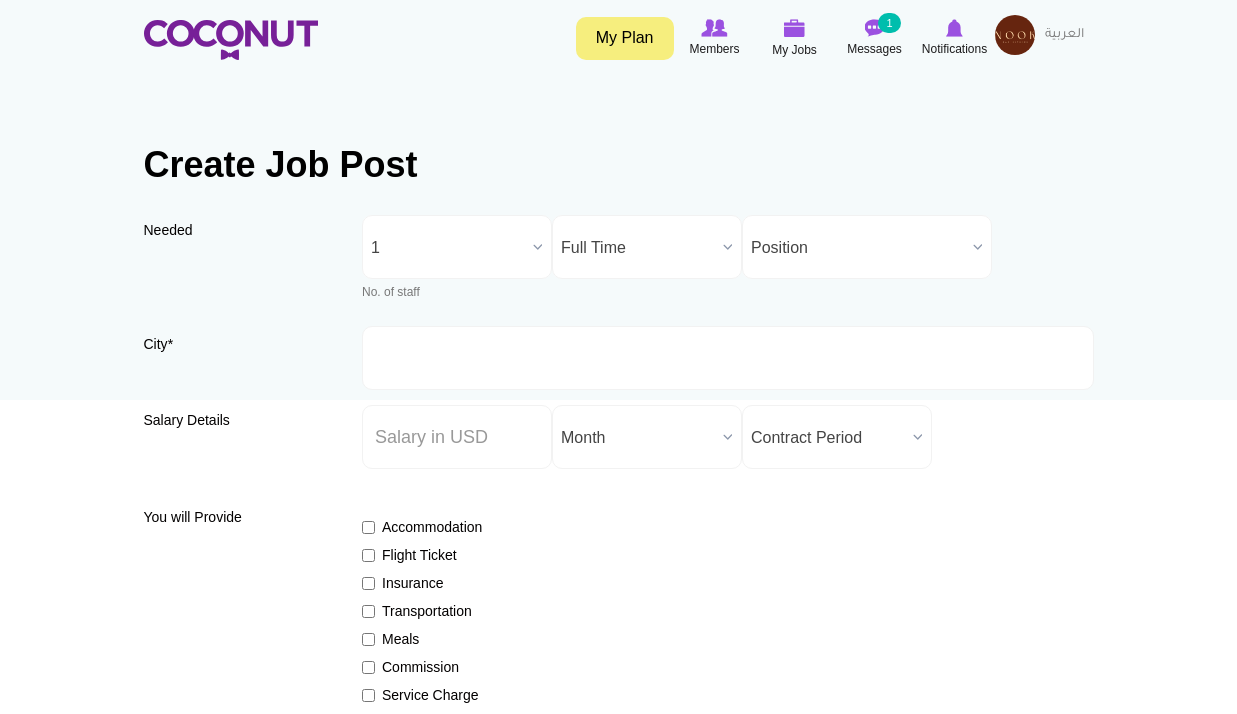 scroll, scrollTop: 0, scrollLeft: 0, axis: both 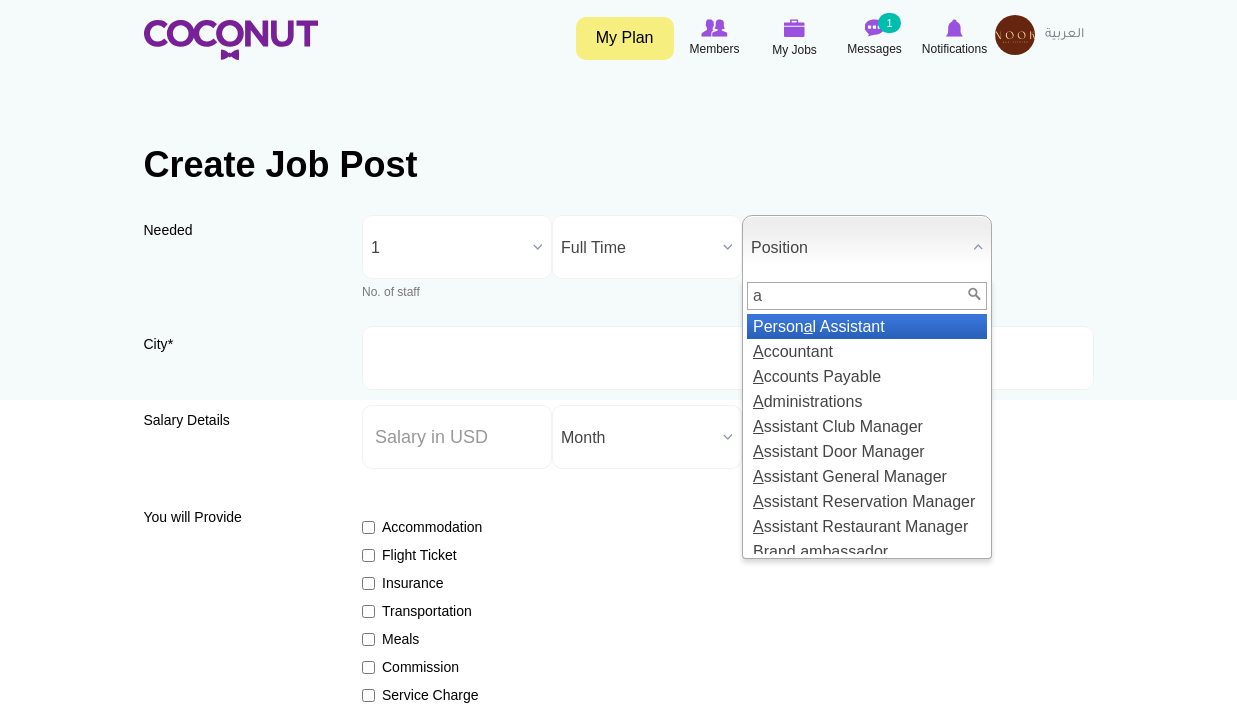 click on "Position" at bounding box center [858, 248] 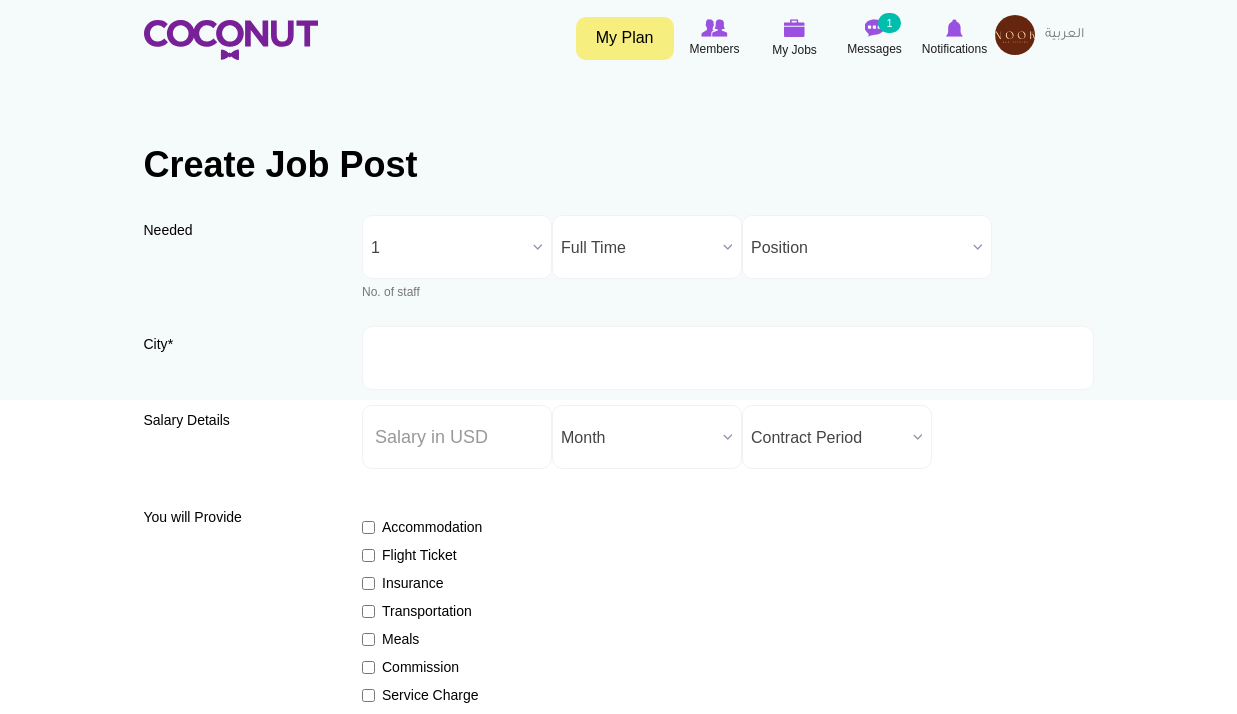 click on "Position" at bounding box center [858, 248] 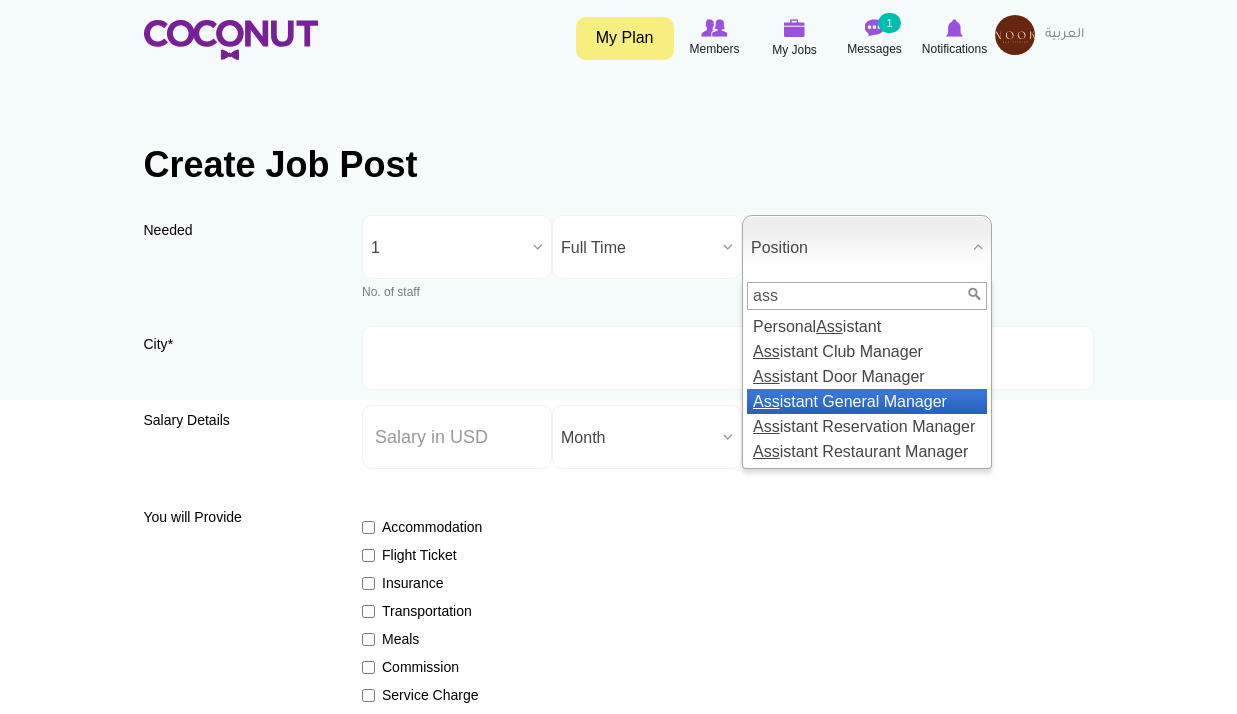 type on "ass" 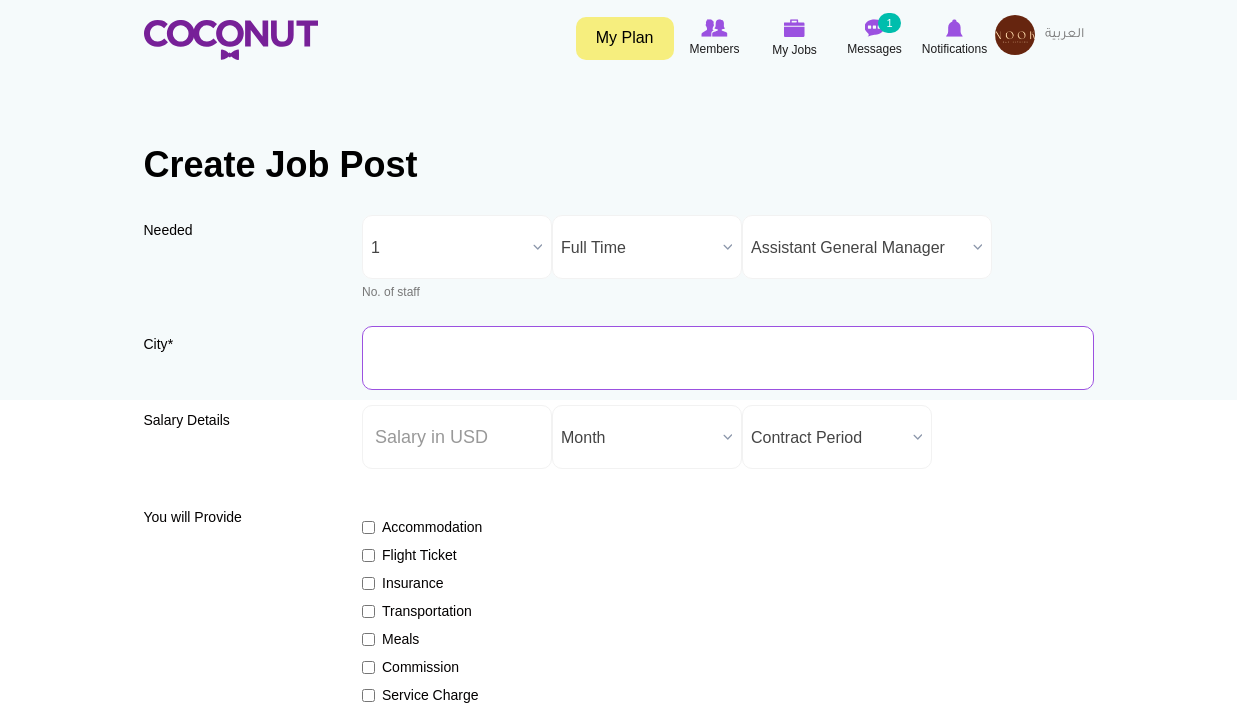 click on "City  *" at bounding box center (728, 358) 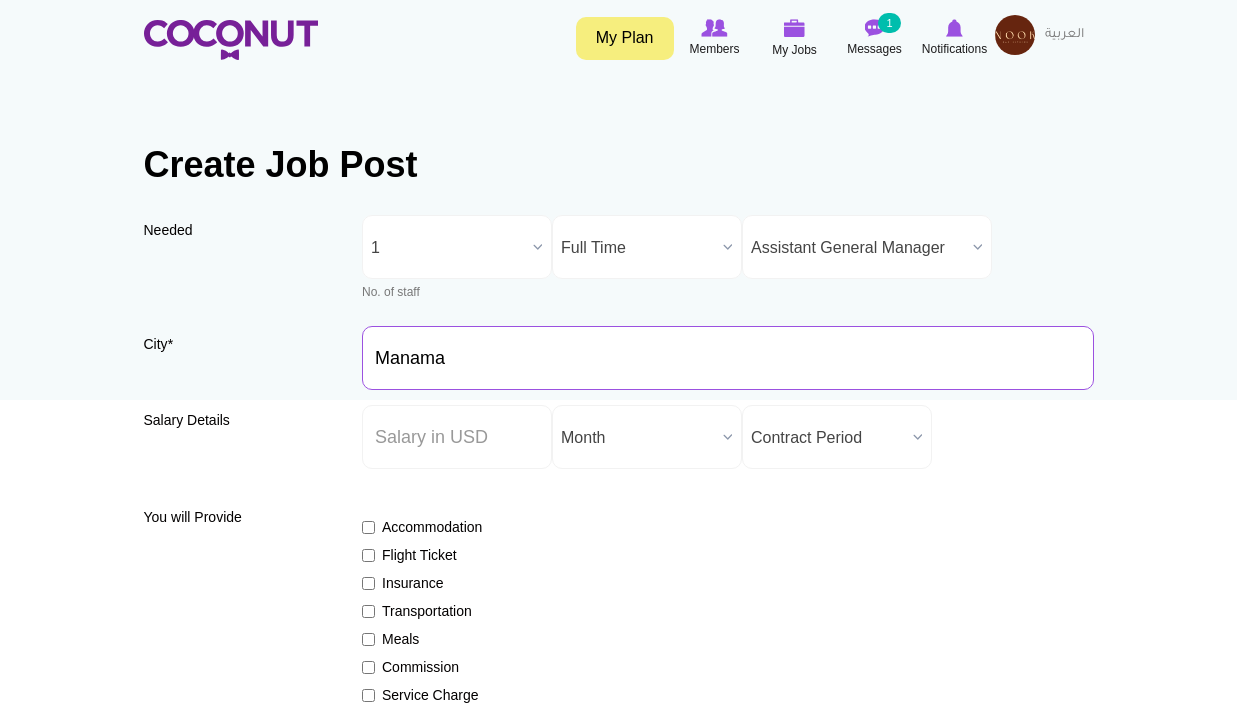 click on "Manama" at bounding box center (728, 358) 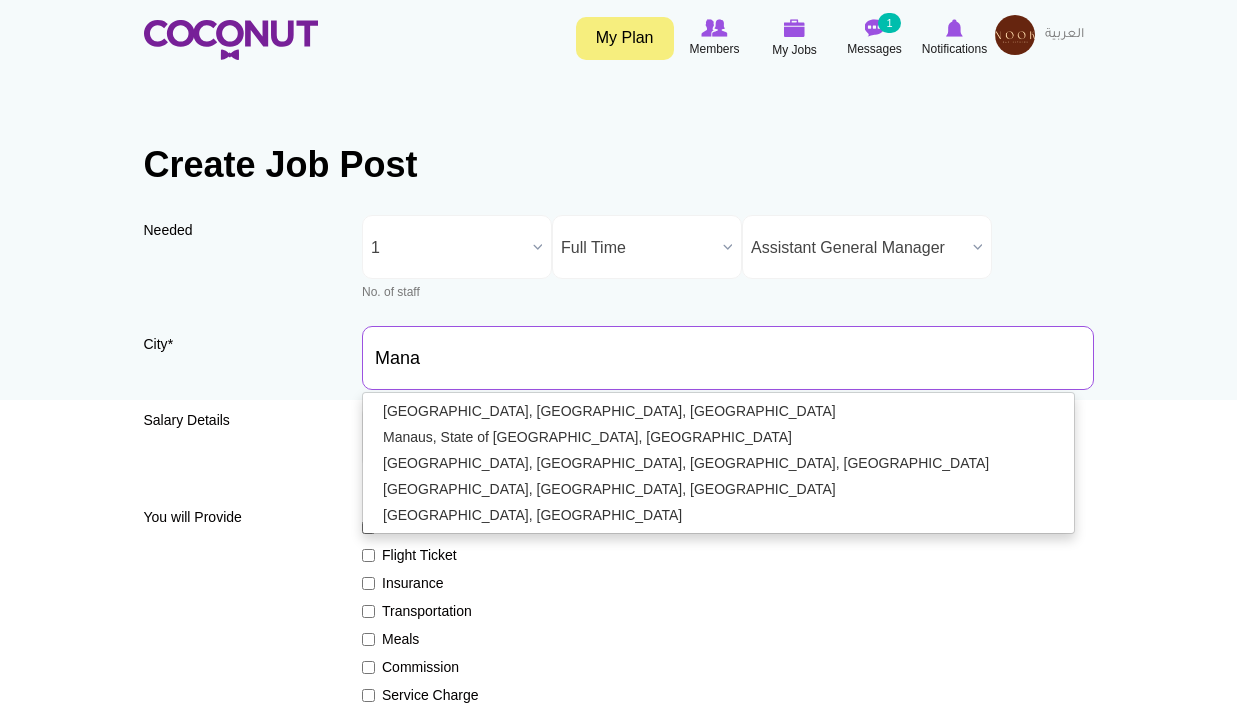 drag, startPoint x: 517, startPoint y: 338, endPoint x: 267, endPoint y: 369, distance: 251.91467 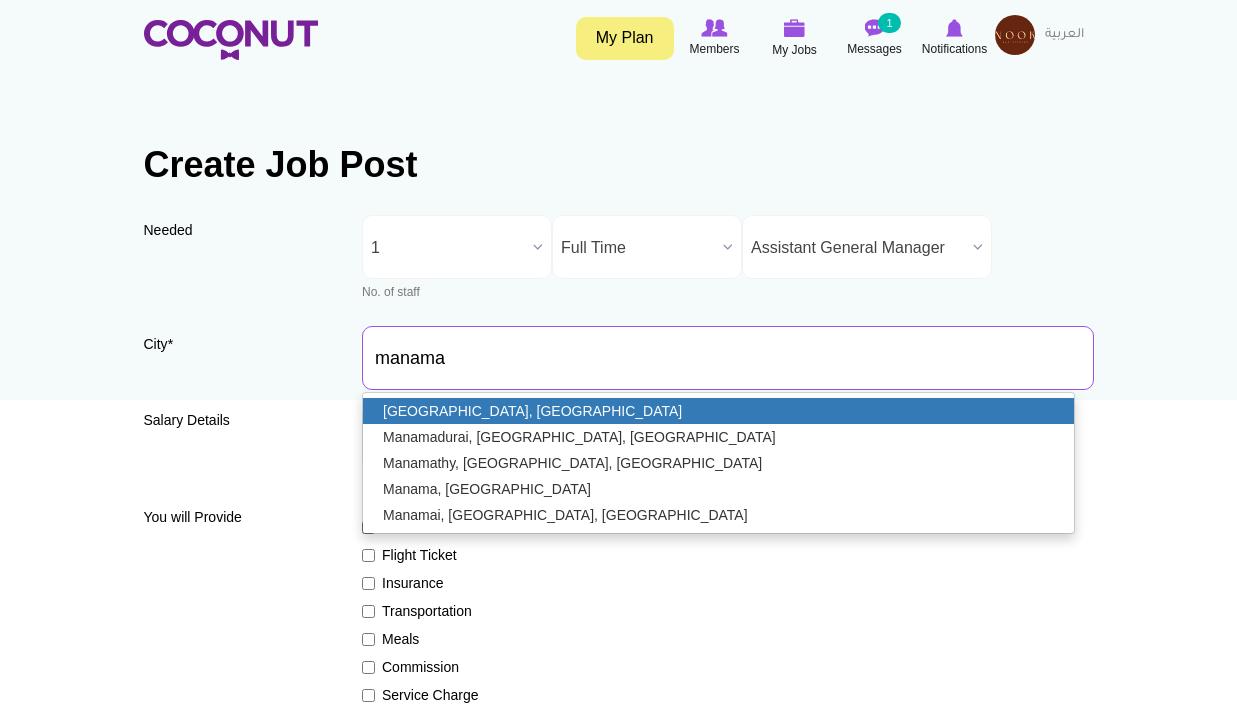 type on "Manama, Bahrain" 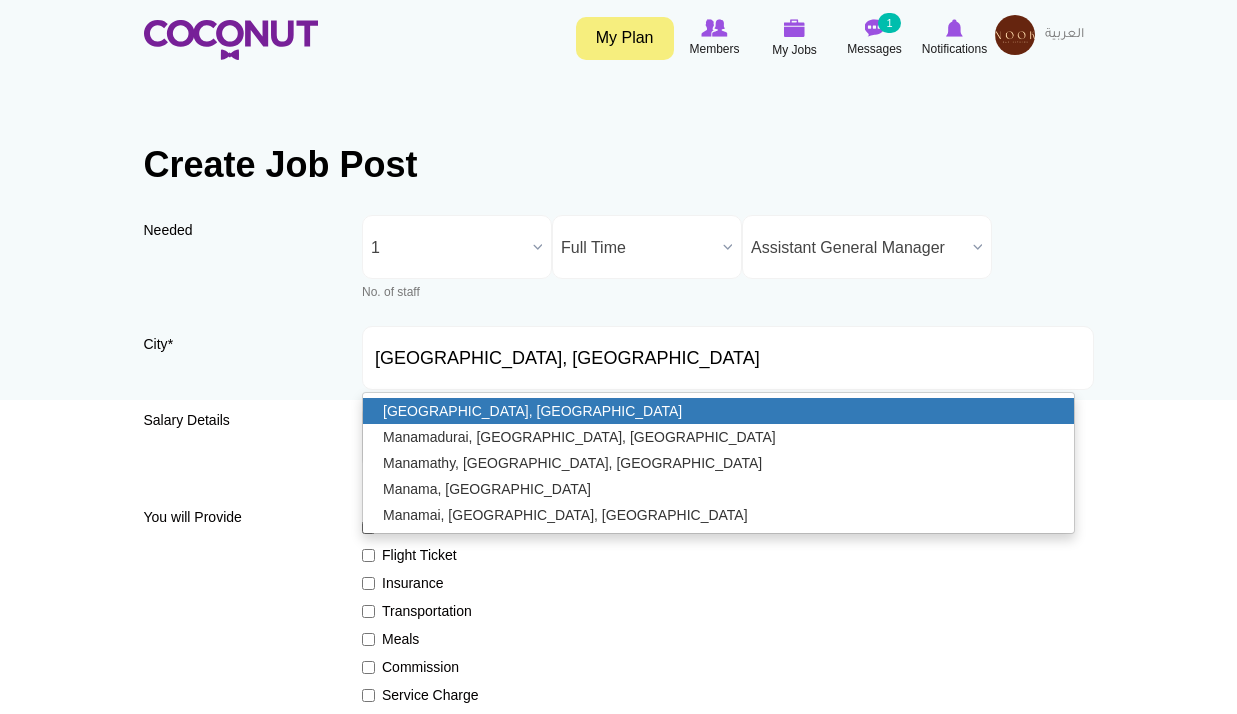 click on "Manama, Bahrain" at bounding box center [718, 411] 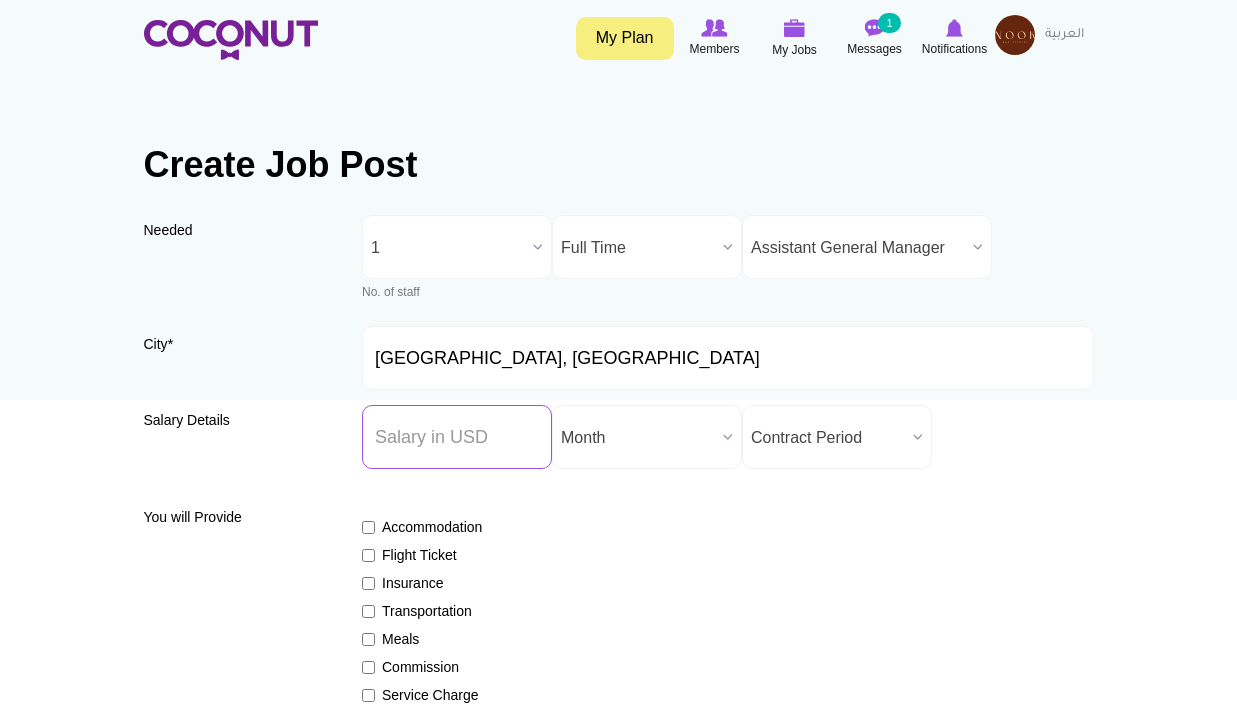click on "Salary ($)  *" at bounding box center (457, 437) 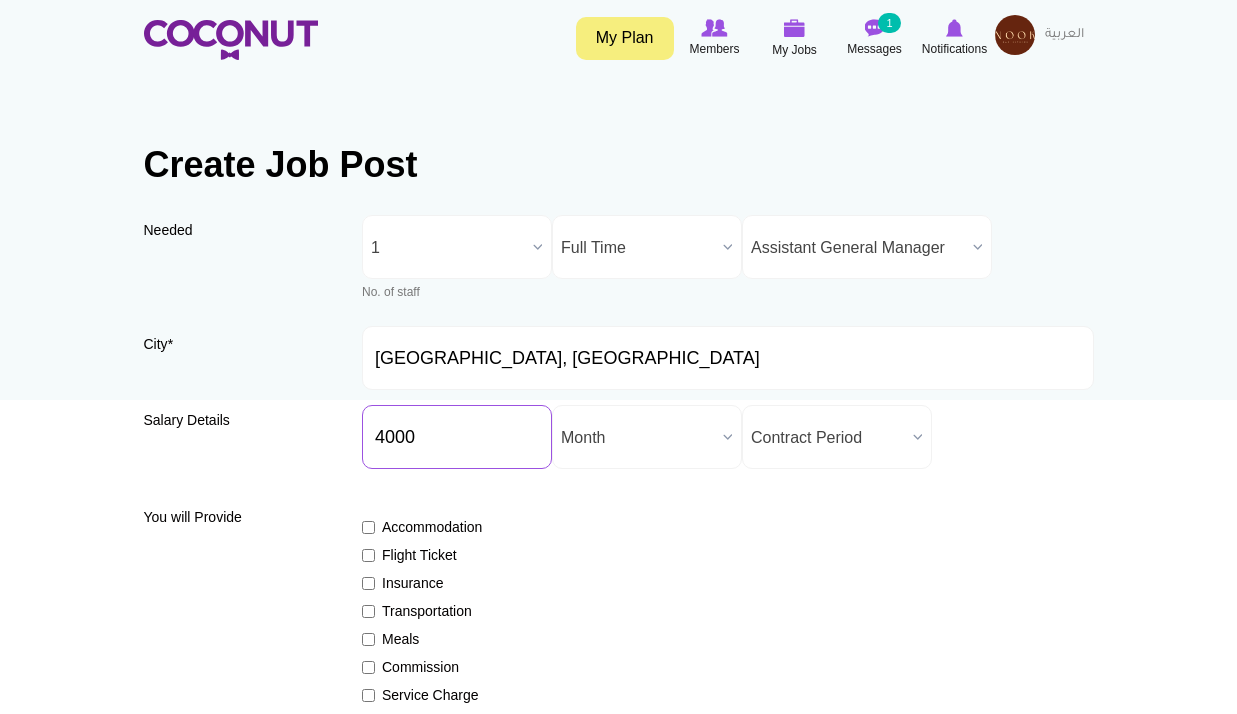 drag, startPoint x: 494, startPoint y: 438, endPoint x: 158, endPoint y: 417, distance: 336.6556 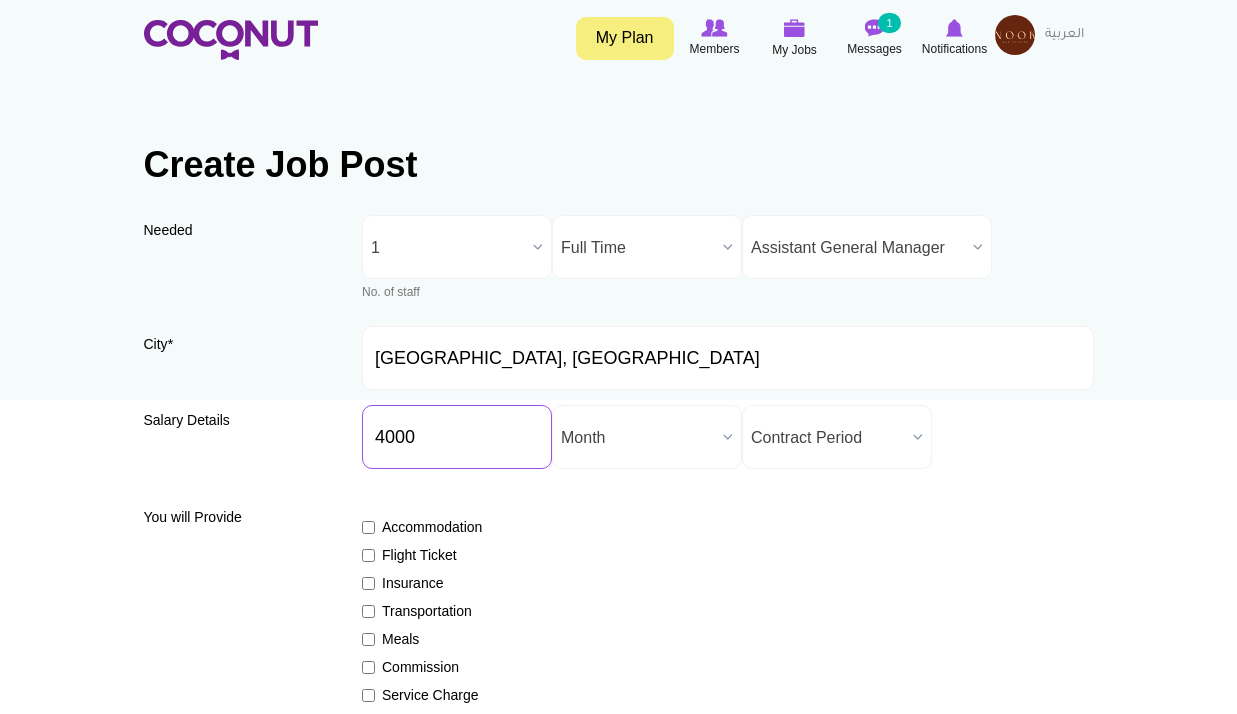click on "4000" at bounding box center [457, 437] 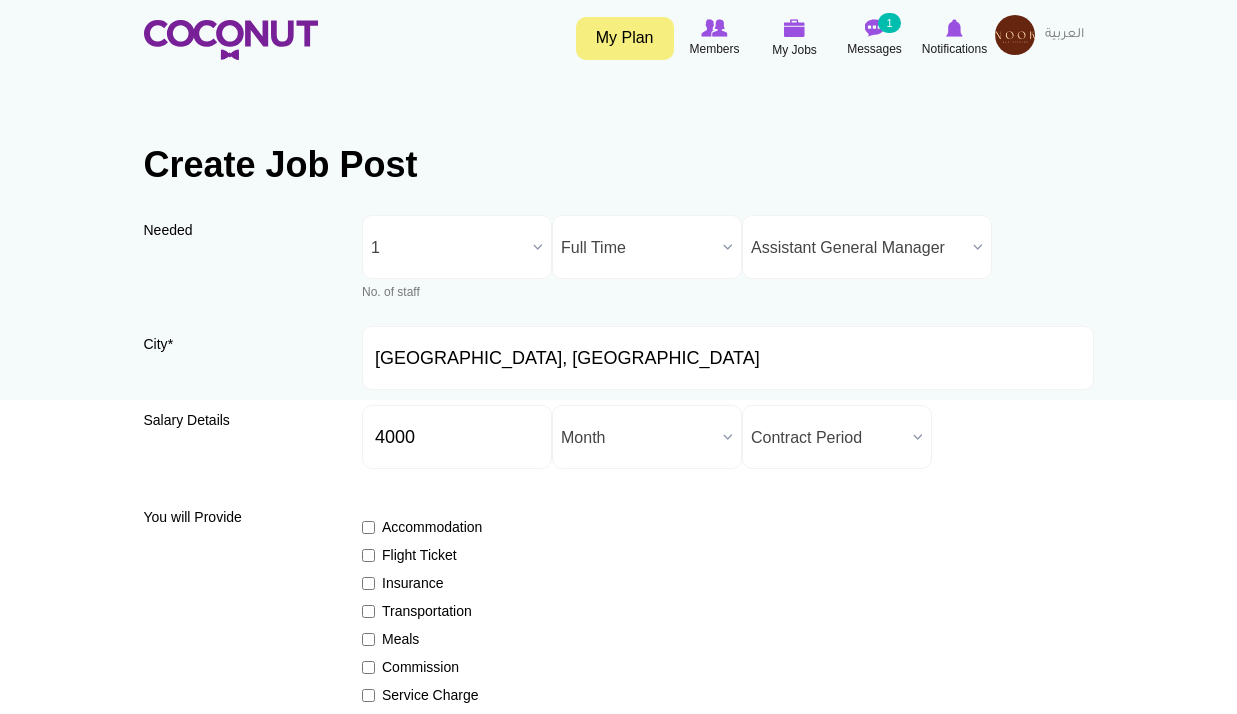 click on "Accommodation
Flight Ticket
Insurance
Transportation
Meals
Commission
Service Charge
Tips
Visa
Career progression
Training & development" at bounding box center (728, 668) 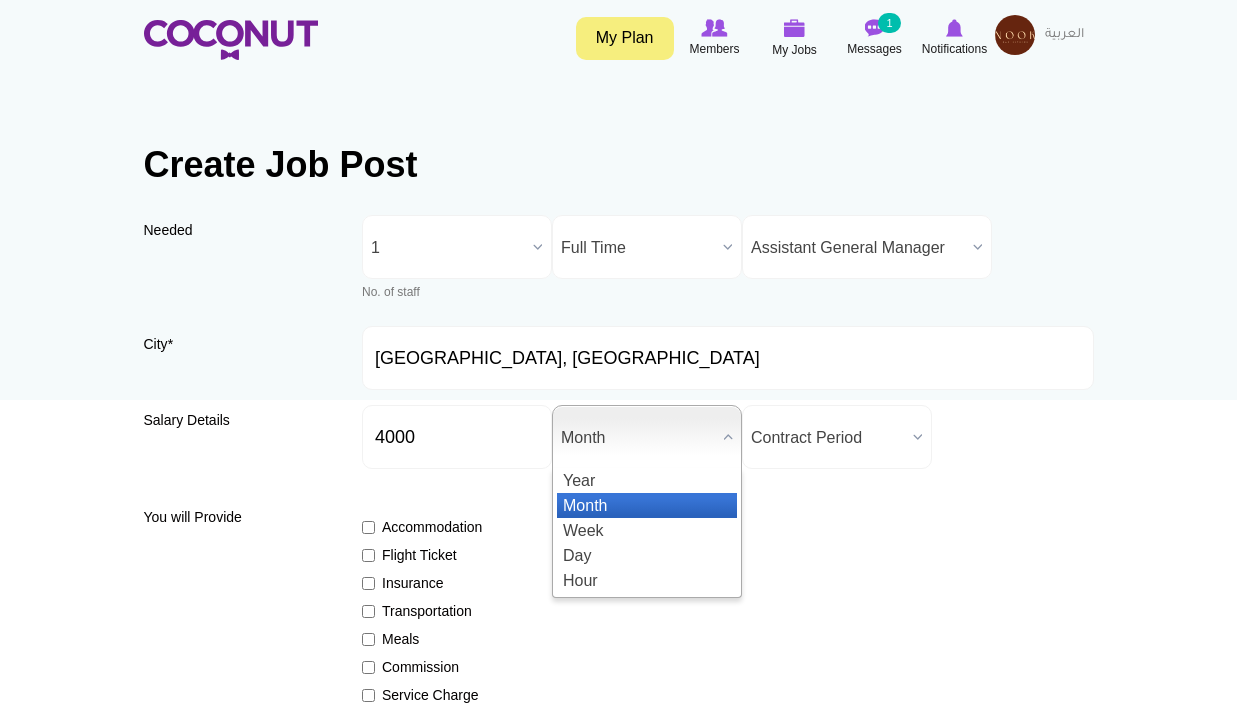 click on "Month" at bounding box center (647, 505) 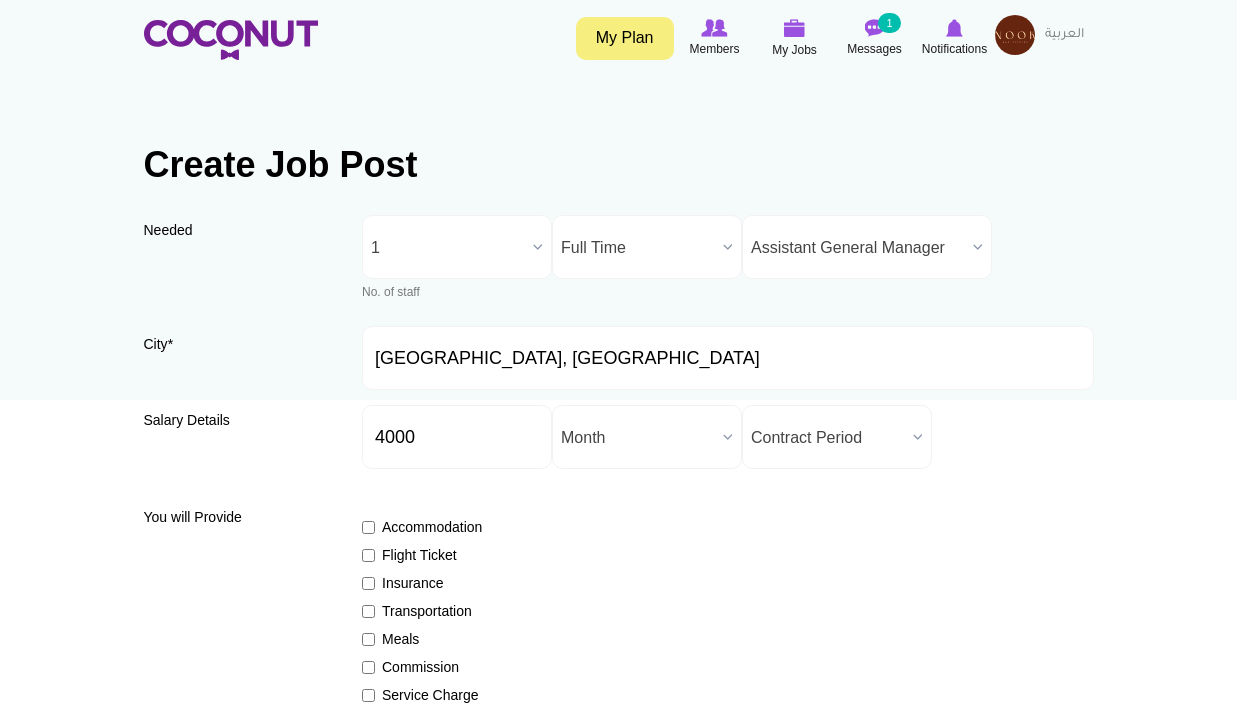 click on "Contract Period" at bounding box center (828, 438) 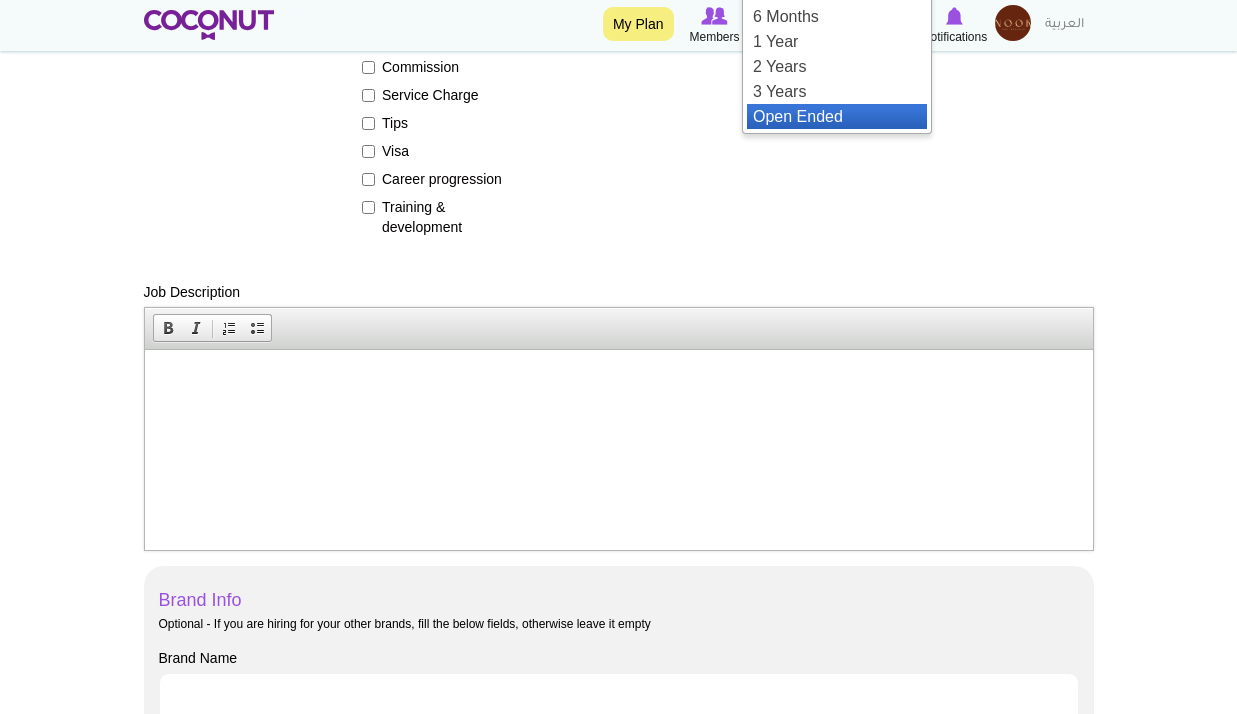click on "Open Ended" at bounding box center [837, 116] 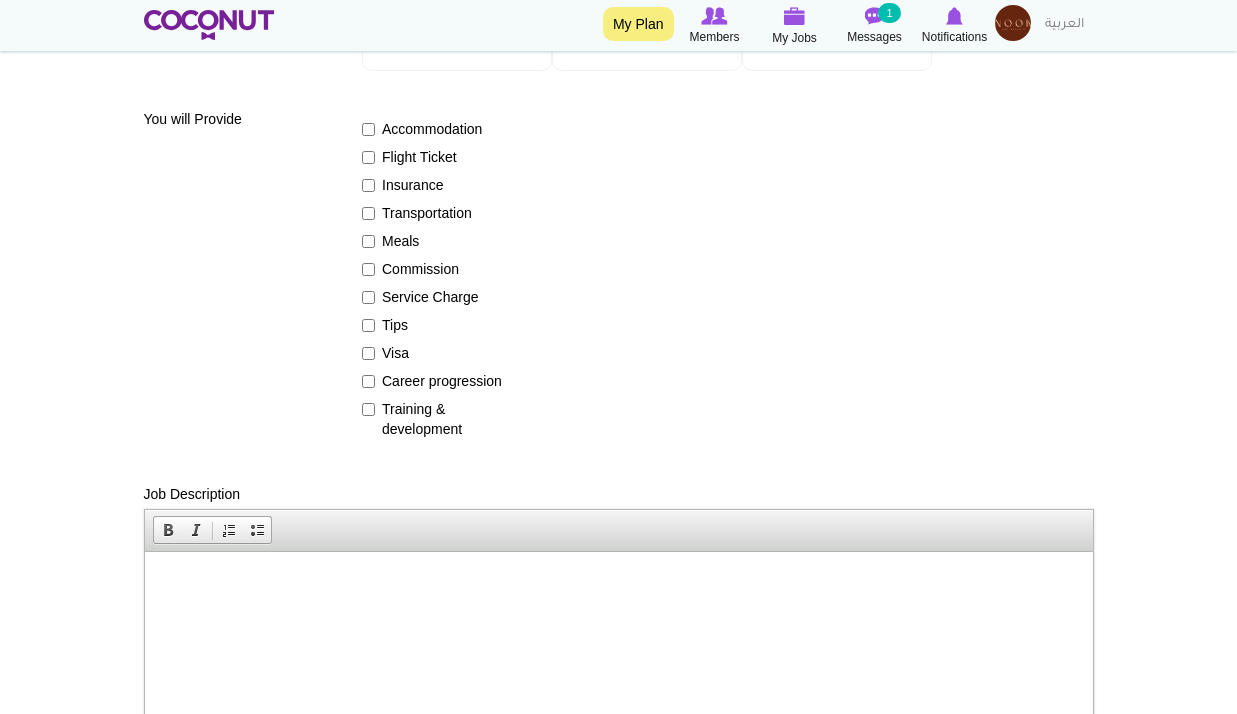 scroll, scrollTop: 400, scrollLeft: 0, axis: vertical 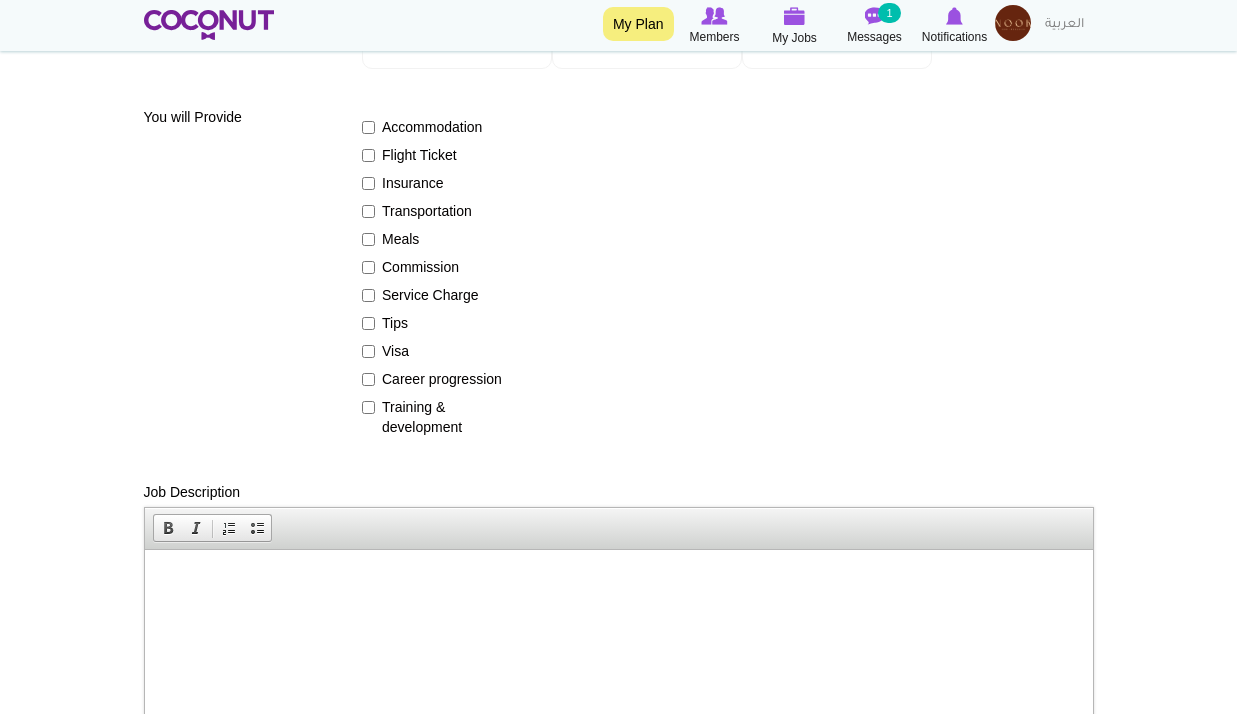 click on "Flight Ticket" at bounding box center [435, 155] 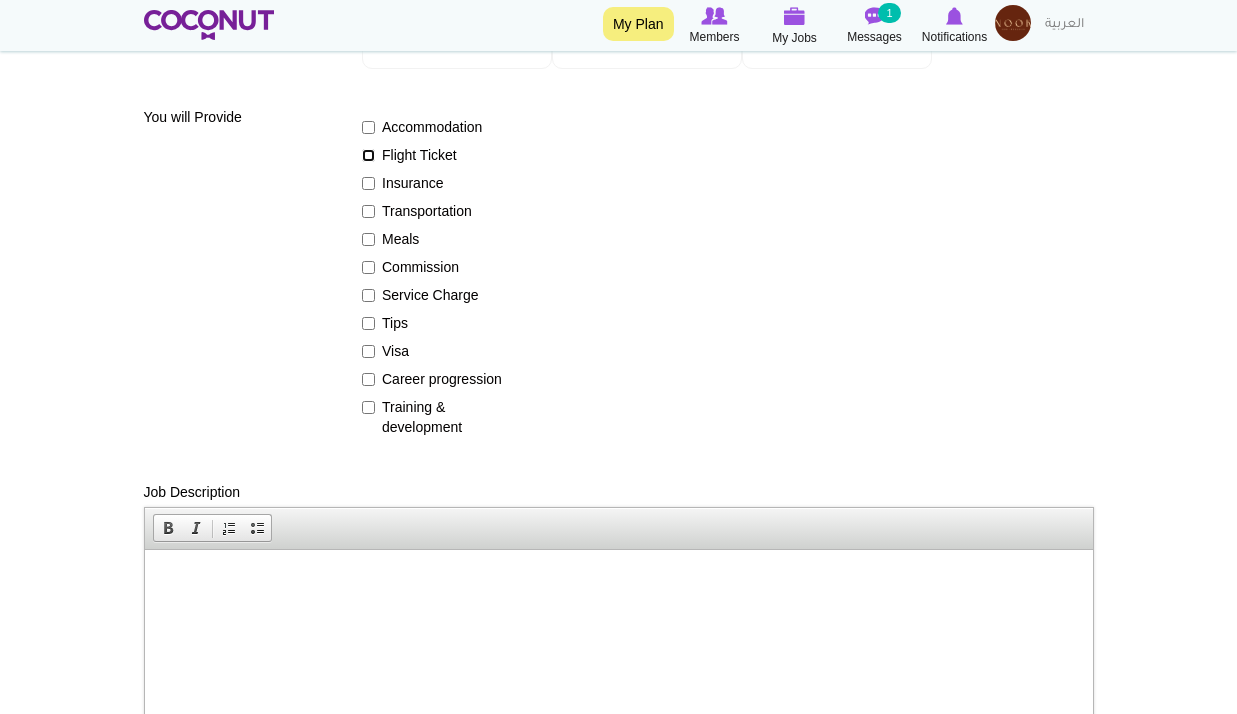 click on "Flight Ticket" at bounding box center (368, 155) 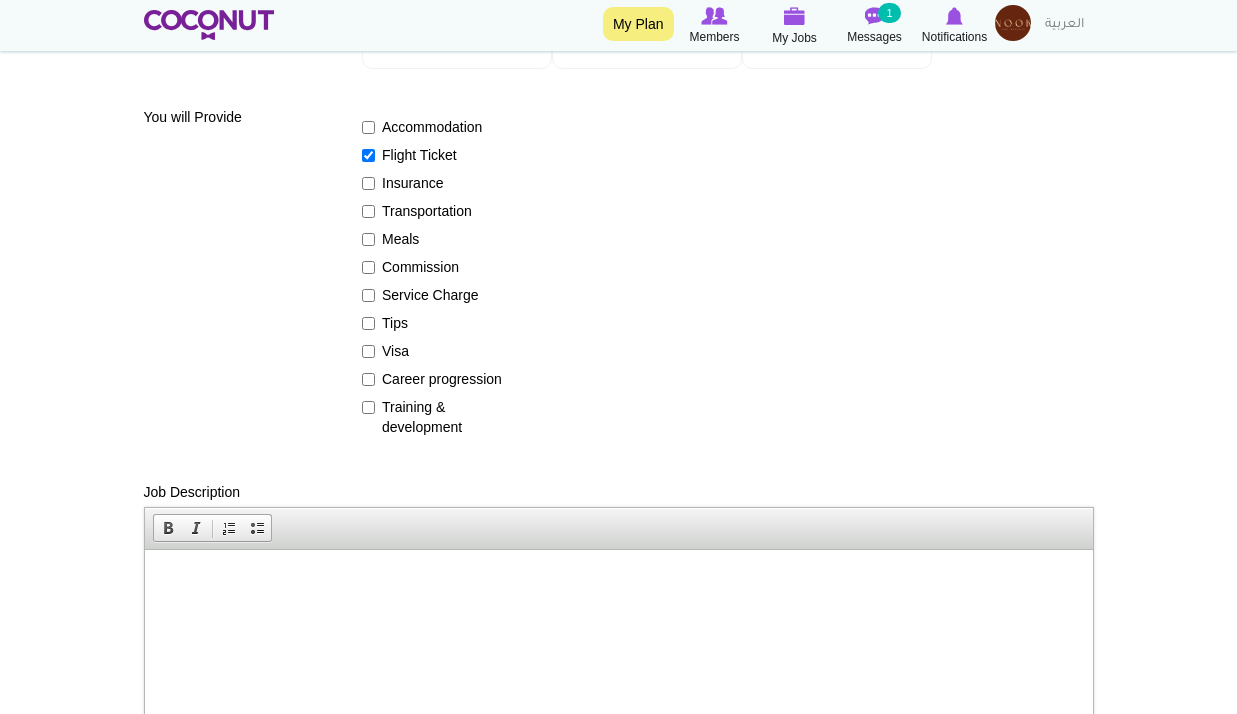 click on "Visa" at bounding box center (435, 351) 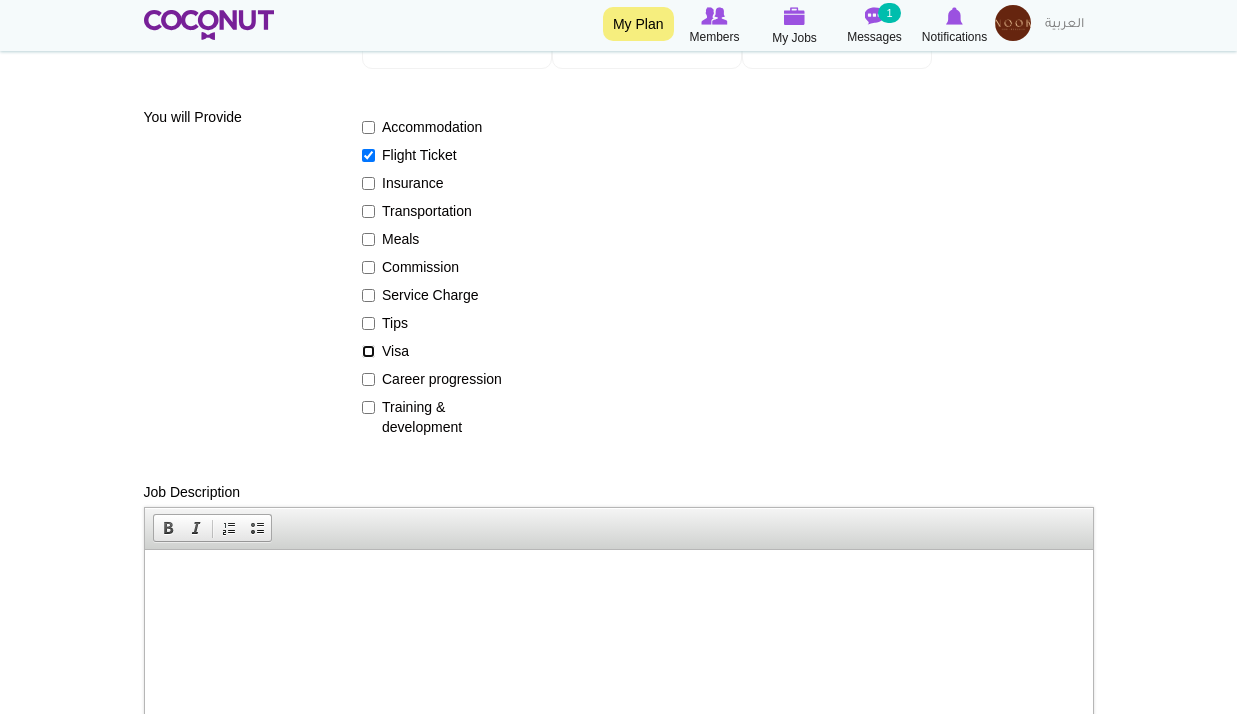 click on "Visa" at bounding box center [368, 351] 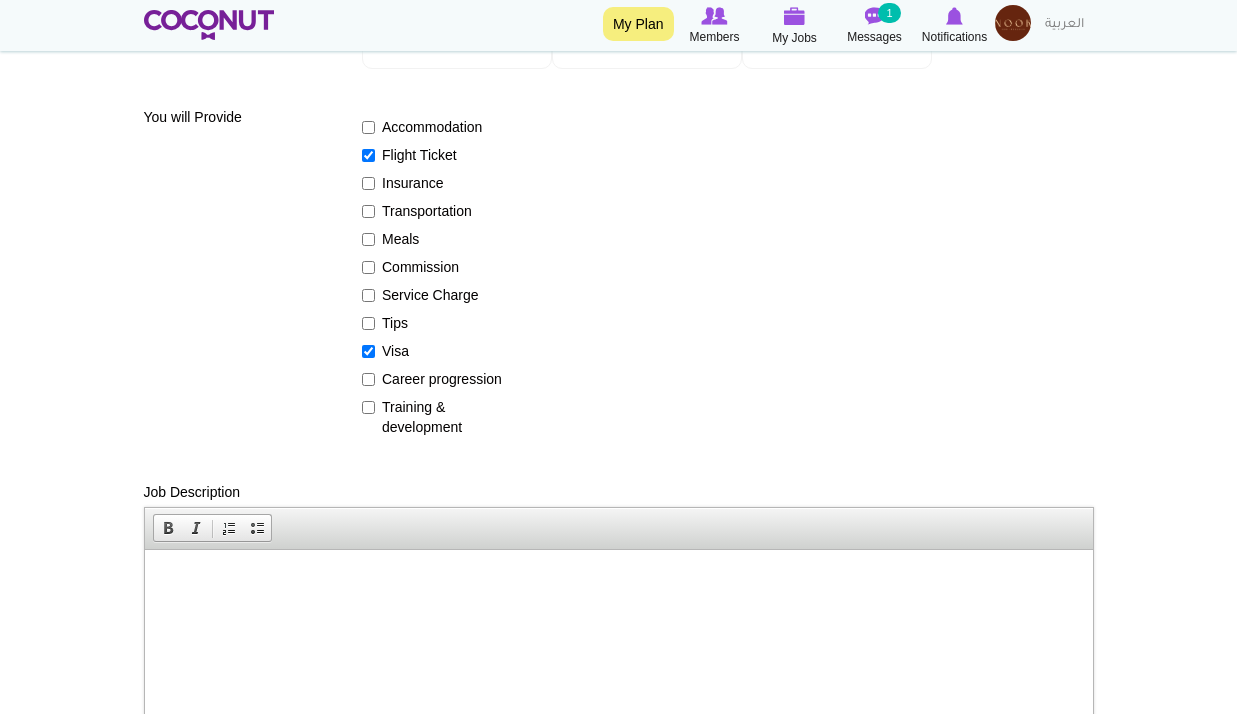 click on "Career progression" at bounding box center (435, 379) 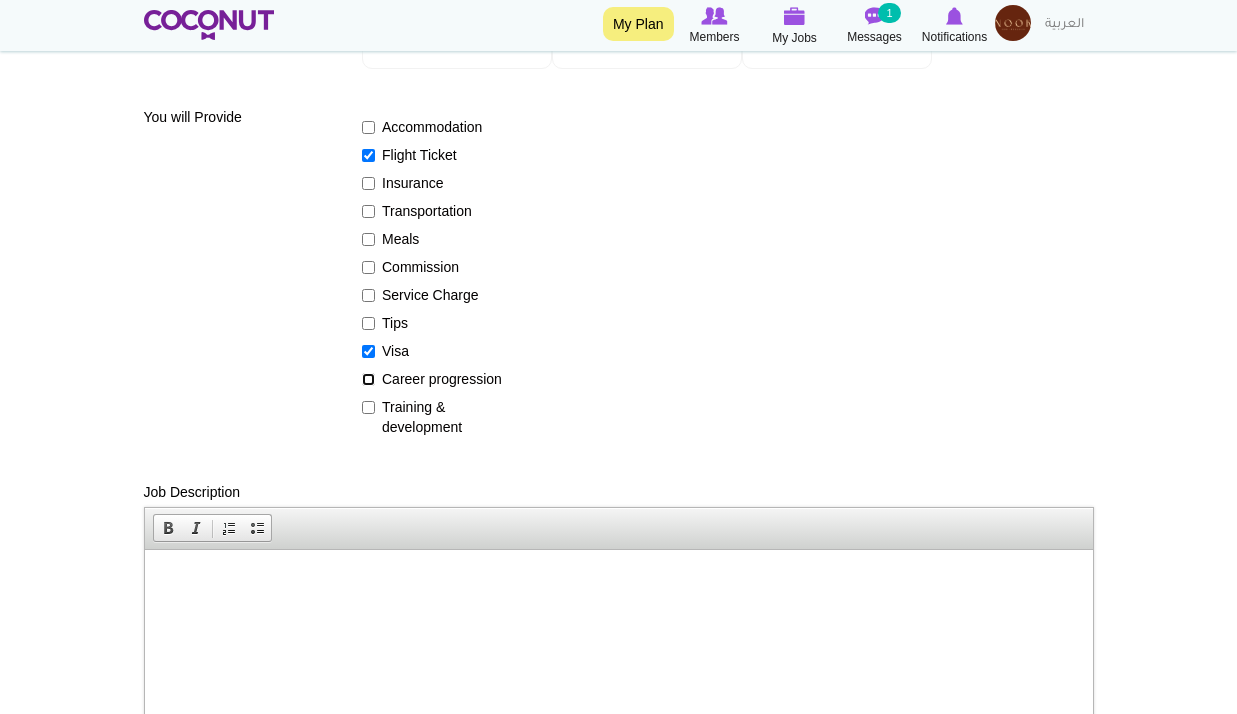click on "Career progression" at bounding box center (368, 379) 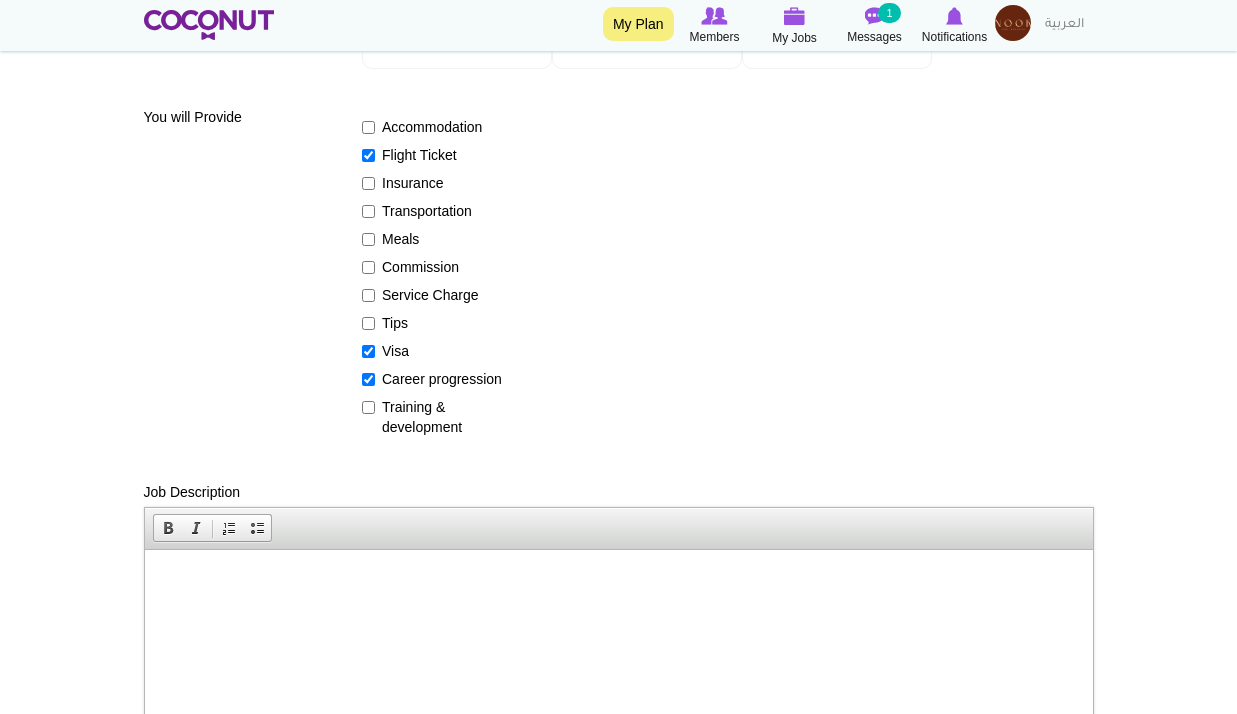 click on "Training & development" at bounding box center [435, 417] 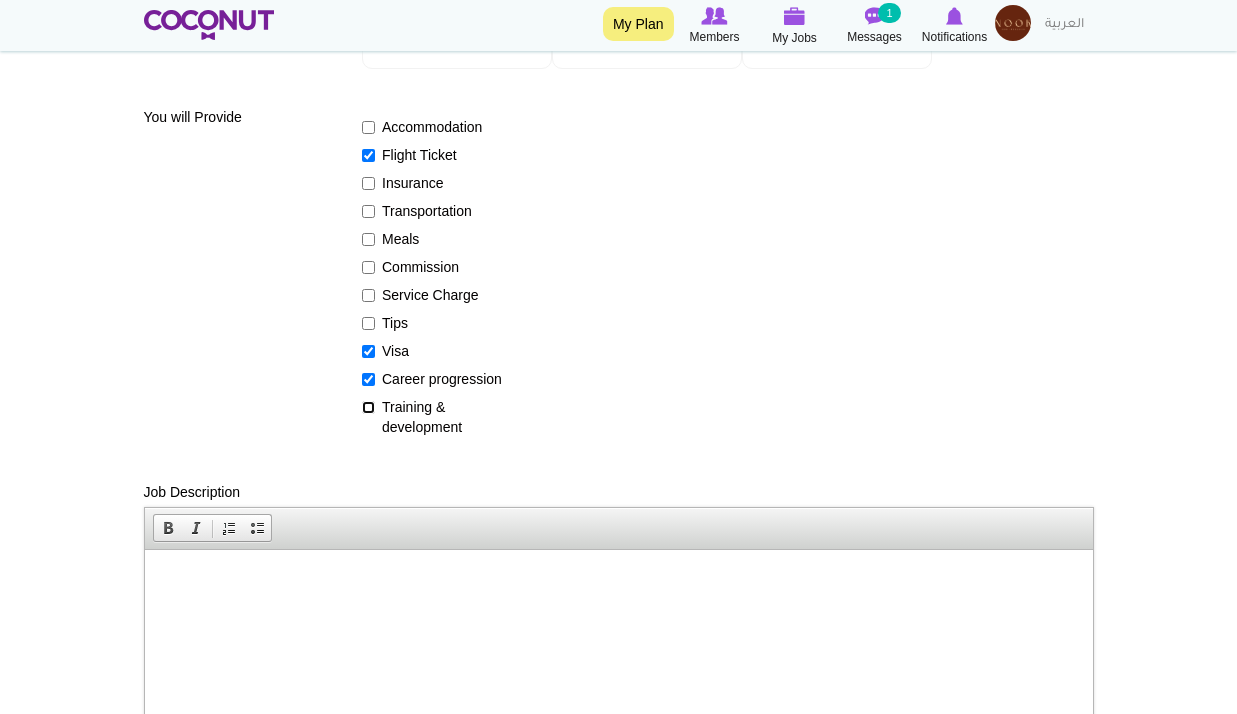 click on "Training & development" at bounding box center (368, 407) 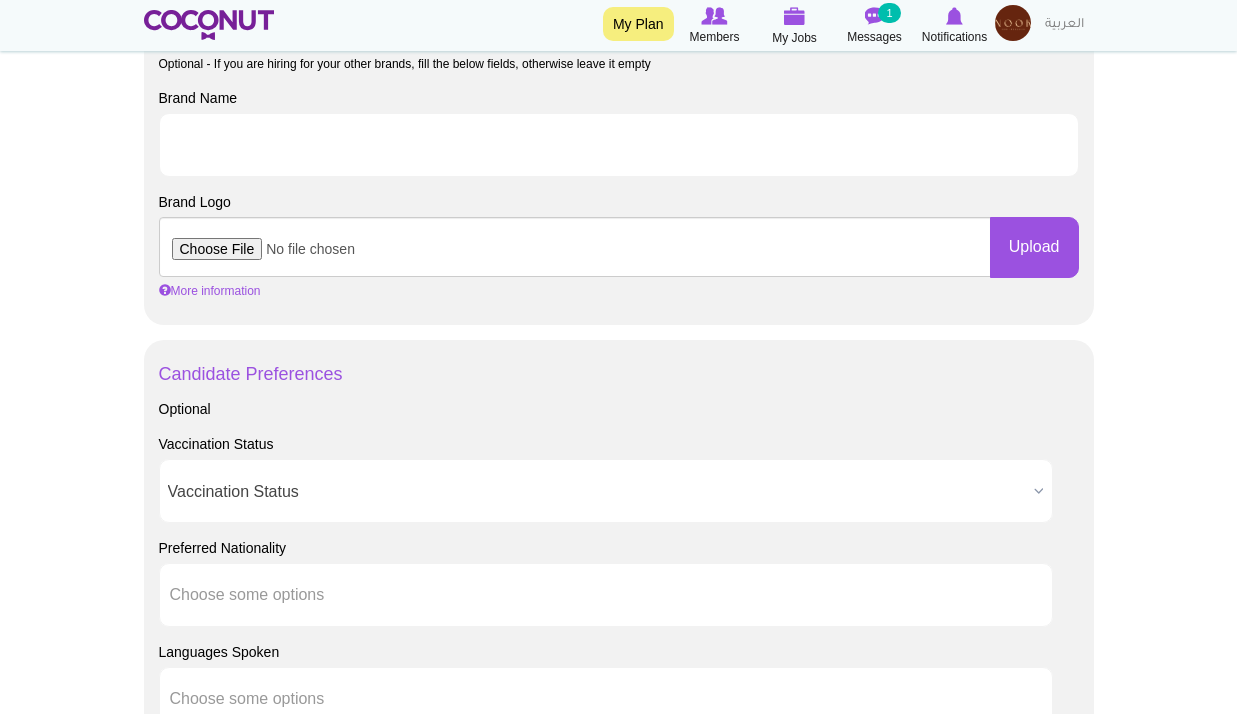 scroll, scrollTop: 1100, scrollLeft: 0, axis: vertical 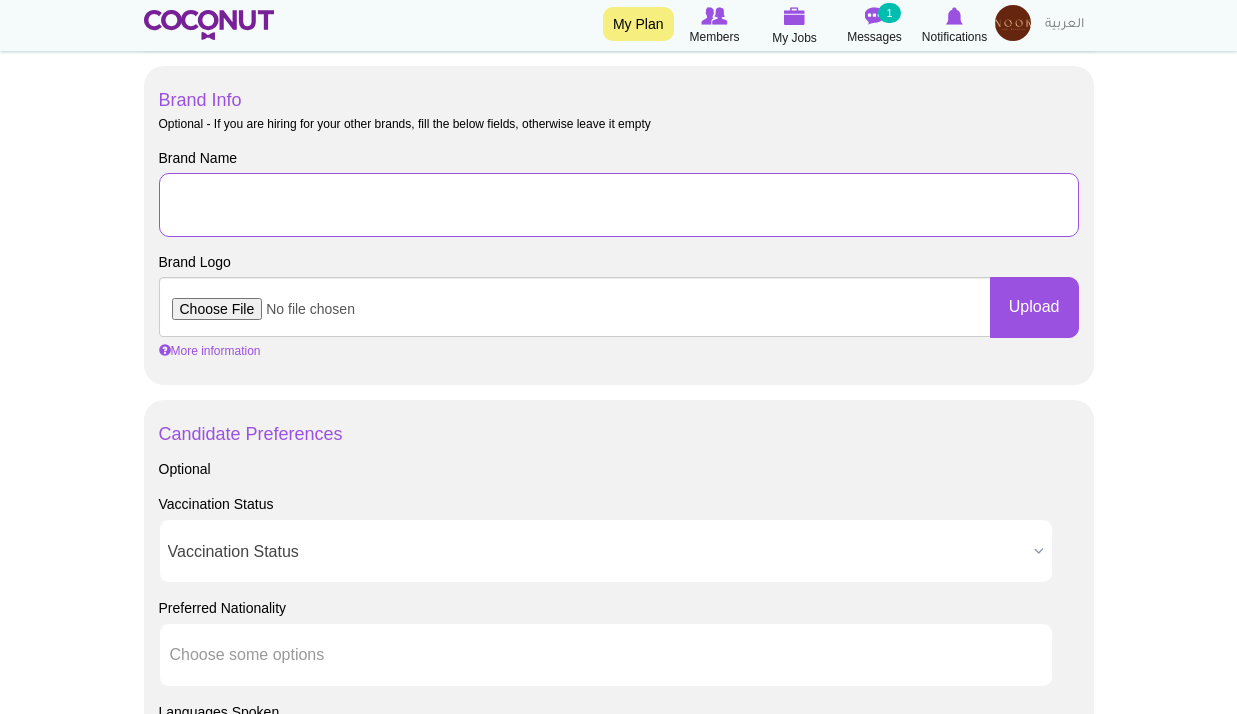 click on "Brand Name" at bounding box center [619, 205] 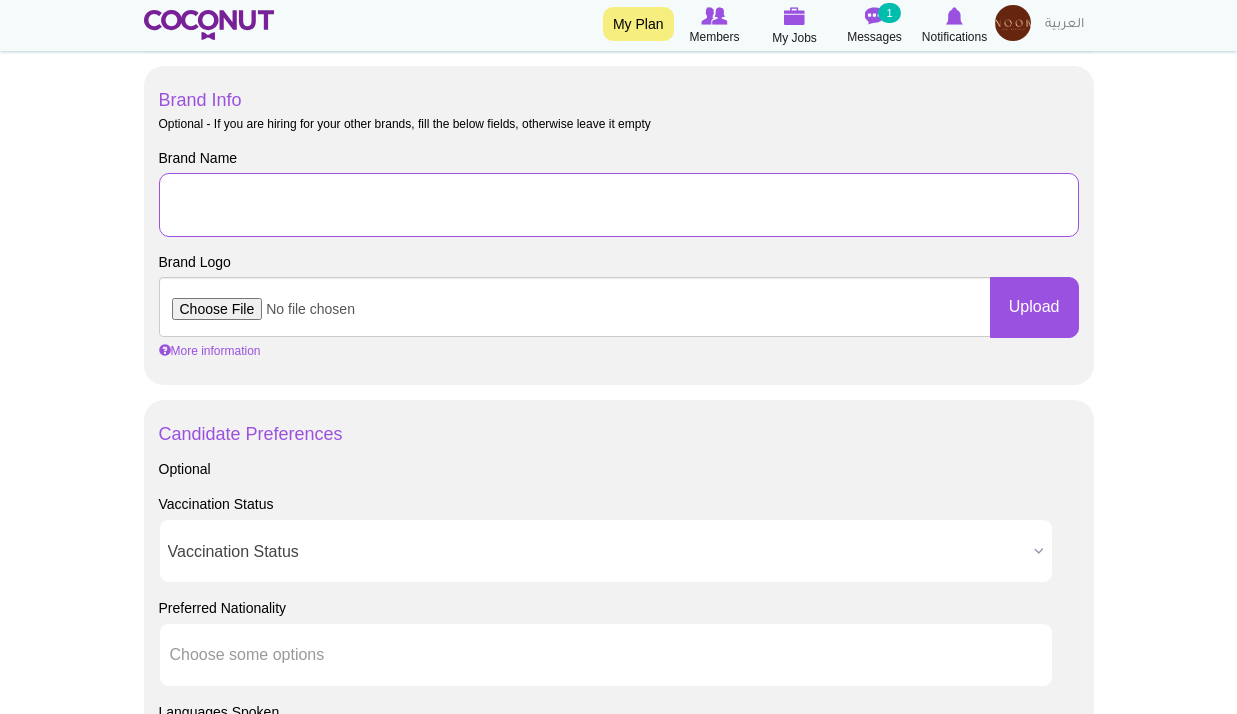type on "GBL Hospitality Group Bahrain" 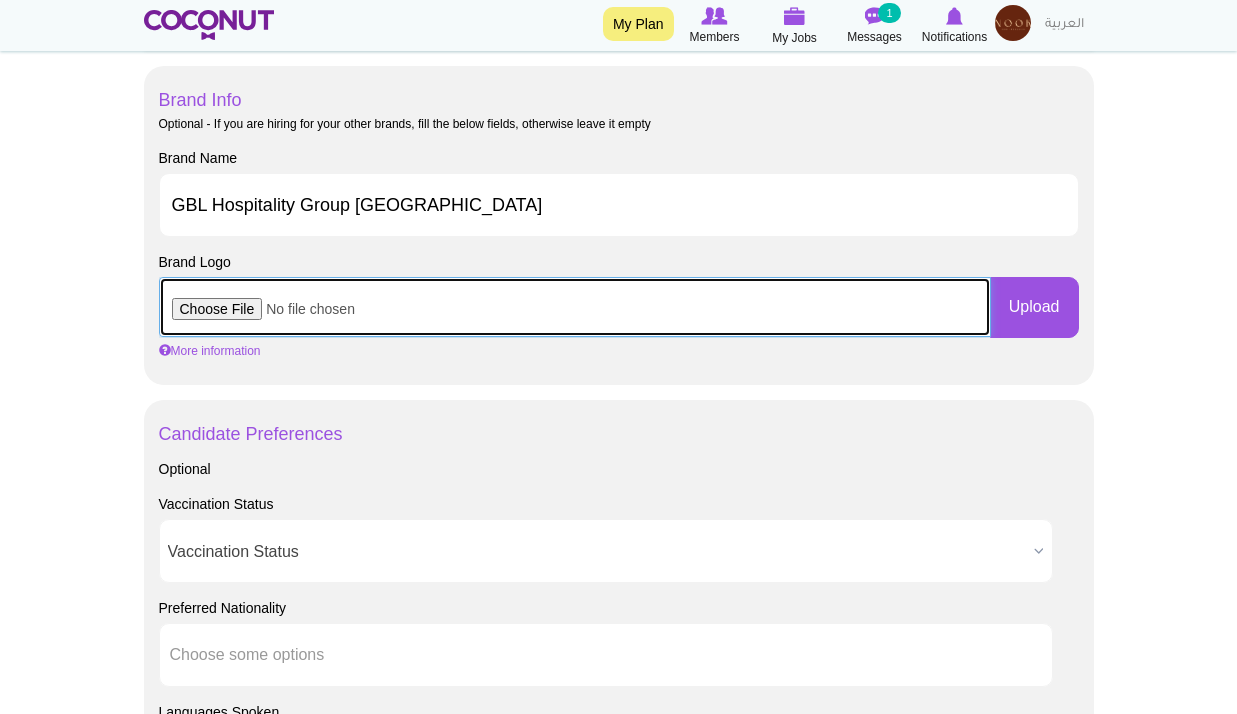 click at bounding box center [575, 307] 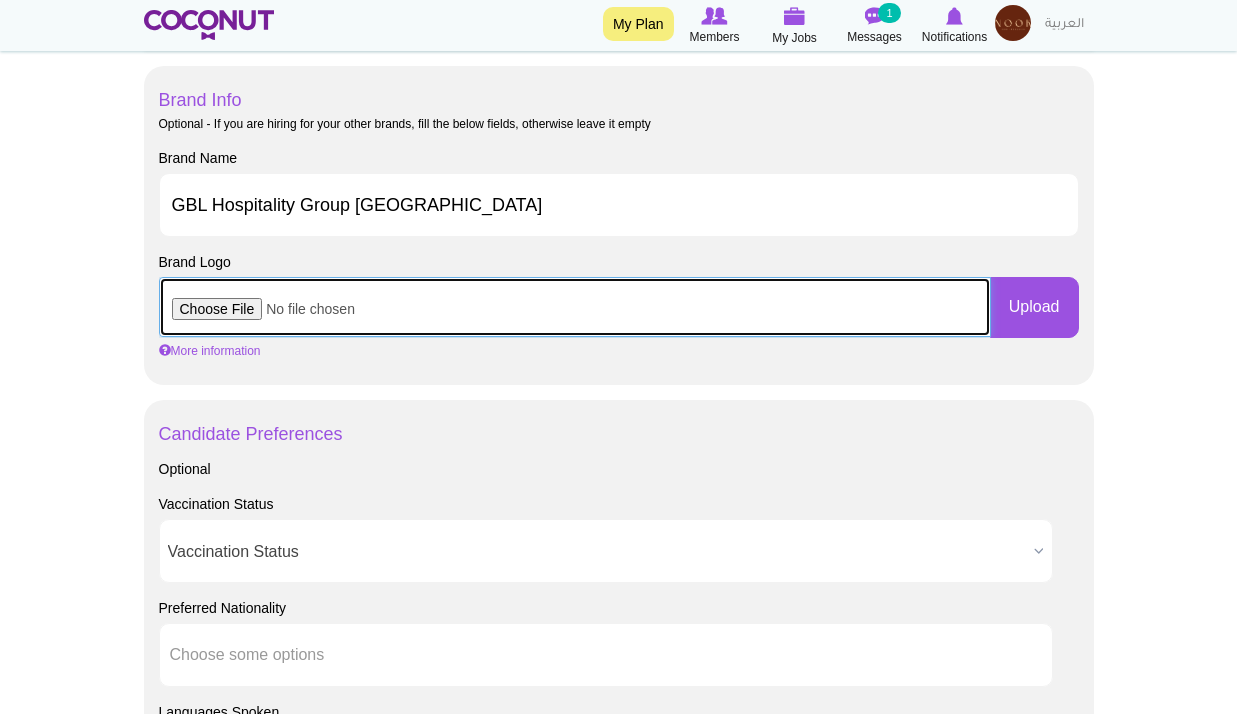 type on "C:\fakepath\images.jpeg" 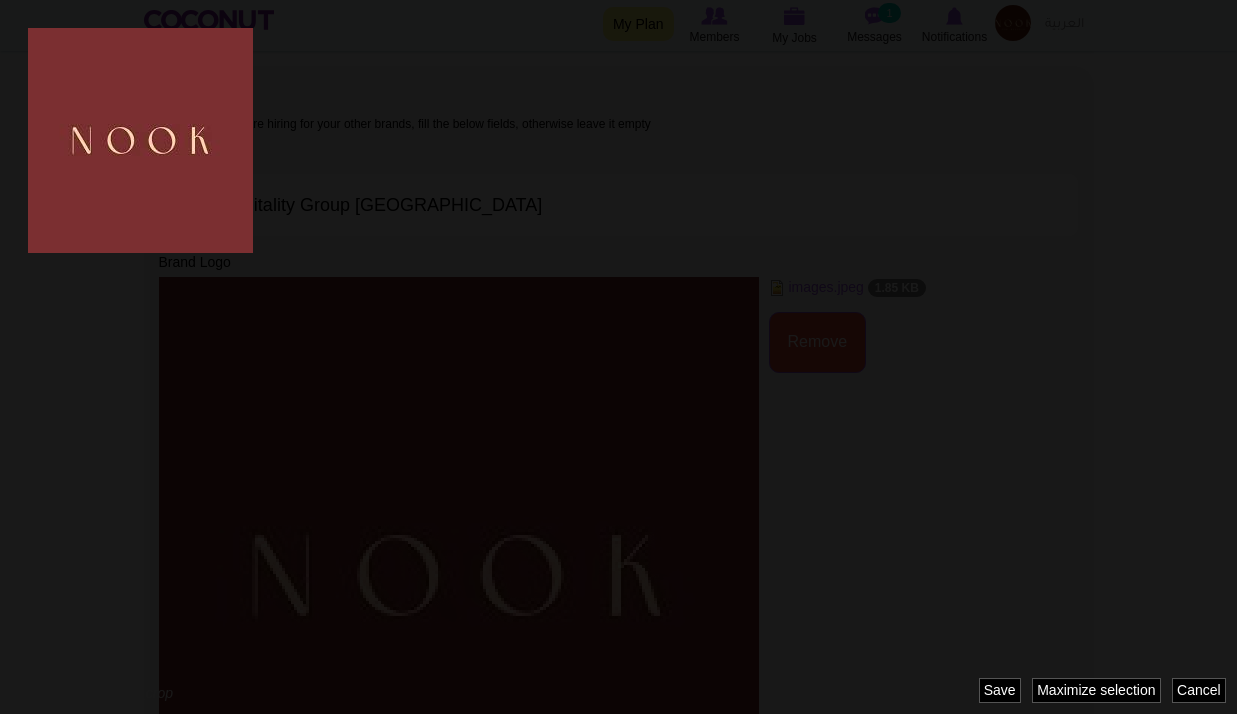 scroll, scrollTop: 0, scrollLeft: 0, axis: both 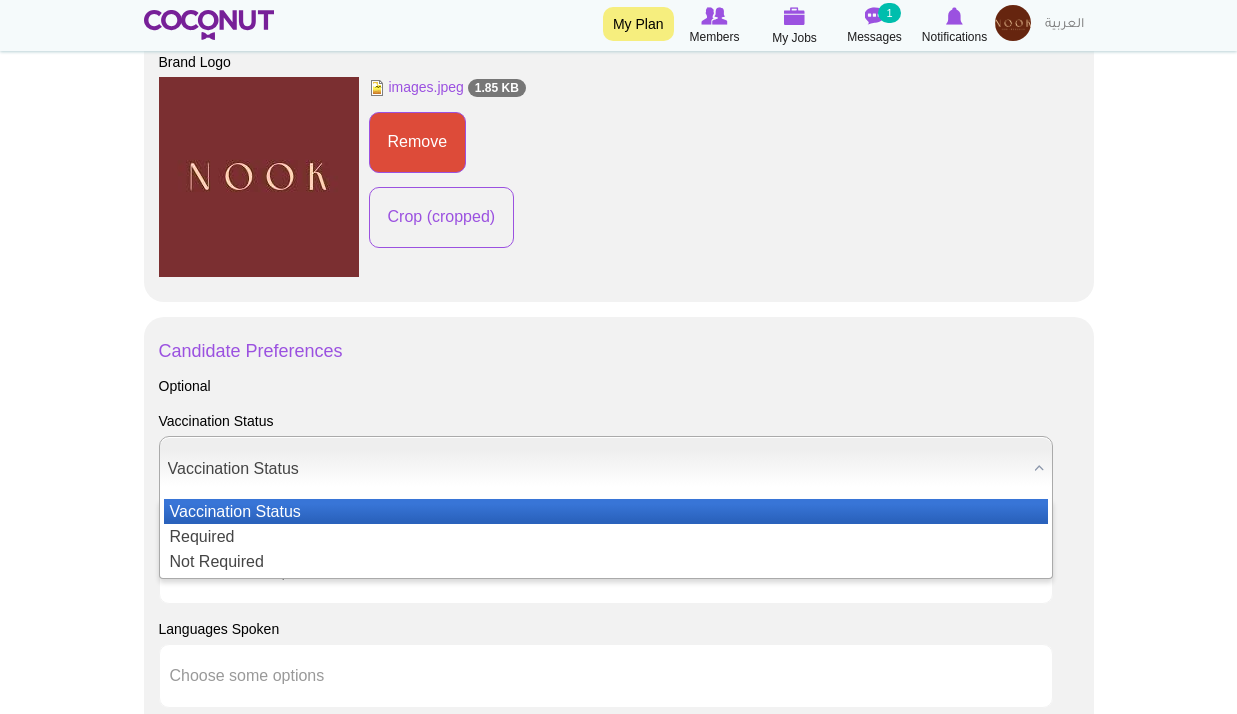 click on "Vaccination Status" at bounding box center (597, 469) 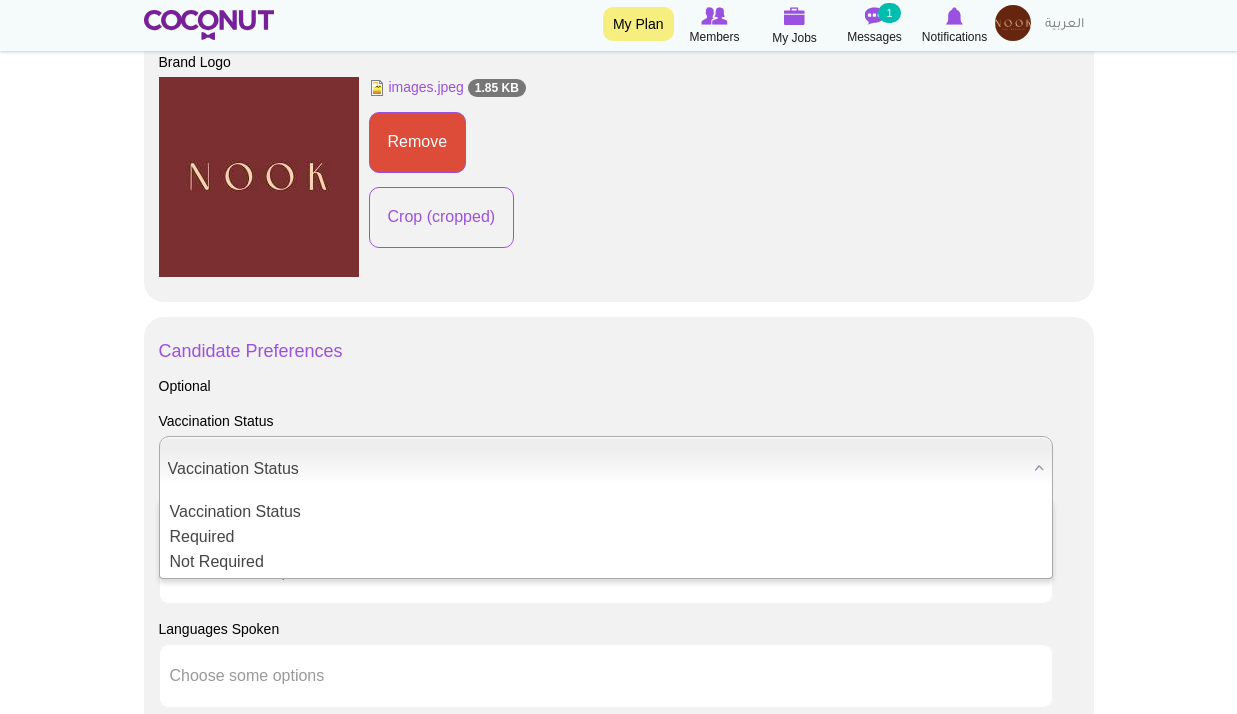 click on "Toggle navigation
My Plan
Members
My Jobs
Post a Job
Messages
1
Notifications
My Profile" at bounding box center [618, 193] 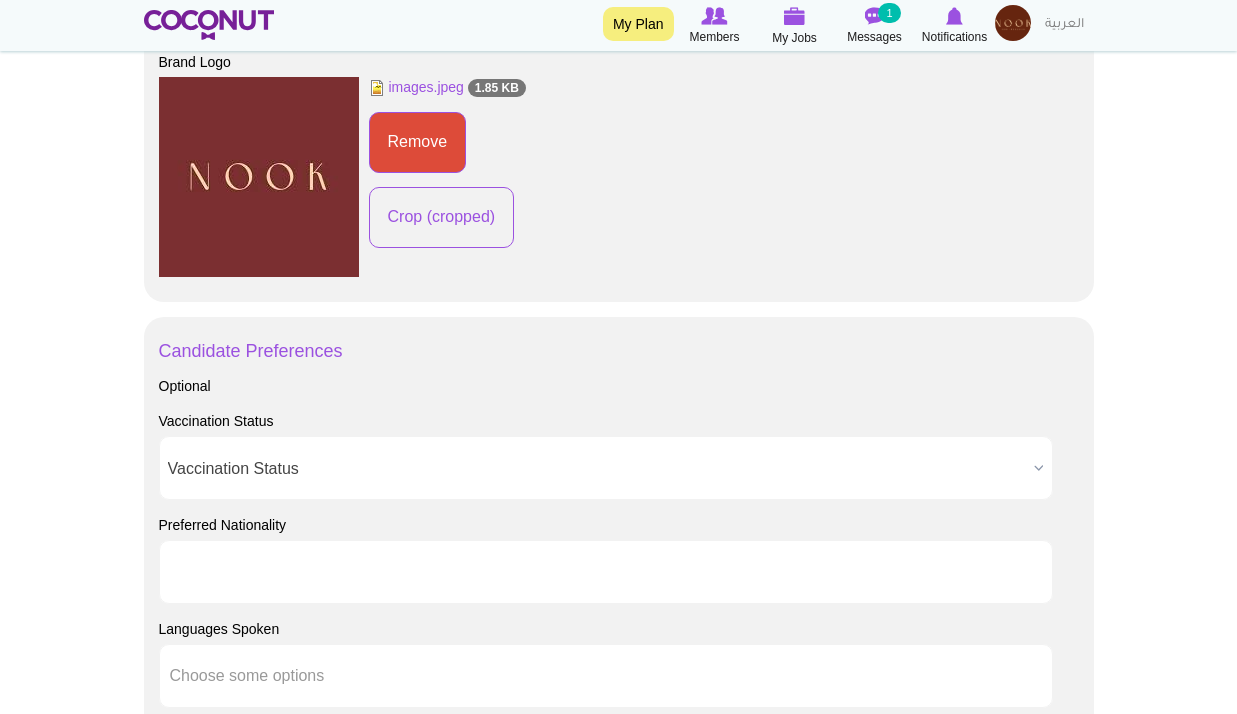 click at bounding box center [260, 572] 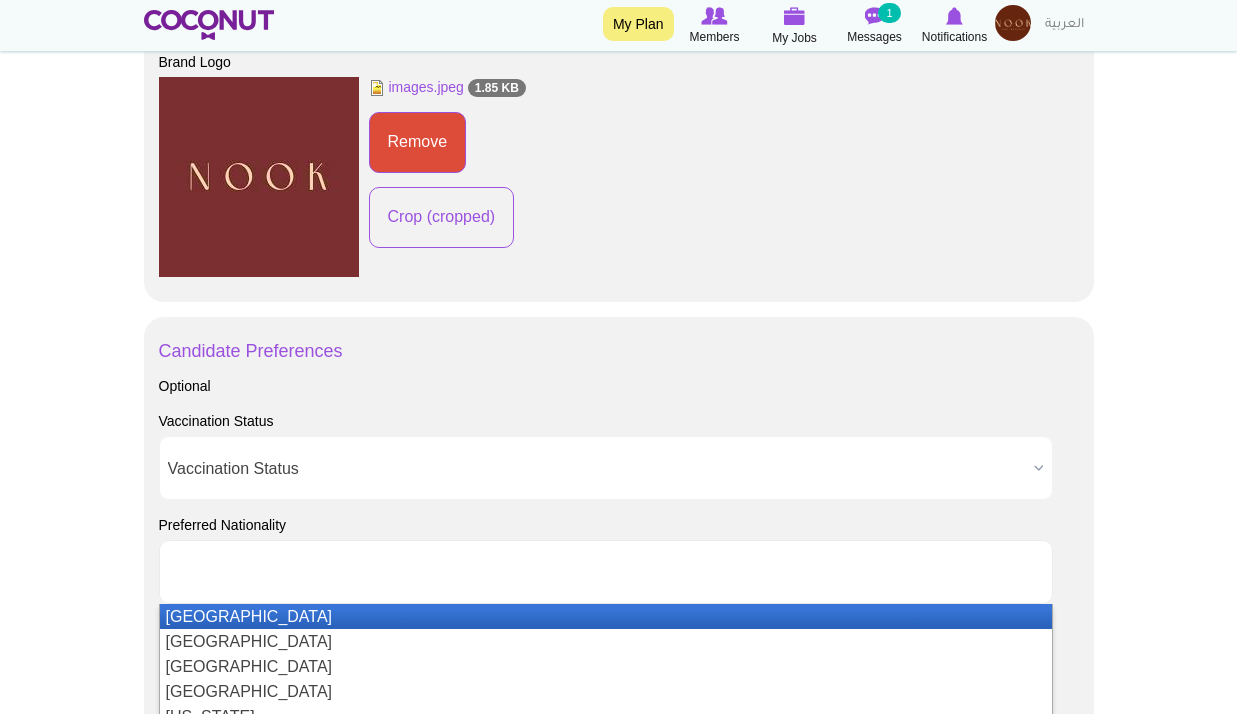 drag, startPoint x: 5, startPoint y: 521, endPoint x: 43, endPoint y: 531, distance: 39.293766 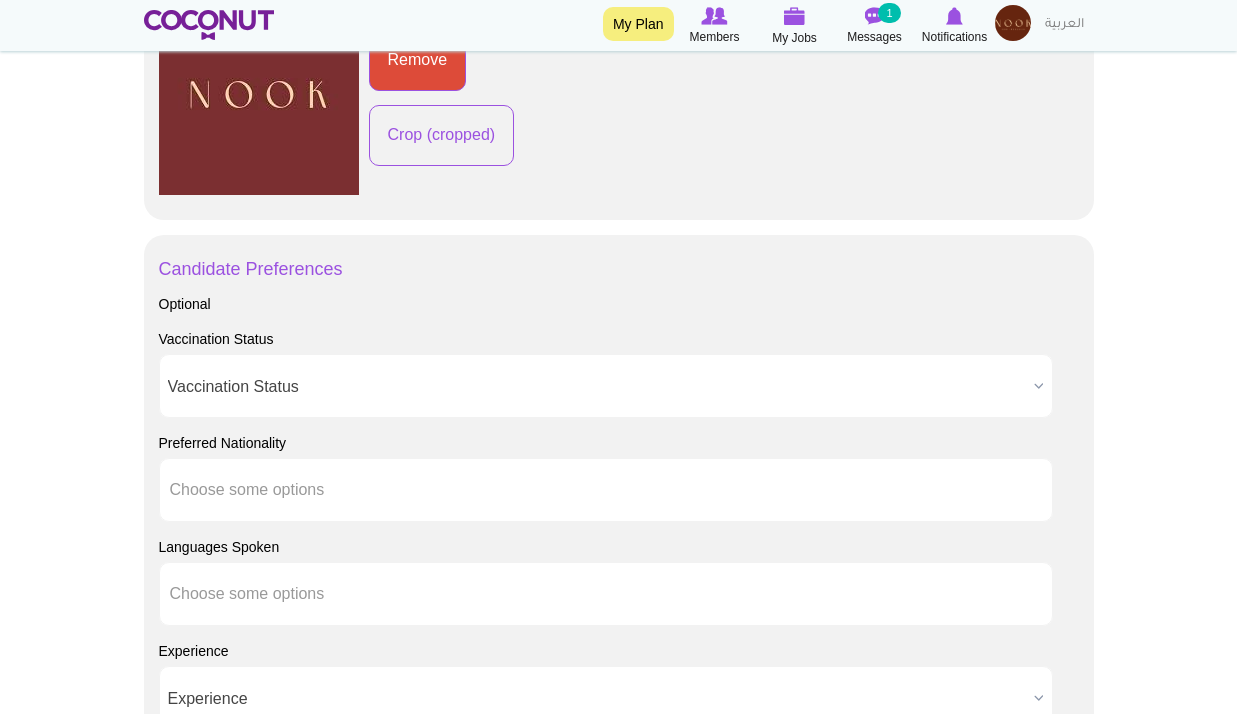 scroll, scrollTop: 1700, scrollLeft: 0, axis: vertical 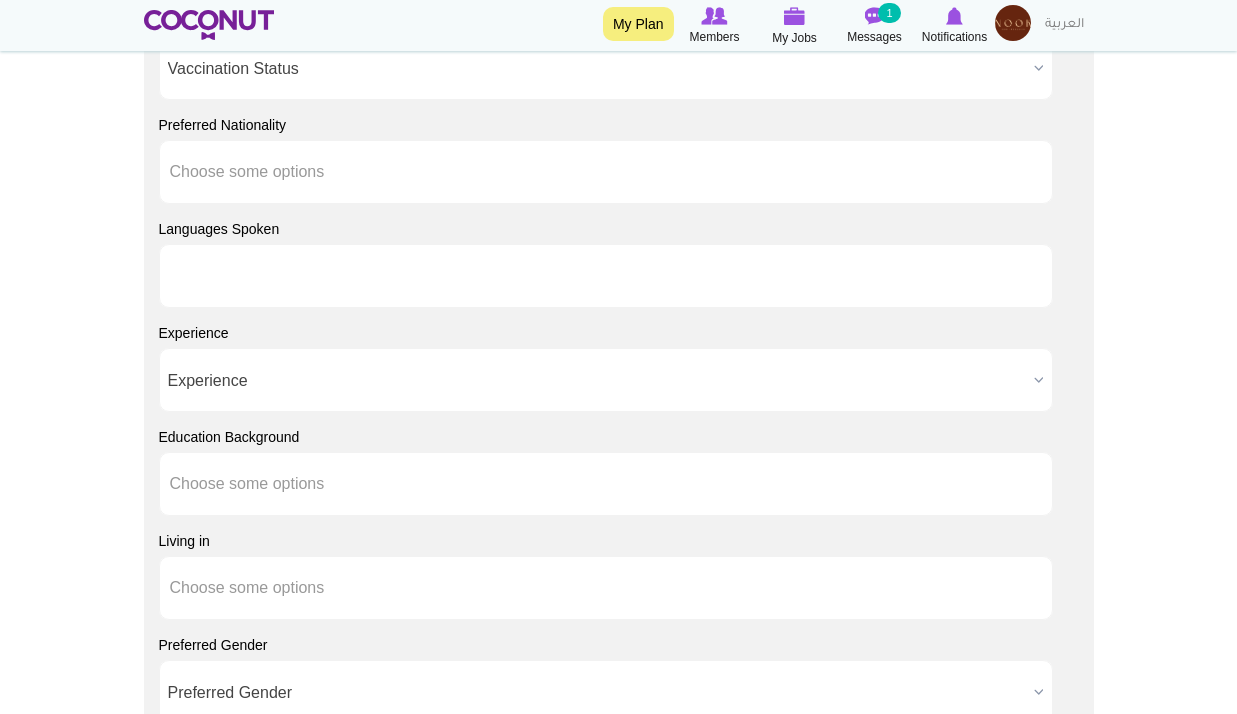 click at bounding box center [260, 276] 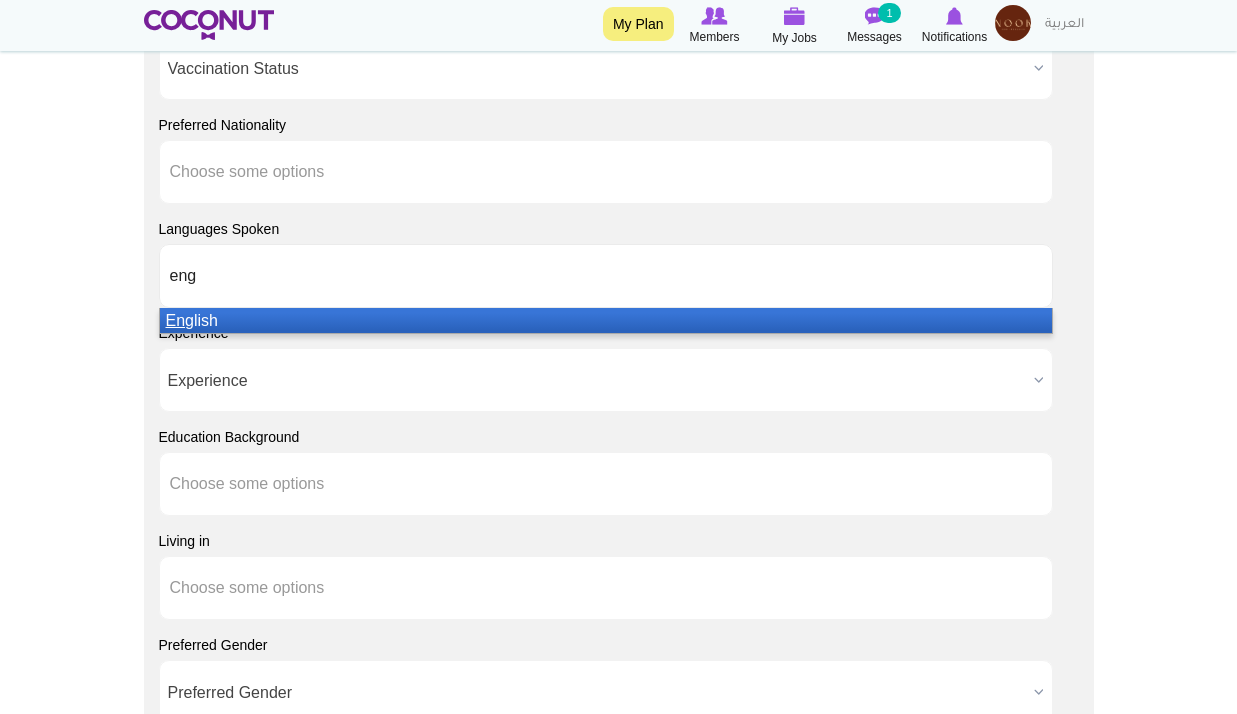 type on "eng" 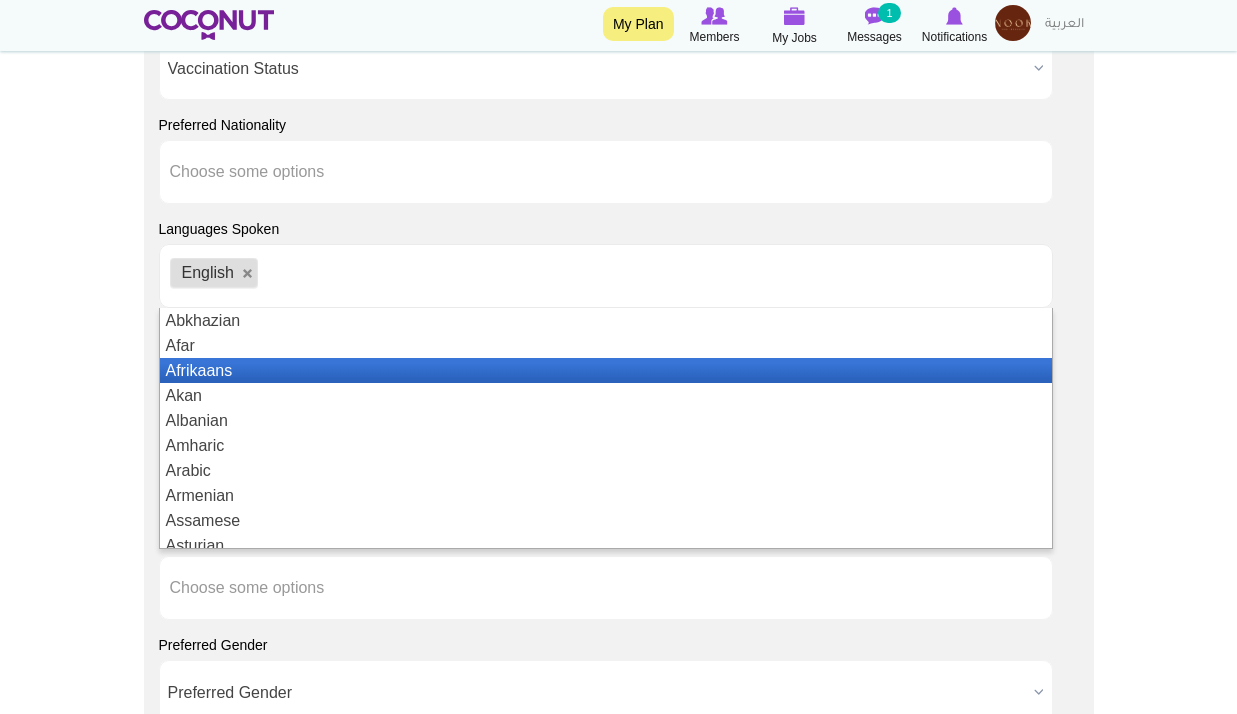 click on "Toggle navigation
My Plan
Members
My Jobs
Post a Job
Messages
1
Notifications
My Profile" at bounding box center [618, -207] 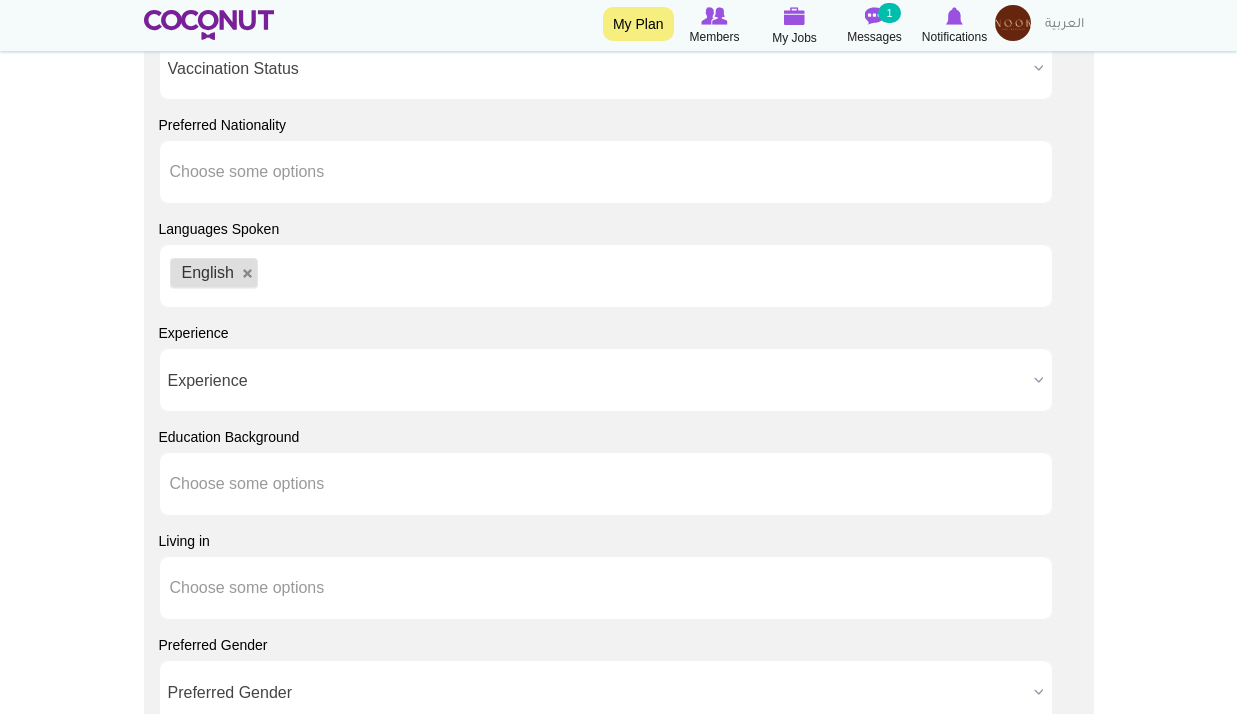 click on "Experience" at bounding box center (597, 381) 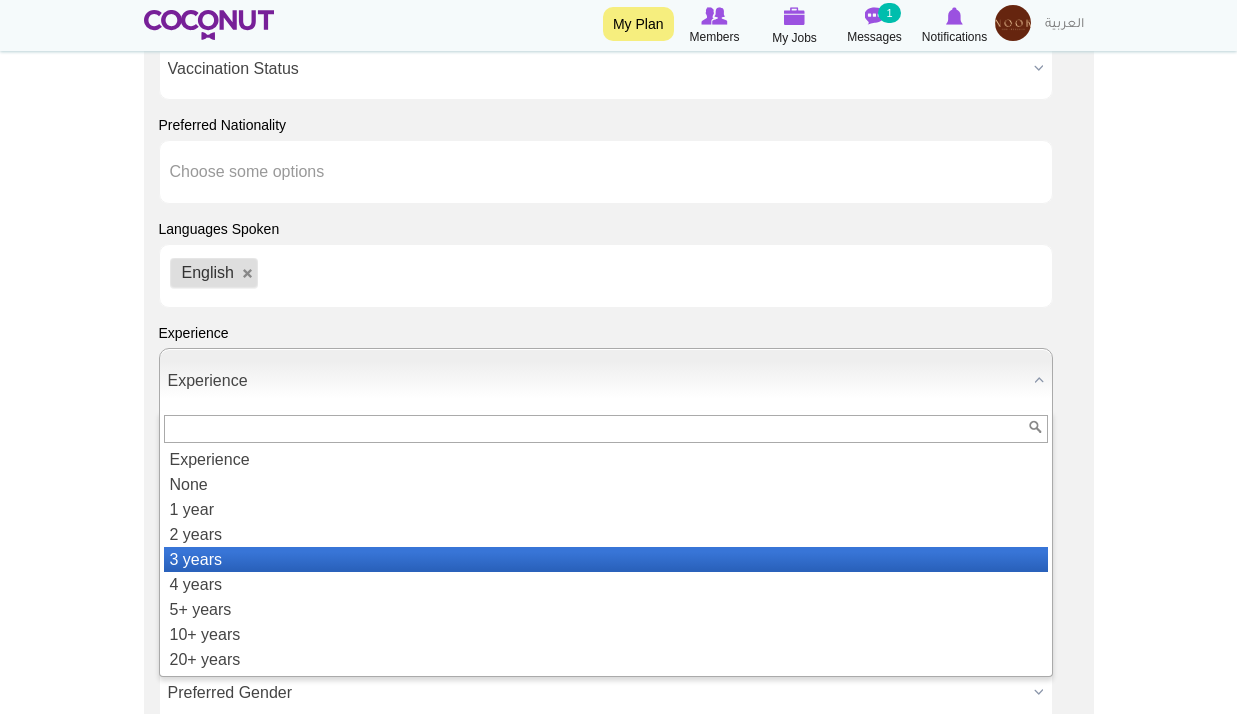 click on "3 years" at bounding box center [606, 559] 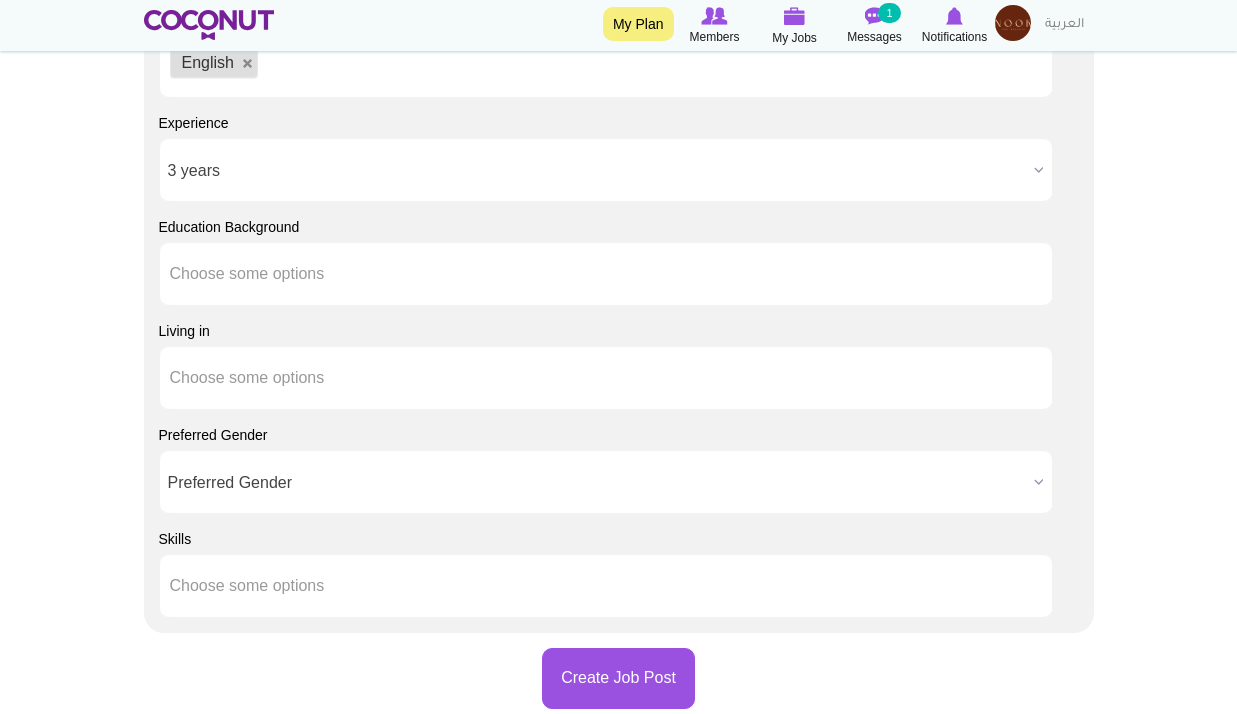 scroll, scrollTop: 1900, scrollLeft: 0, axis: vertical 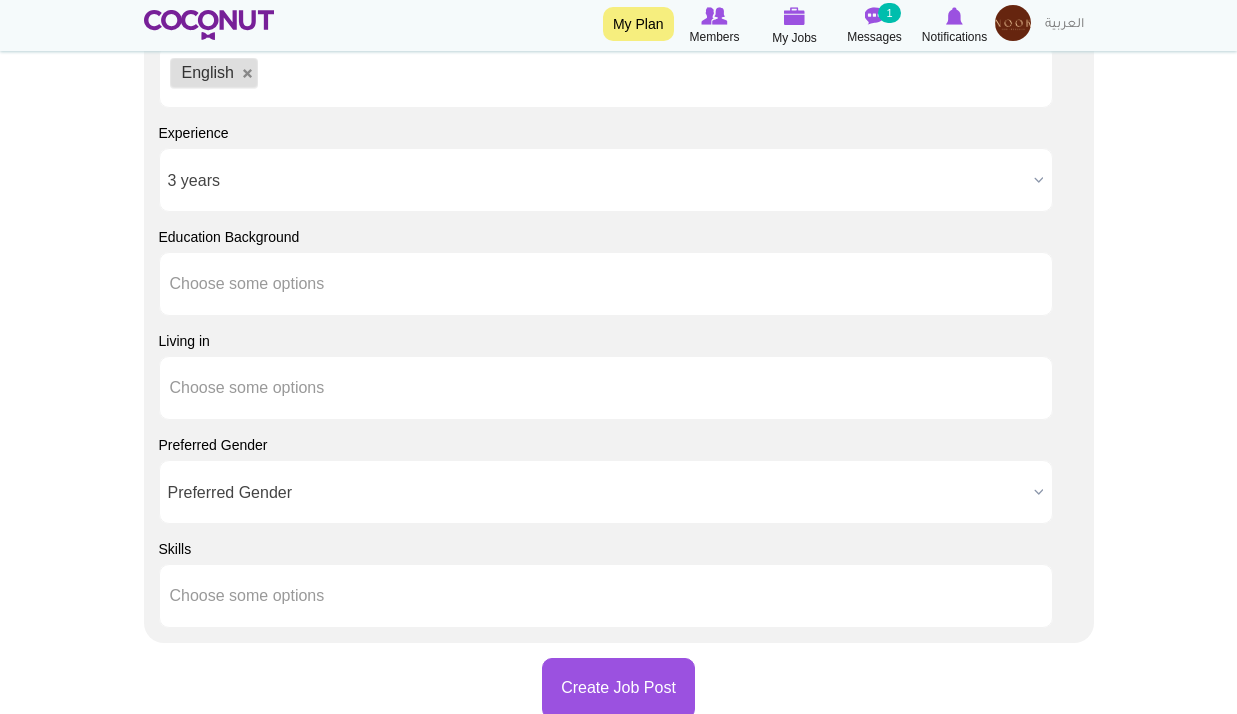 click on "English" at bounding box center [606, 76] 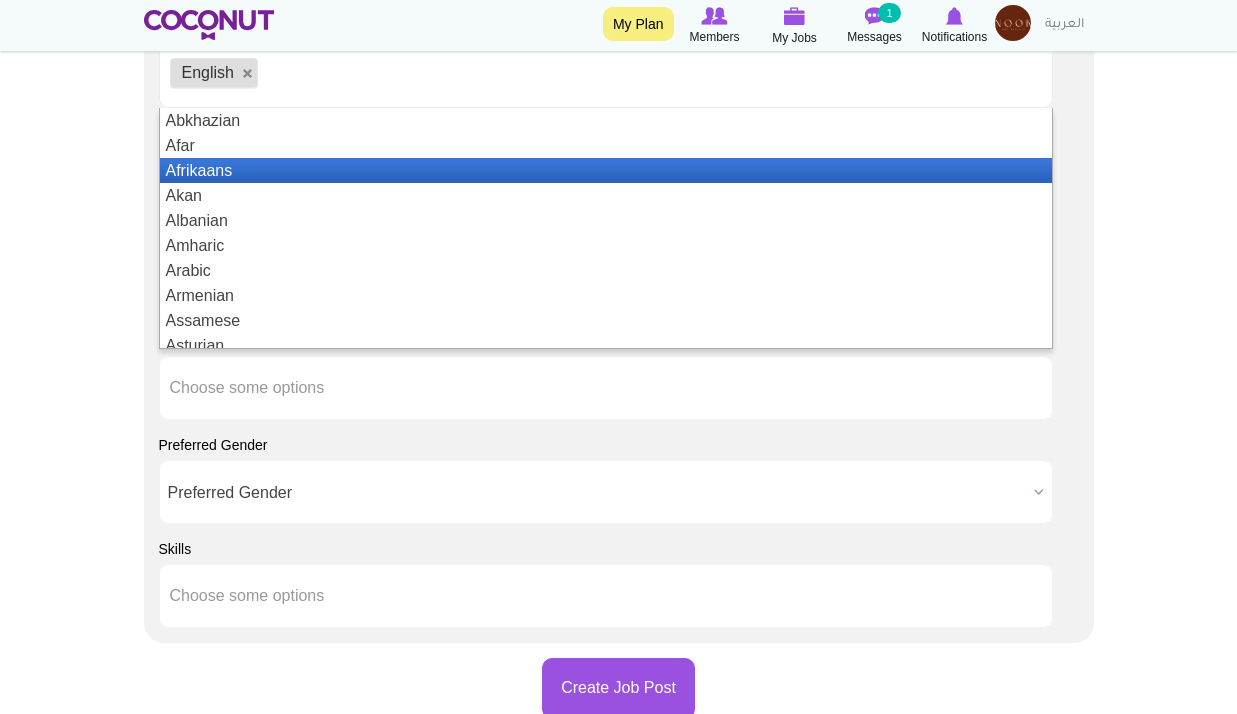 click on "Afrikaans" at bounding box center [606, 170] 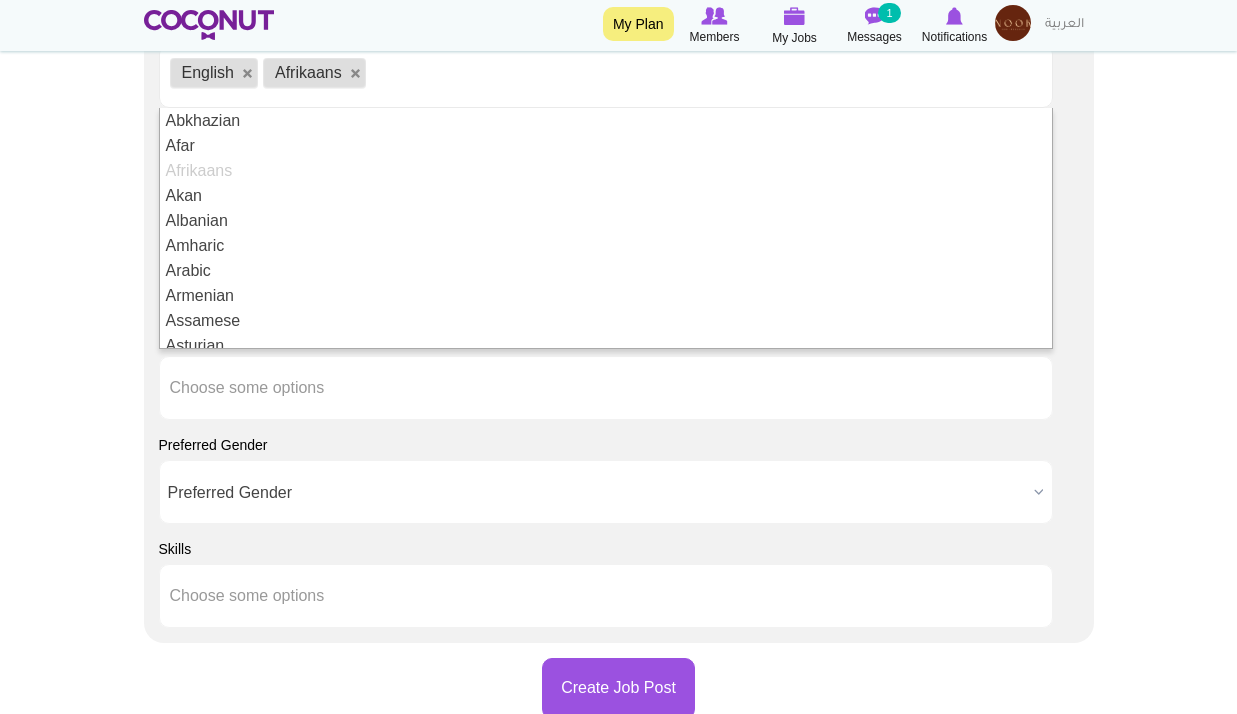 click at bounding box center (356, 74) 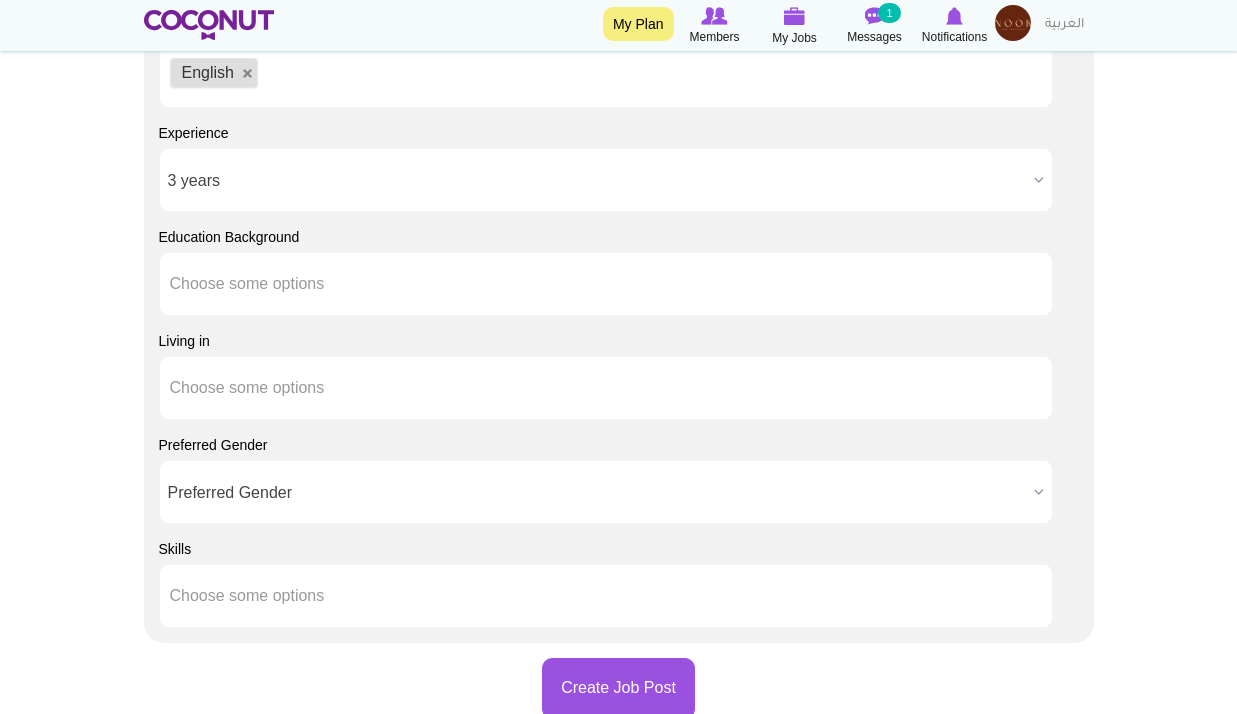 type 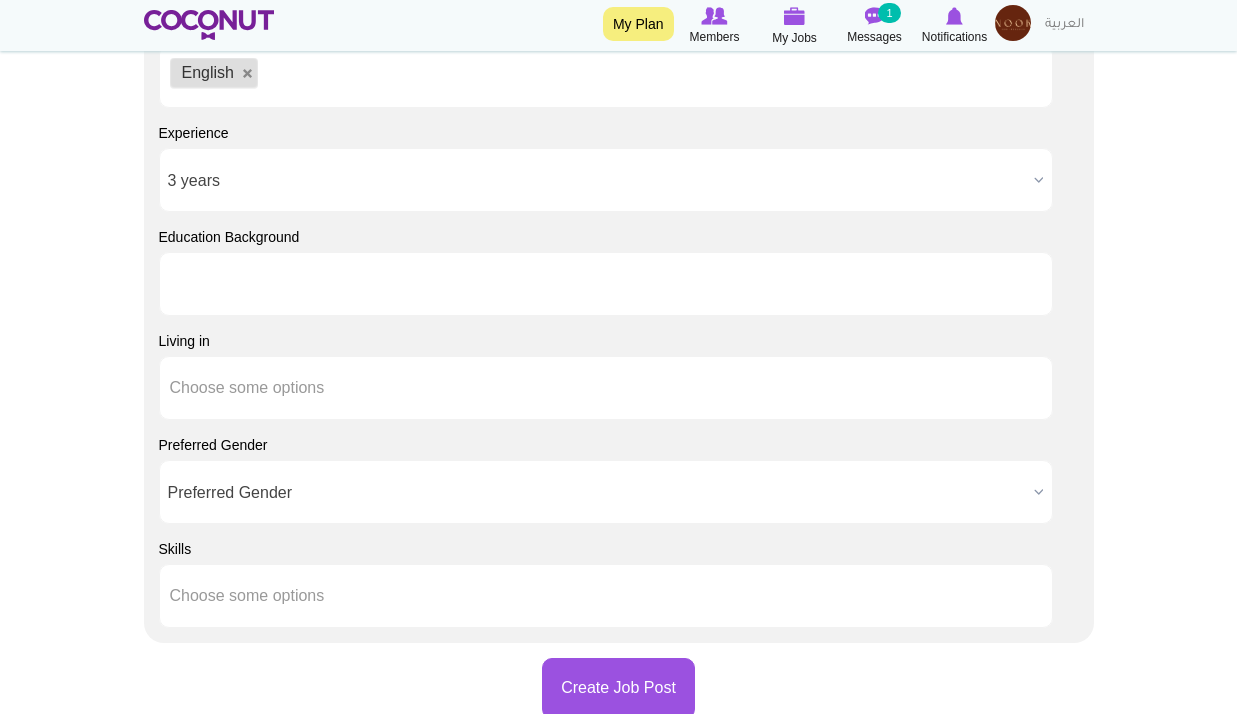 click at bounding box center (260, 284) 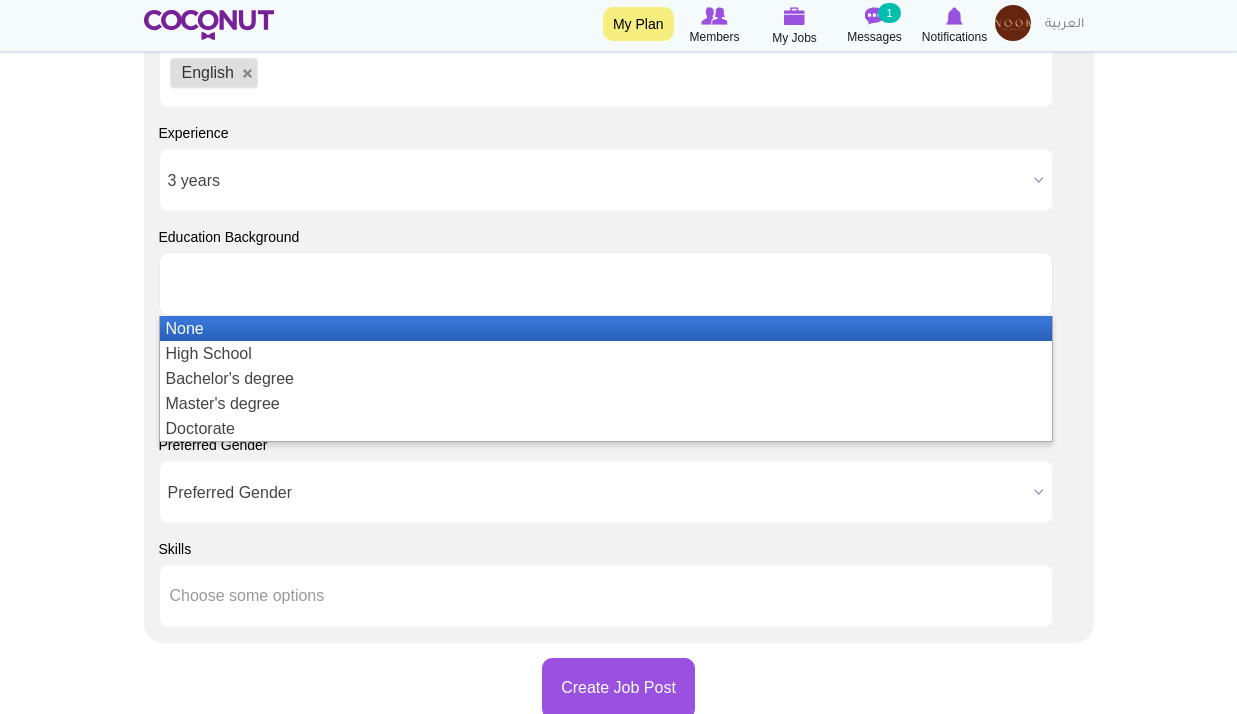 click on "None" at bounding box center (606, 328) 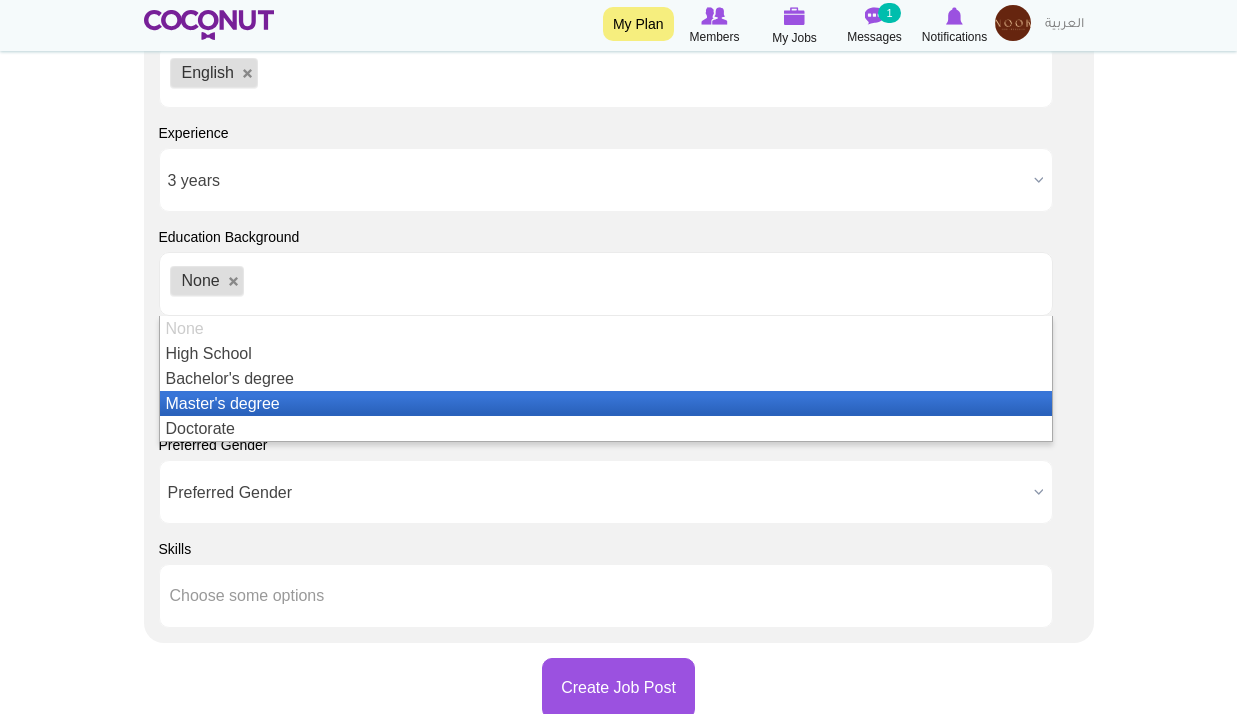 click on "Toggle navigation
My Plan
Members
My Jobs
Post a Job
Messages
1
Notifications
My Profile" at bounding box center (618, -407) 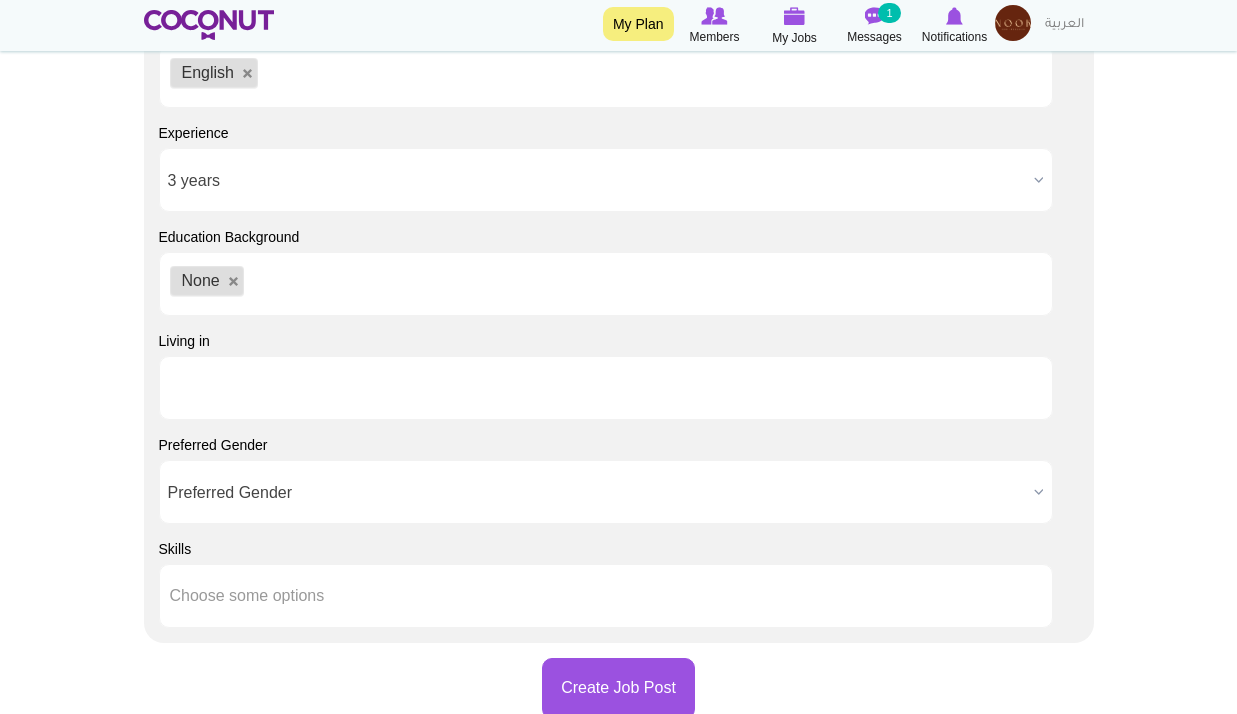click at bounding box center (260, 388) 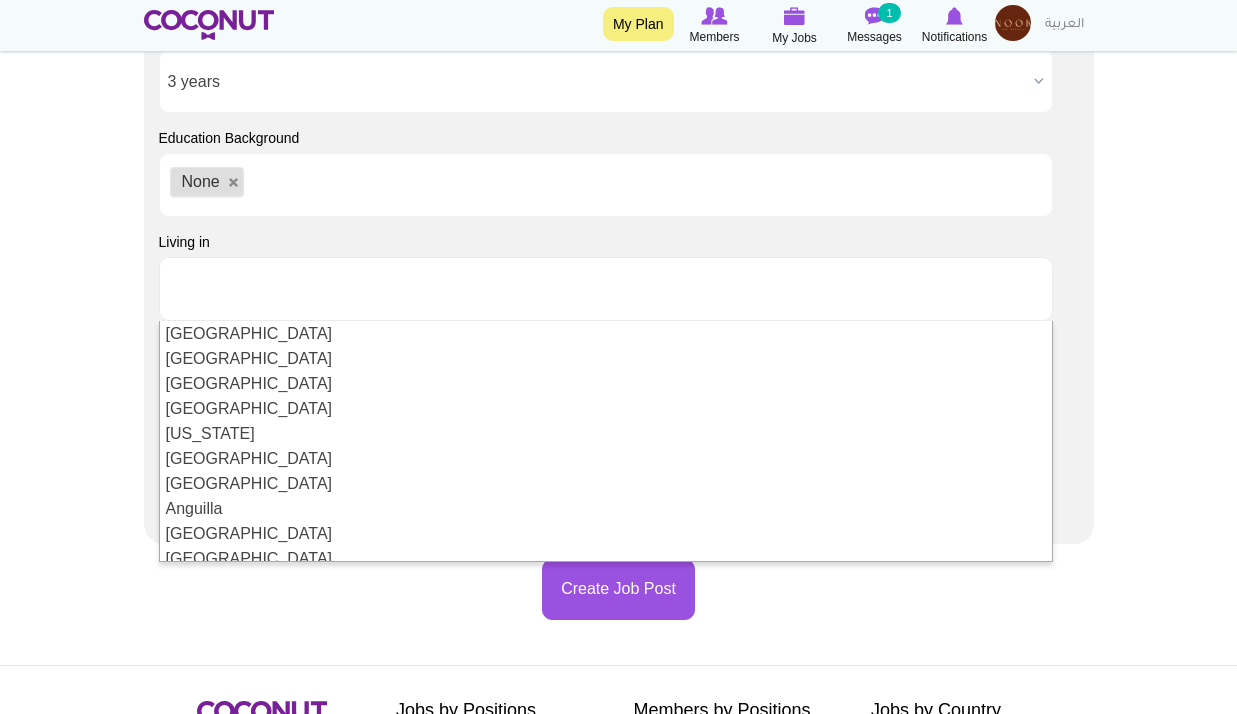 click on "Toggle navigation
My Plan
Members
My Jobs
Post a Job
Messages
1
Notifications
My Profile" at bounding box center (618, -506) 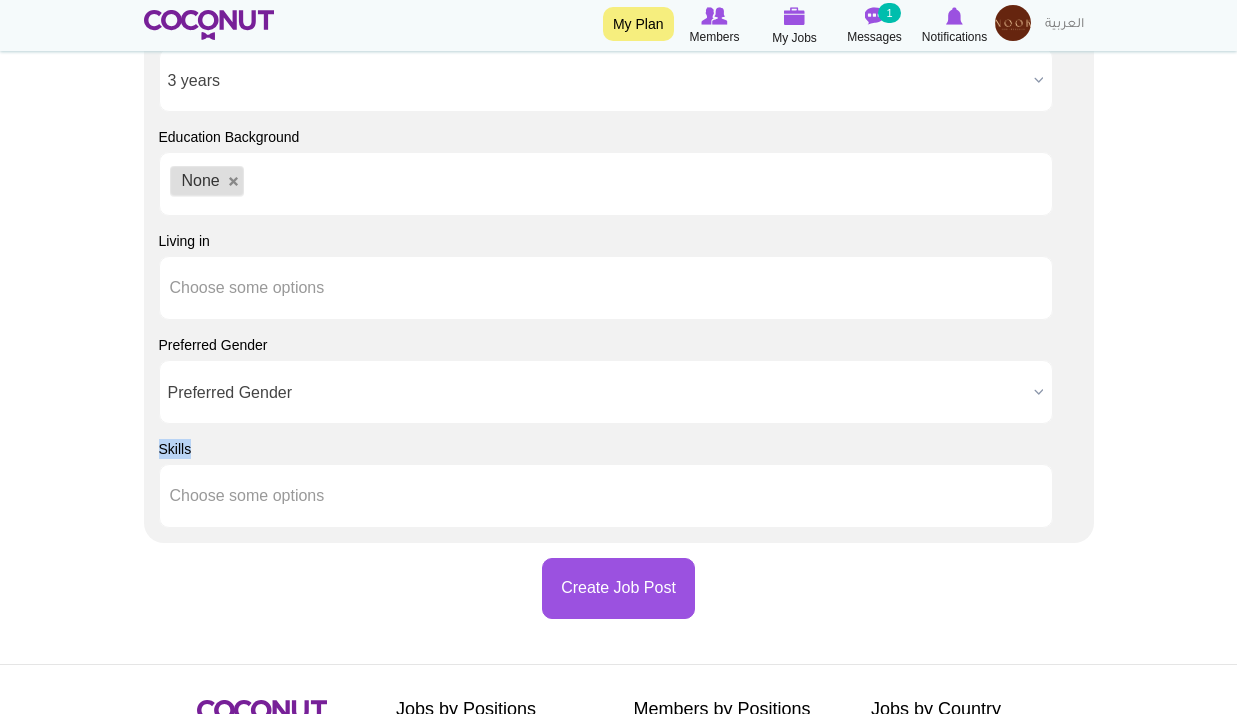 type 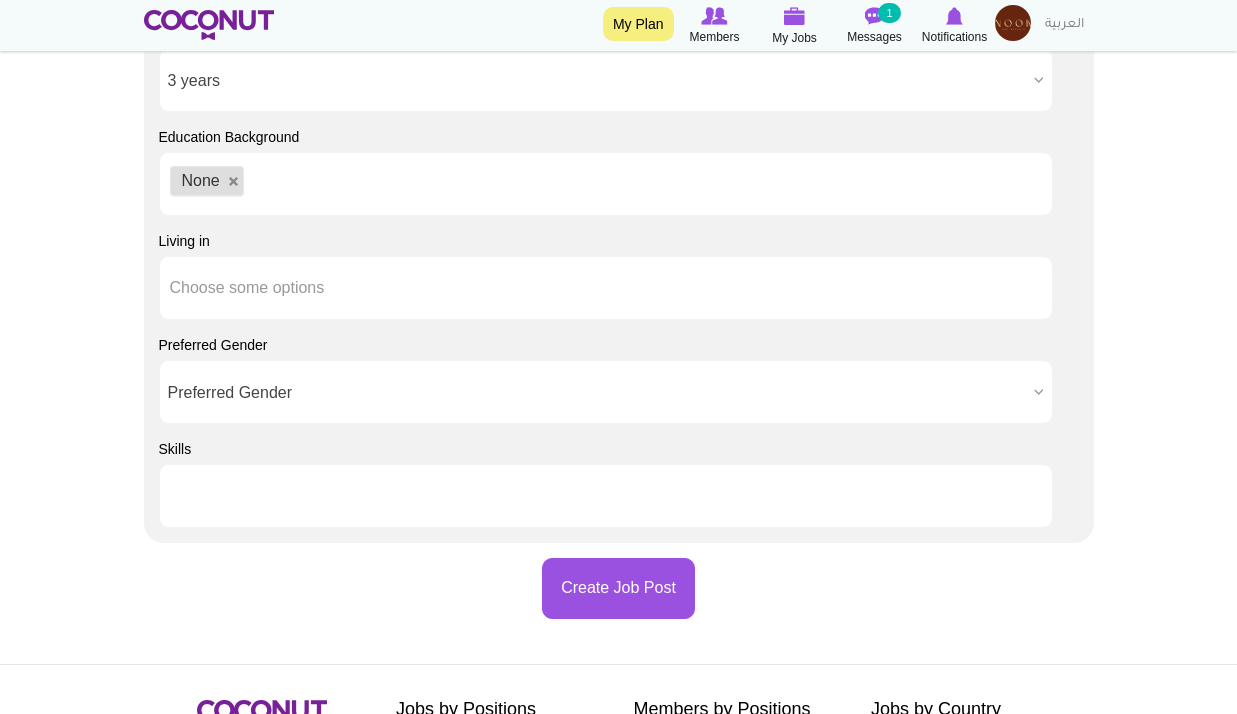 click at bounding box center [260, 496] 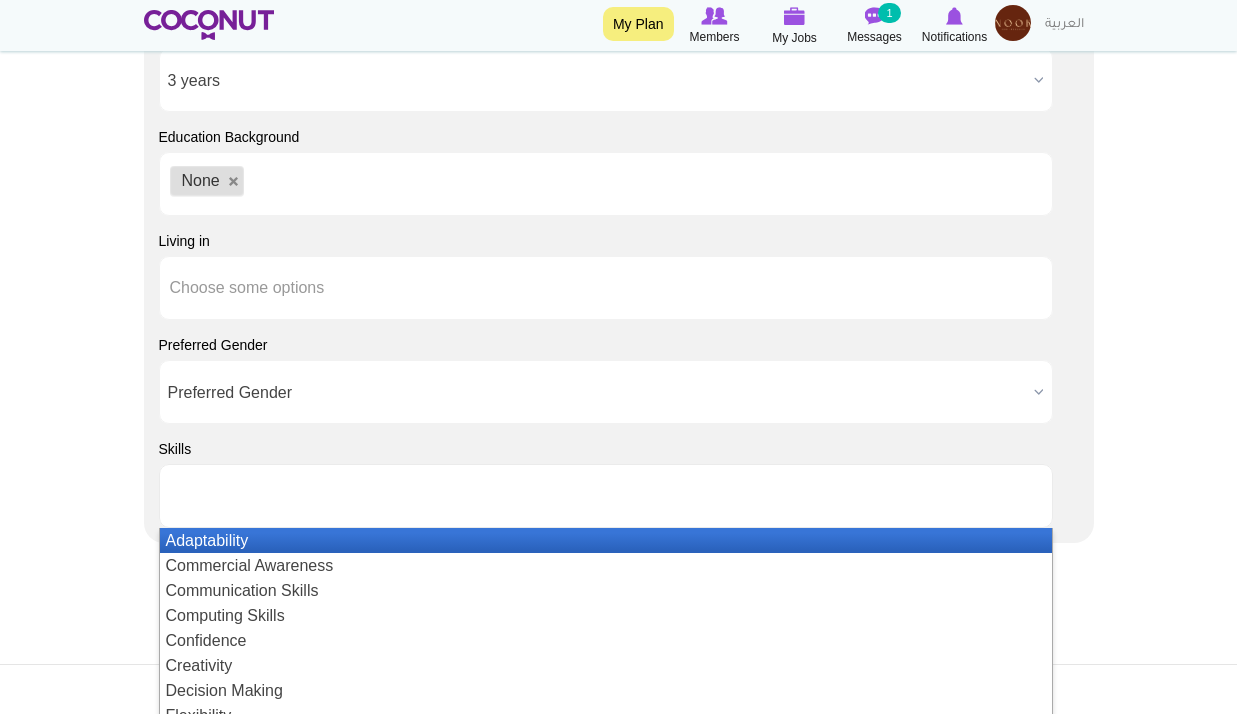 click on "Adaptability Commercial Awareness Communication Skills Computing Skills Confidence Creativity Decision Making Flexibility Interpersonal Skills IT Skills Language Skills Leadership  Skills Management Skills Marketing Skills Negotiation Skills Numeracy Skills Organisation Skills Perseverance Persuading Proactive Problem Solving Self Motivated Team Work Skills Technical Skills Time Management Work Under  Pressure Written Communication" at bounding box center (606, 648) 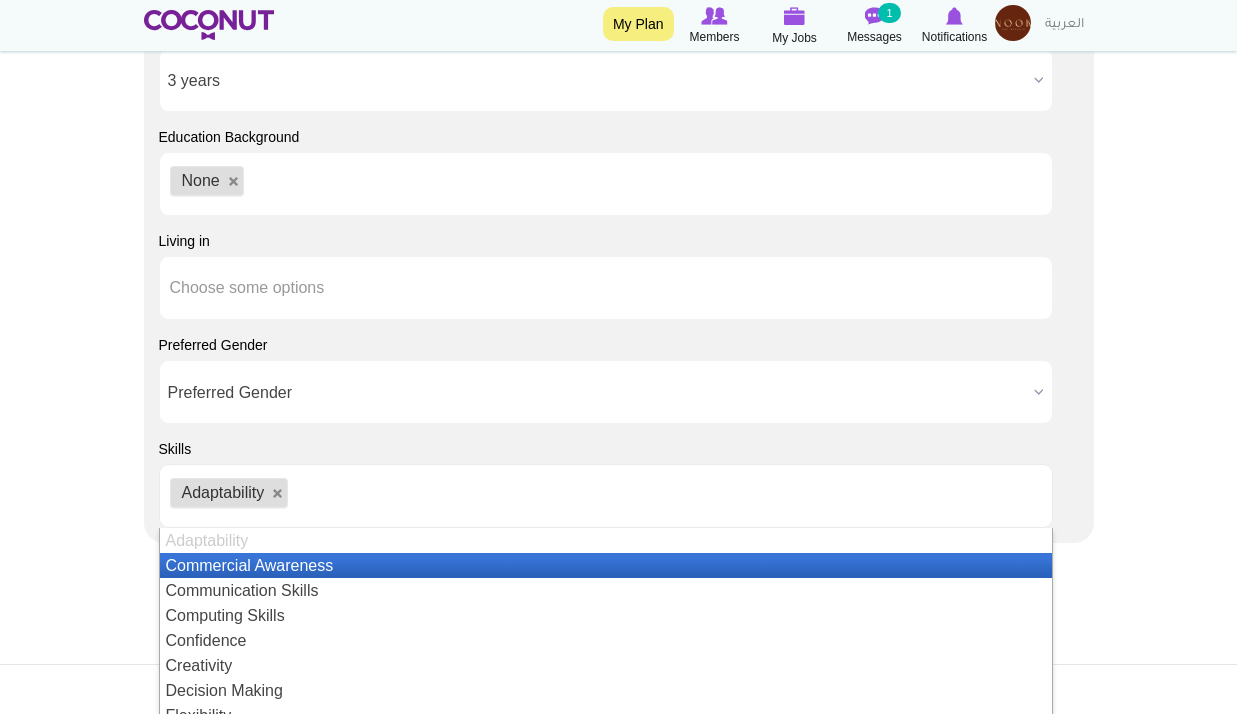 click on "Commercial Awareness" at bounding box center [606, 565] 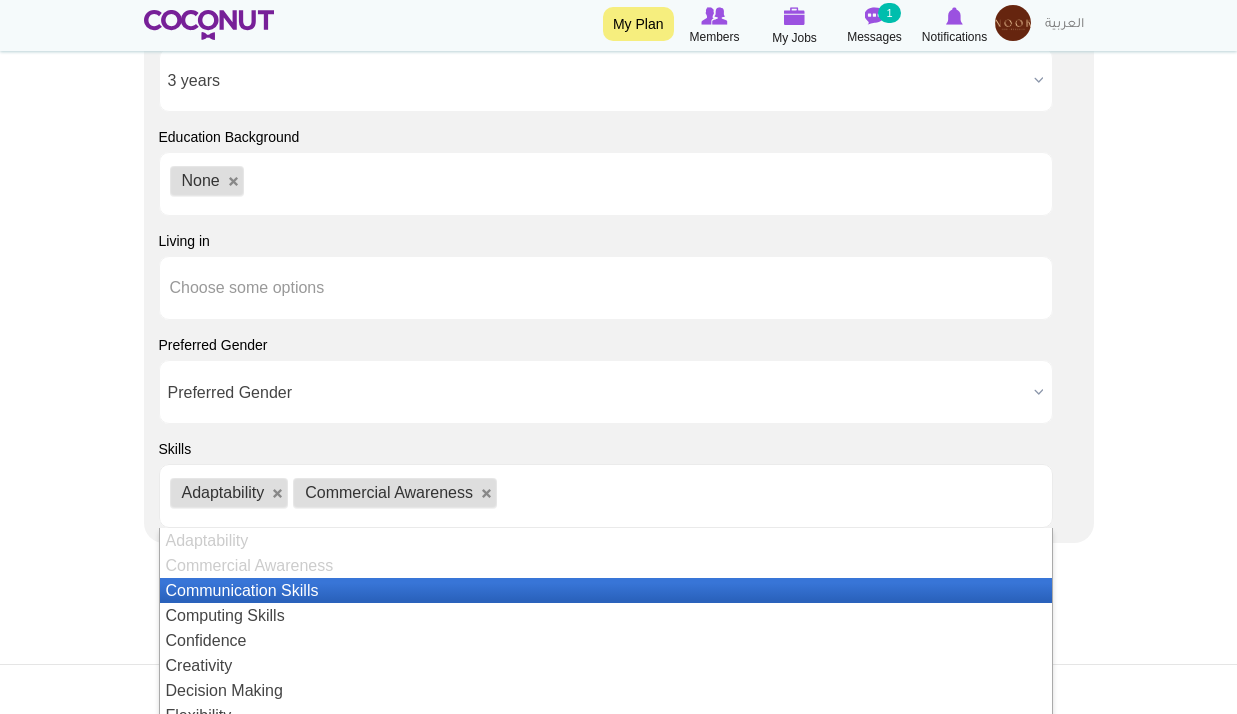 click on "Communication Skills" at bounding box center [606, 590] 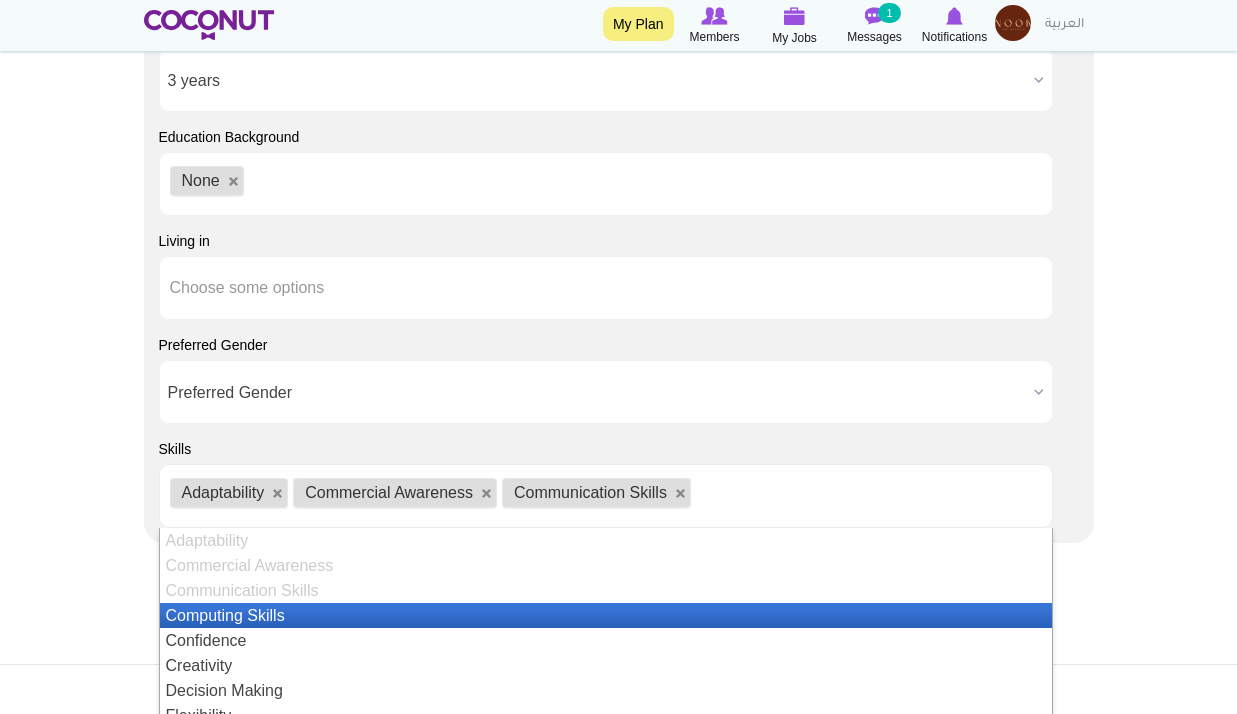 click on "Computing Skills" at bounding box center [606, 615] 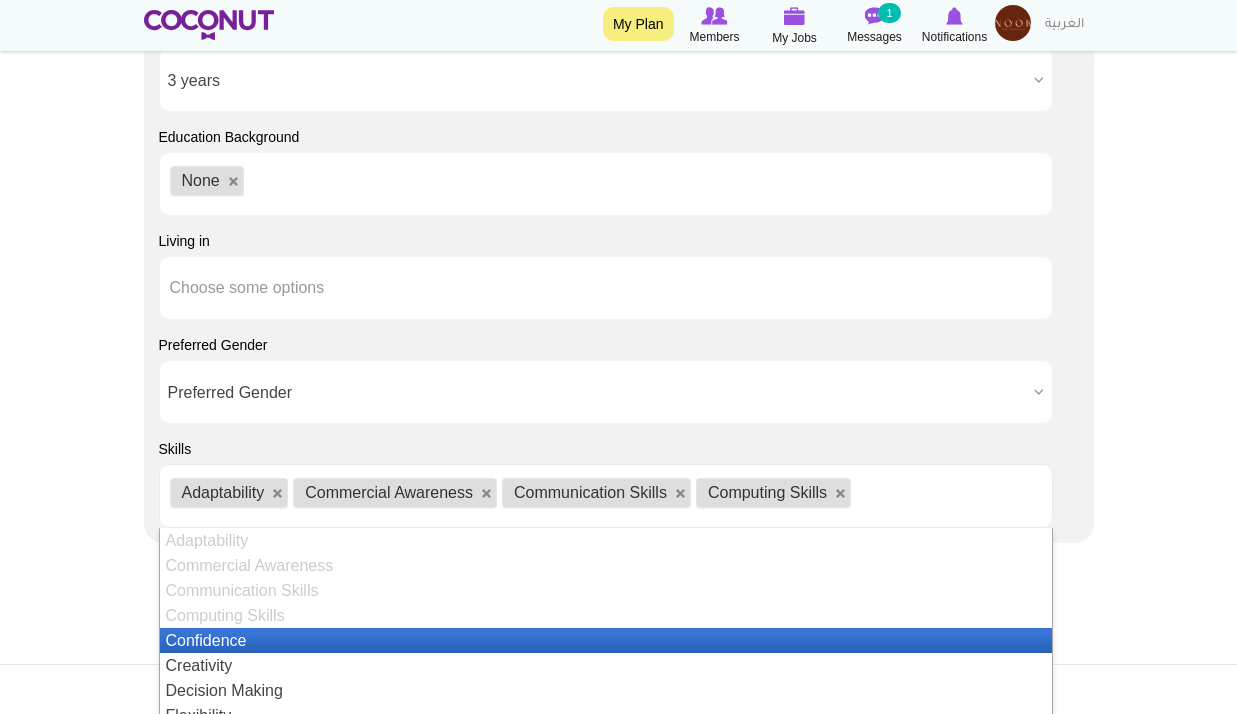 click on "Confidence" at bounding box center (606, 640) 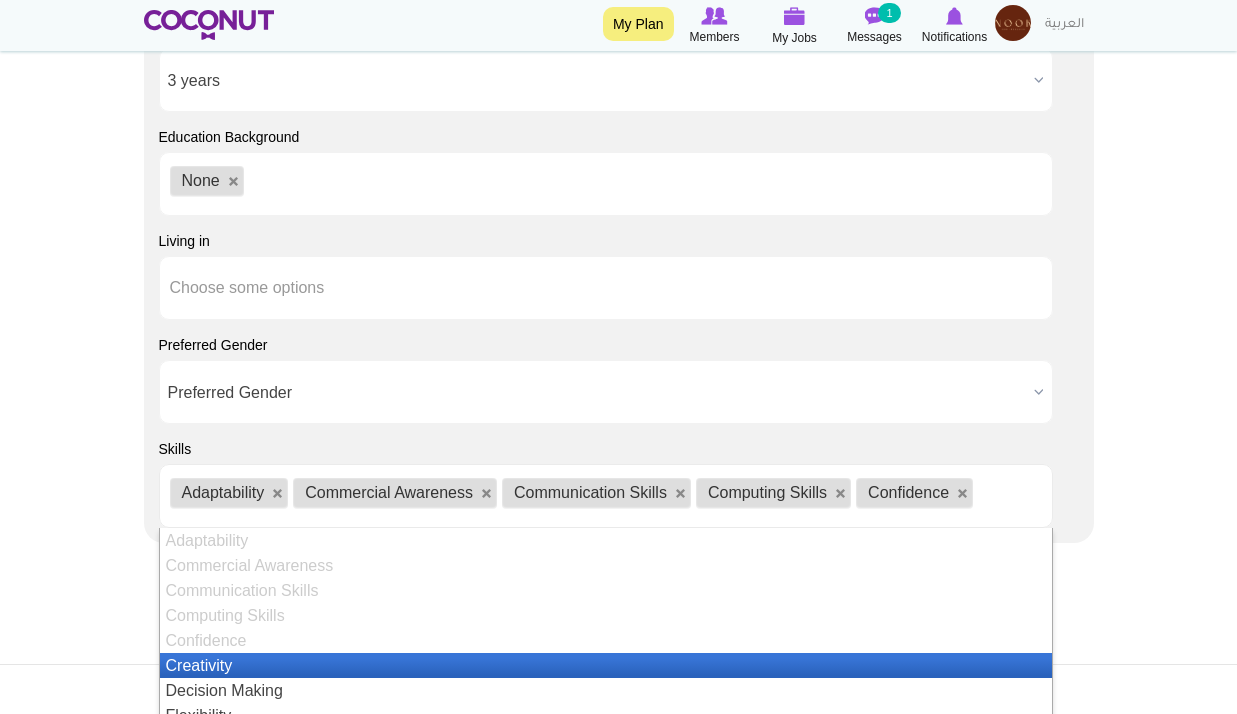 click on "Creativity" at bounding box center [606, 665] 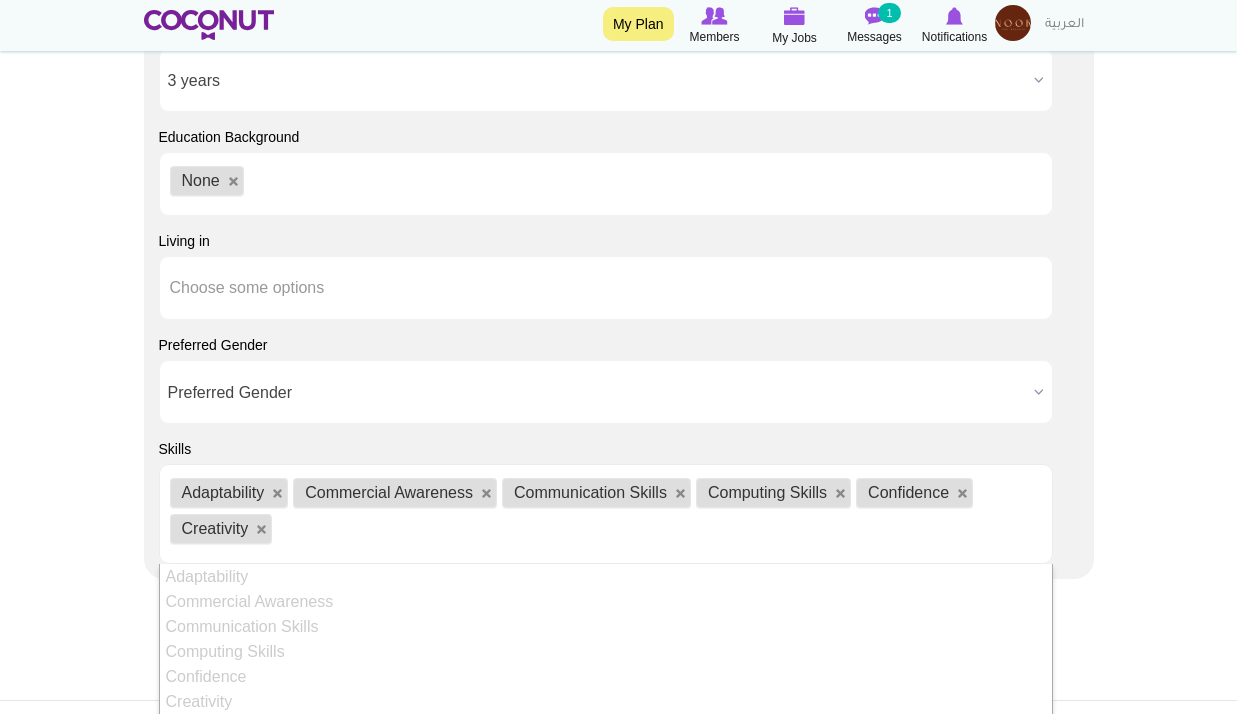 click on "Confidence" at bounding box center [606, 676] 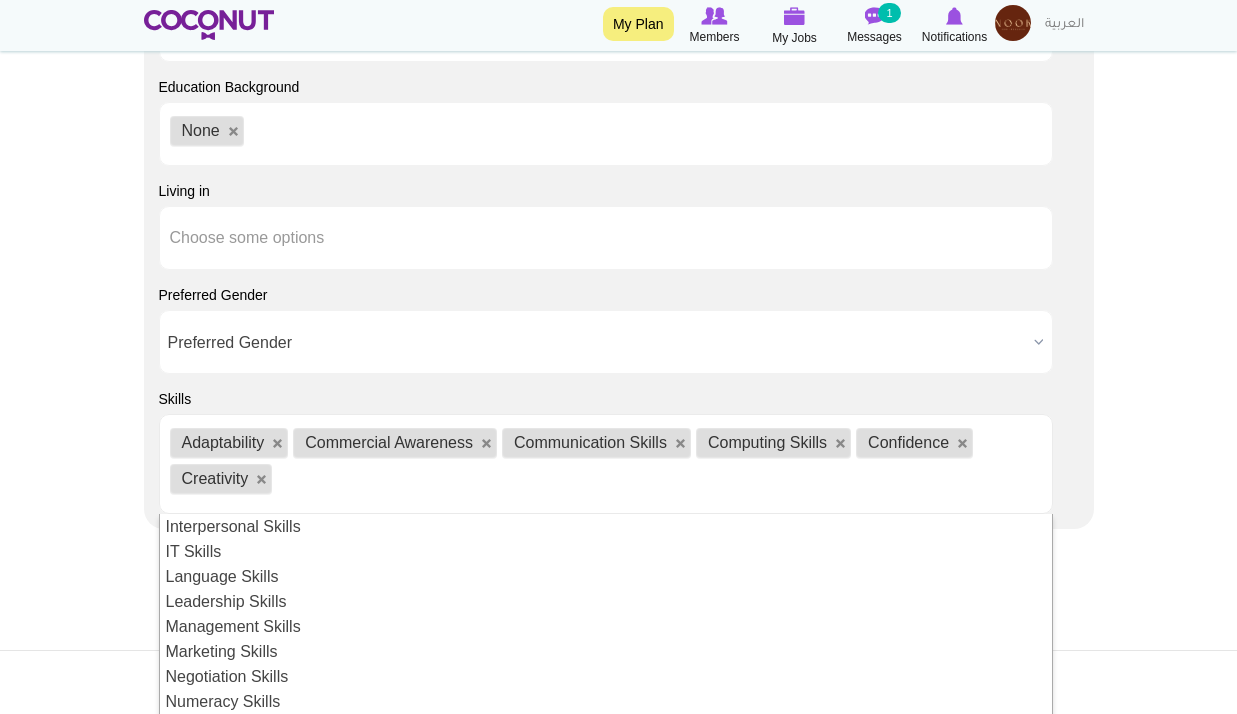 scroll, scrollTop: 2100, scrollLeft: 0, axis: vertical 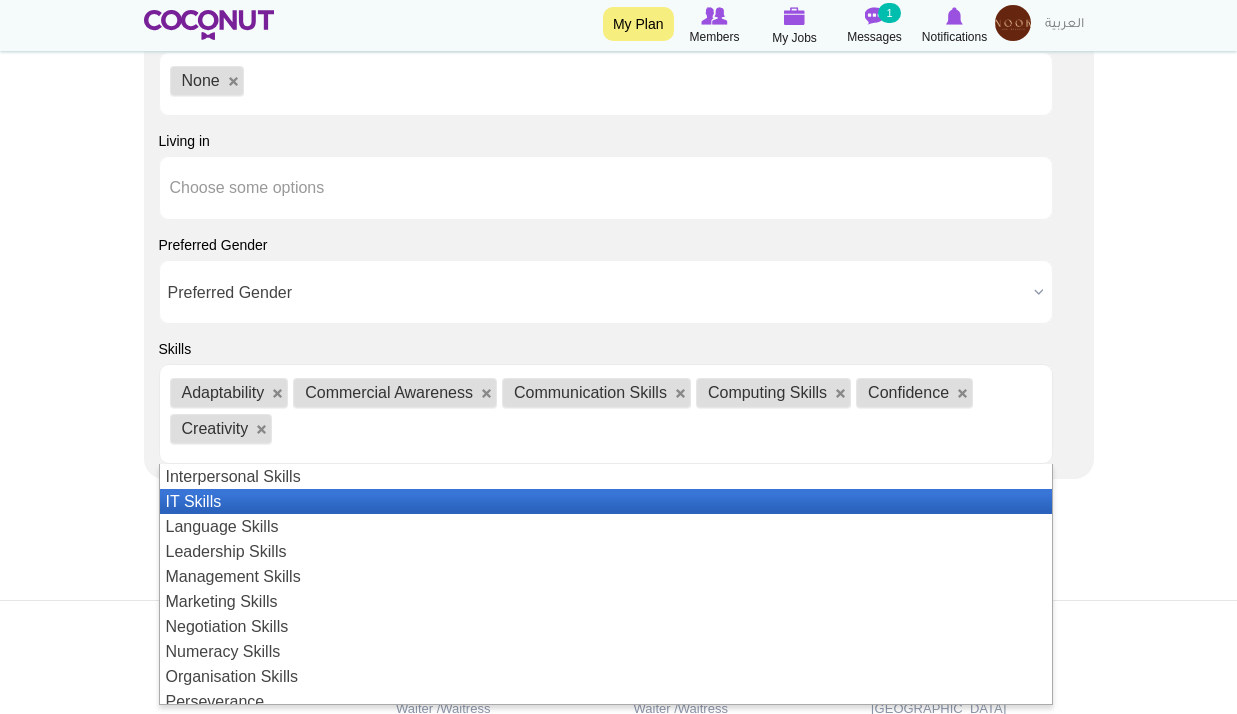 click on "Interpersonal Skills" at bounding box center [606, 476] 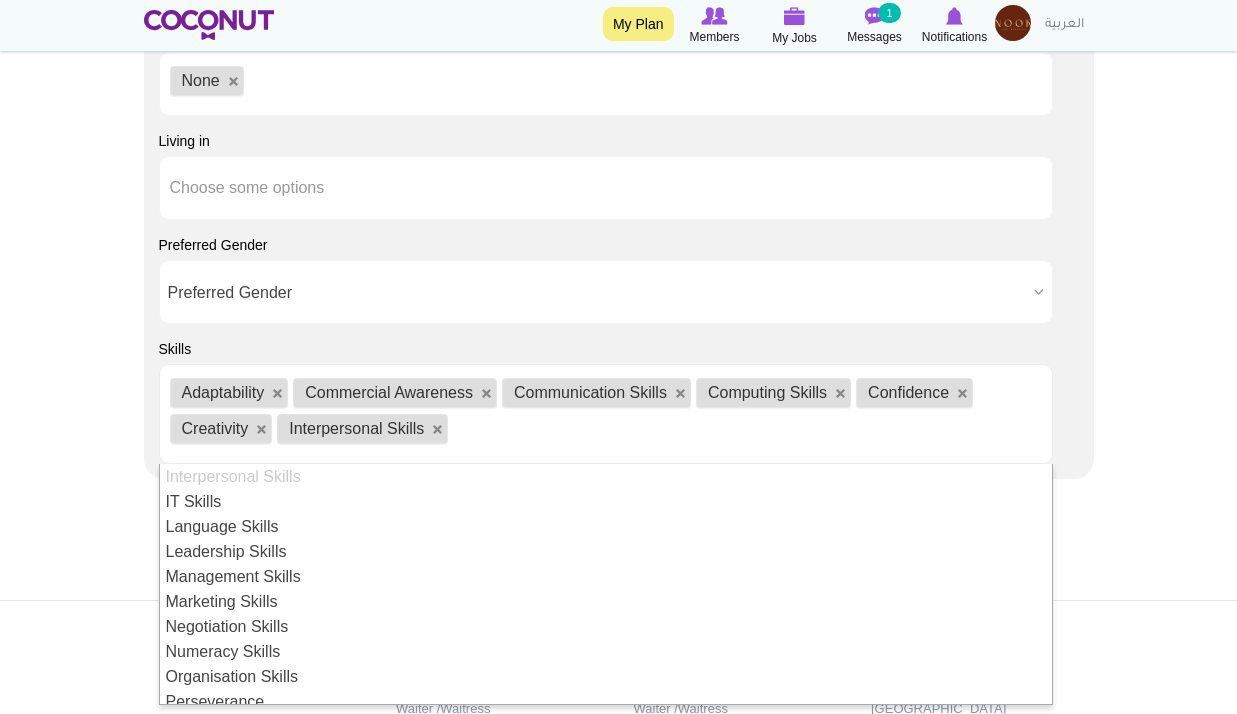 scroll, scrollTop: 150, scrollLeft: 0, axis: vertical 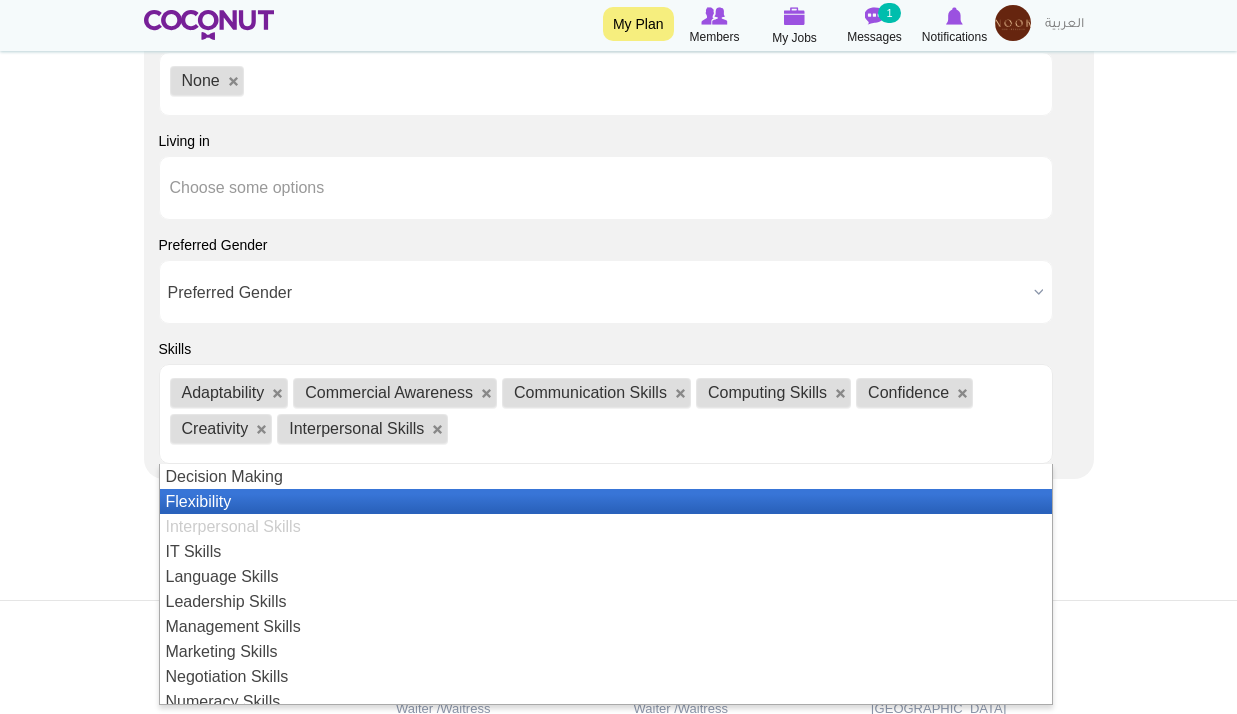 click on "Interpersonal Skills" at bounding box center (606, 526) 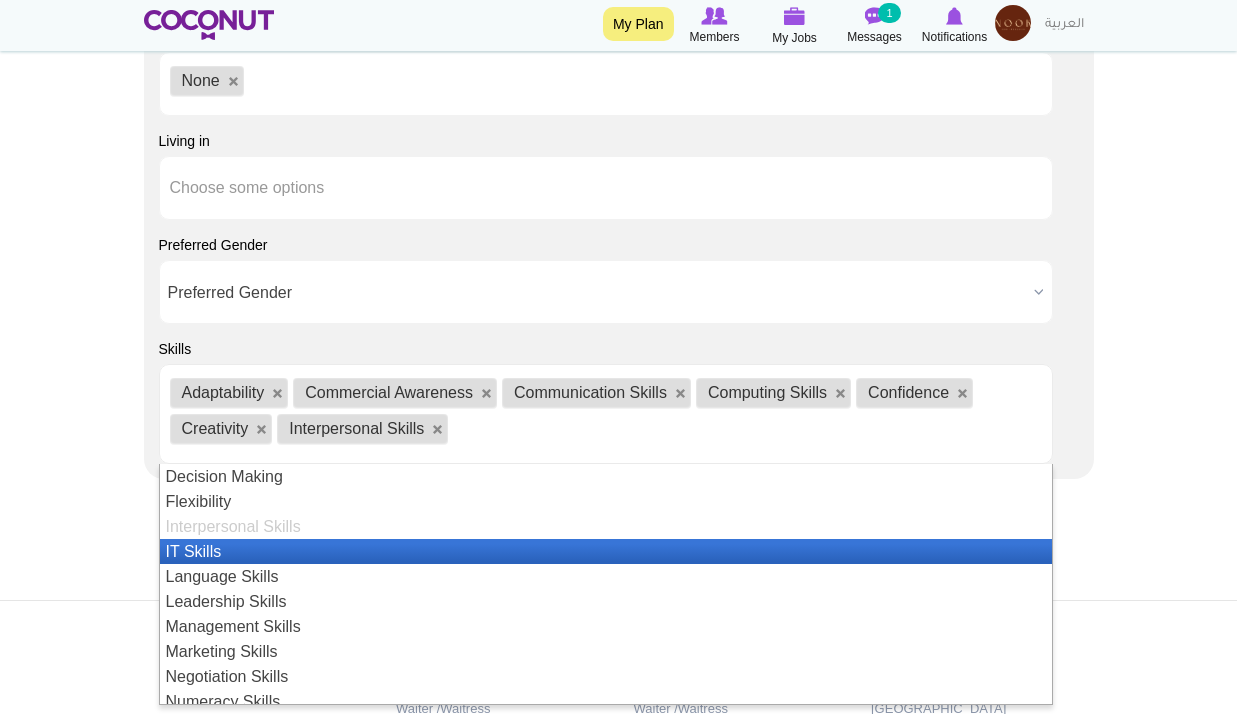 click on "IT Skills" at bounding box center (606, 551) 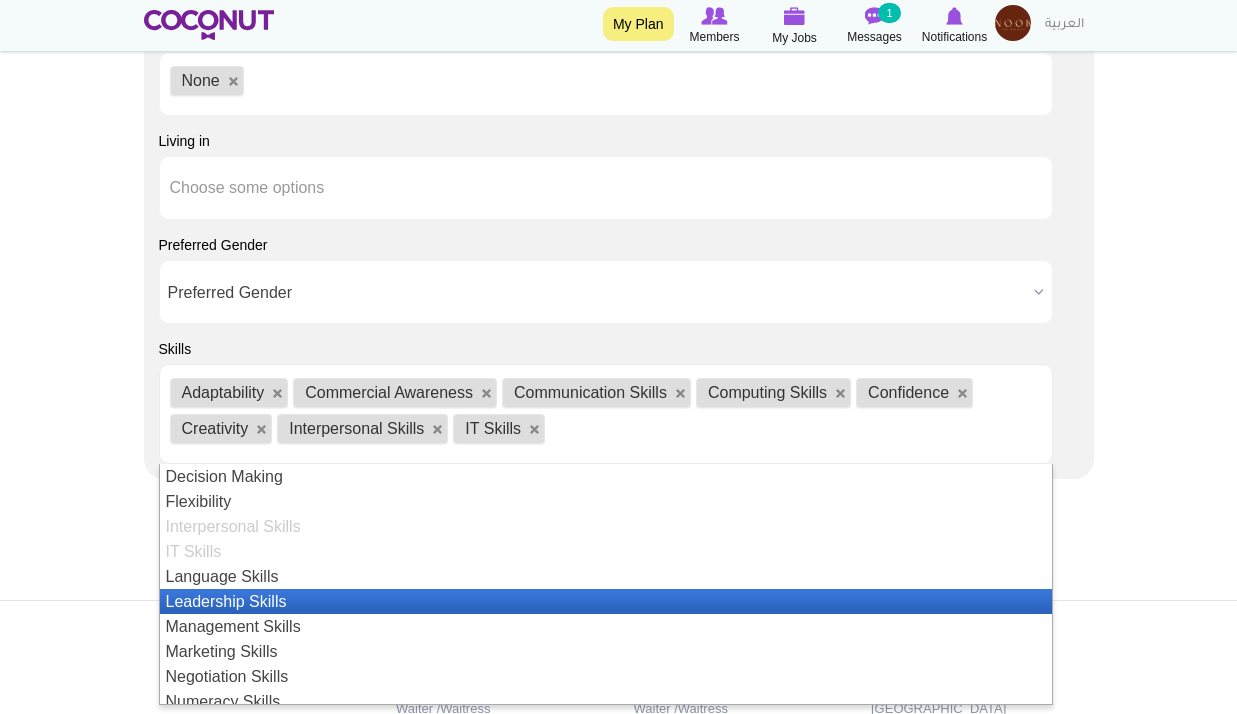 click on "Leadership  Skills" at bounding box center [606, 601] 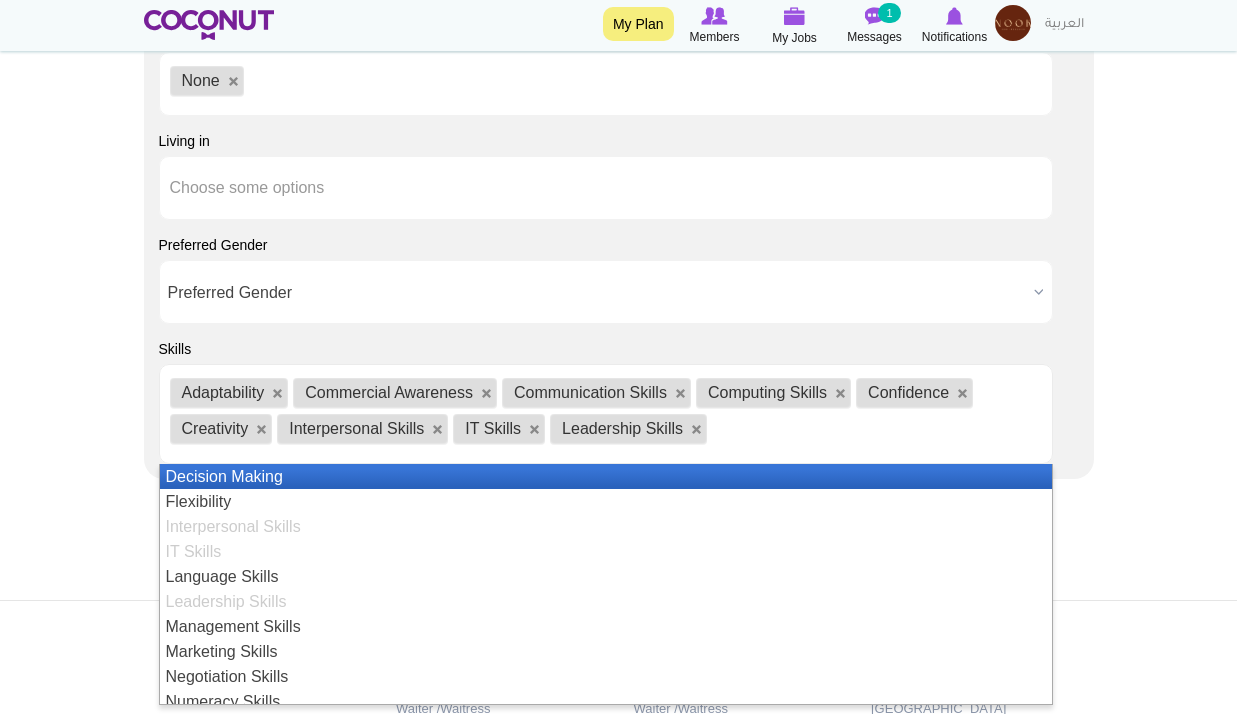 drag, startPoint x: 298, startPoint y: 559, endPoint x: 295, endPoint y: 574, distance: 15.297058 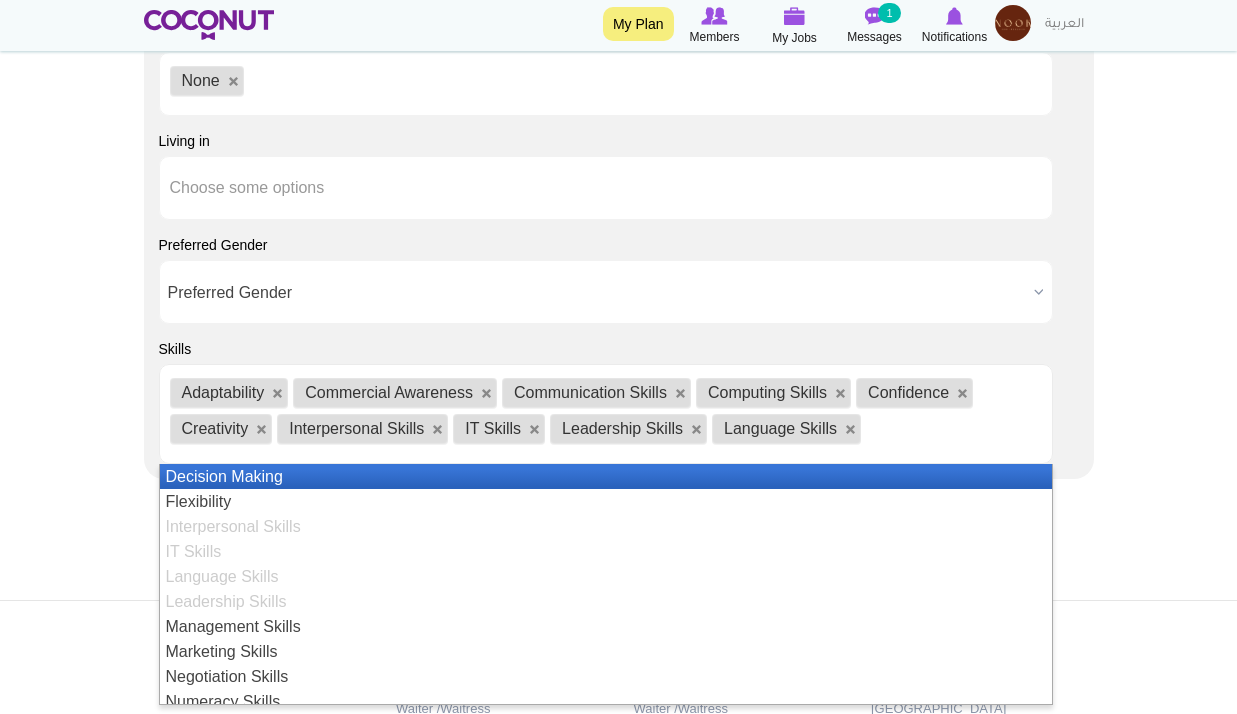 click on "Management Skills" at bounding box center (606, 626) 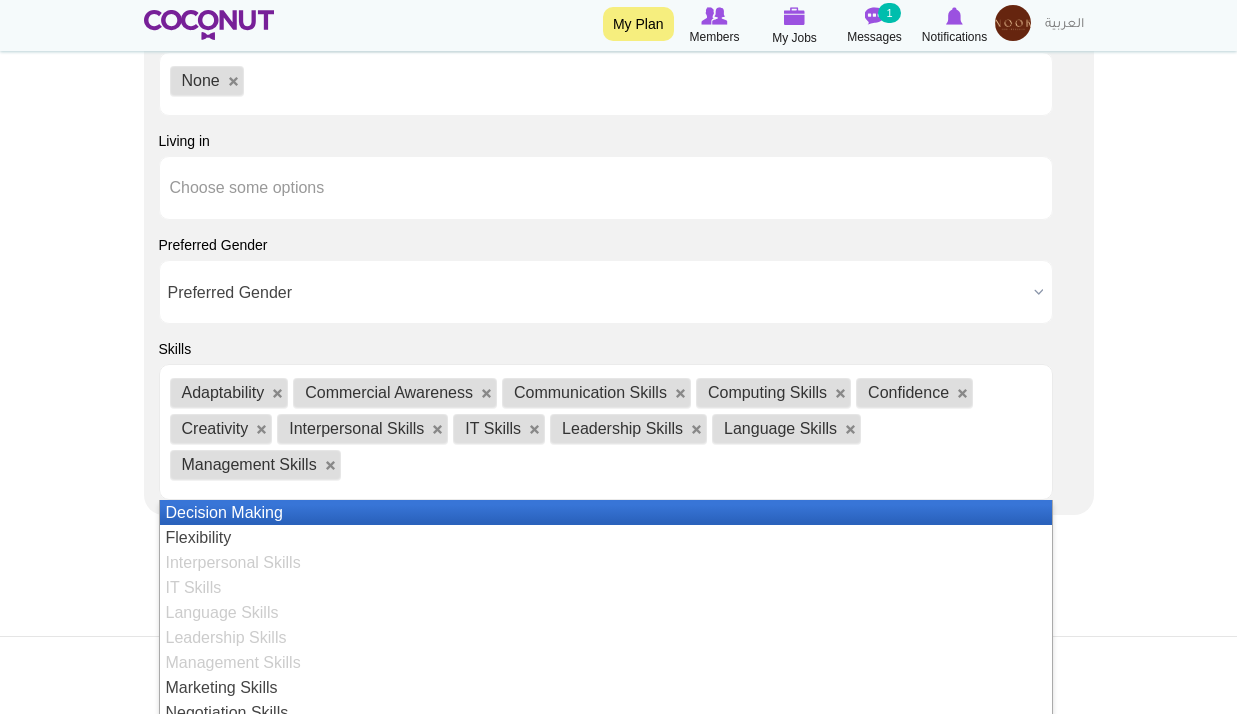 click on "Management Skills" at bounding box center (606, 662) 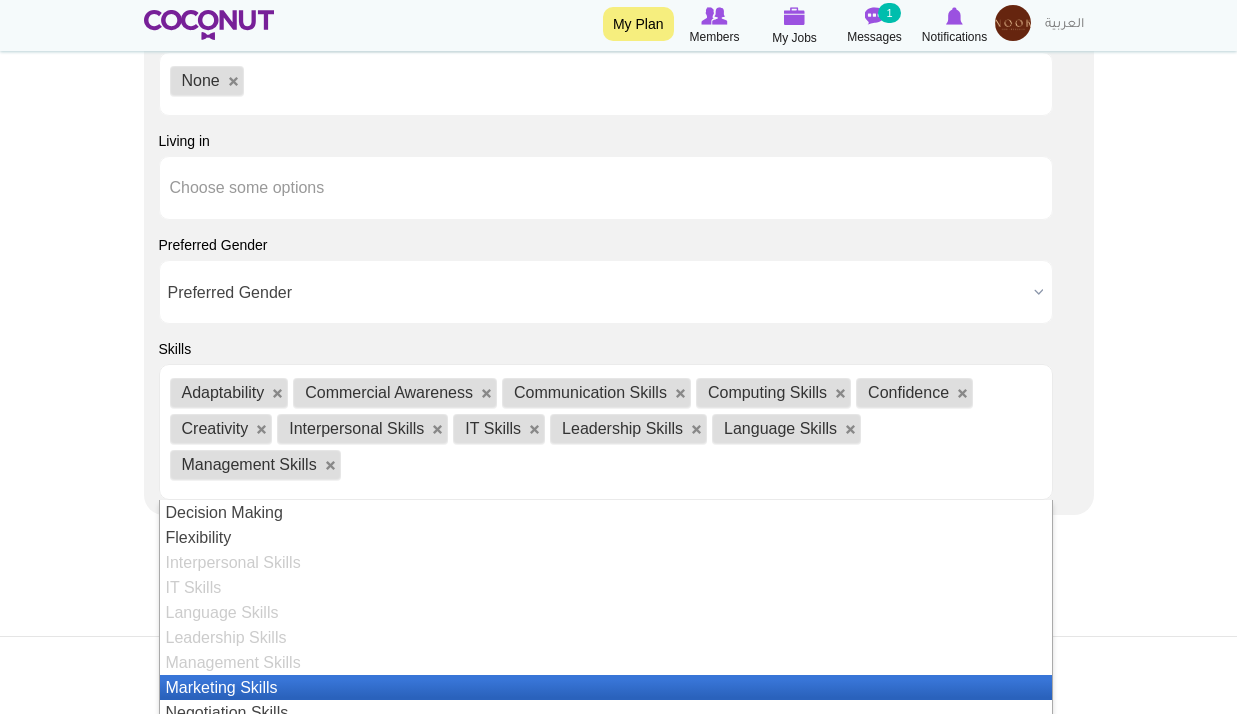 click on "Marketing Skills" at bounding box center [606, 687] 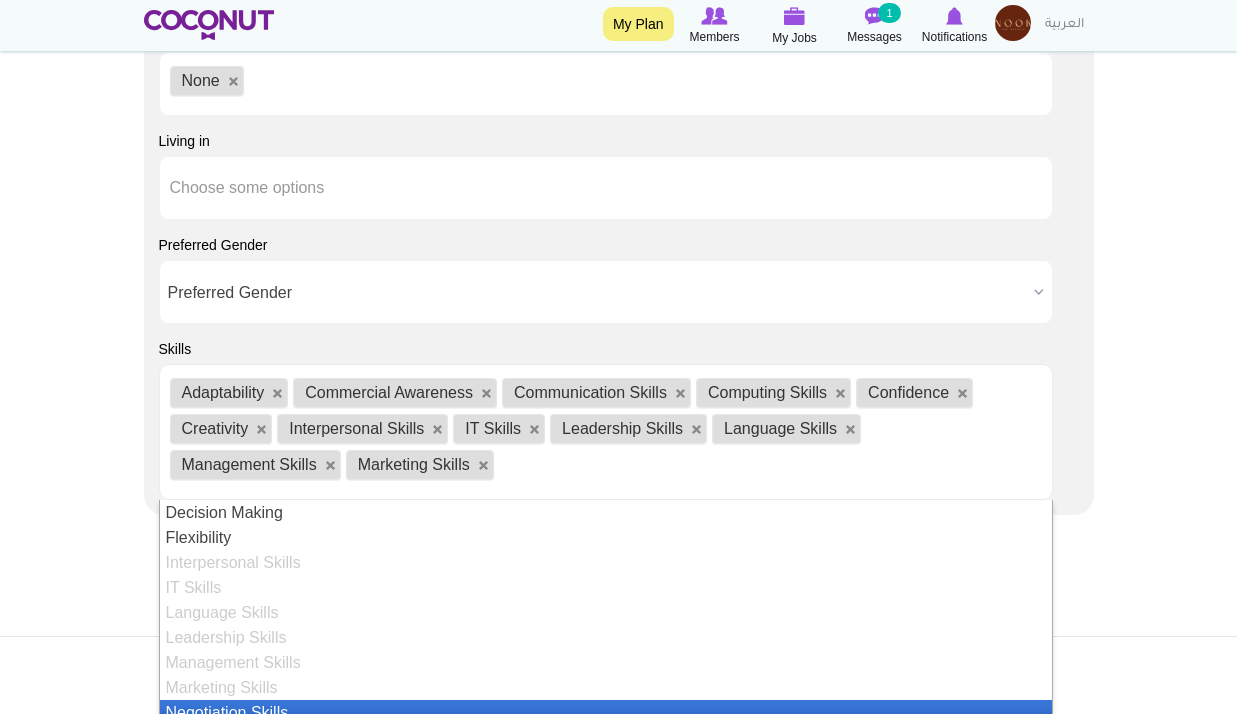 click on "Negotiation Skills" at bounding box center [606, 712] 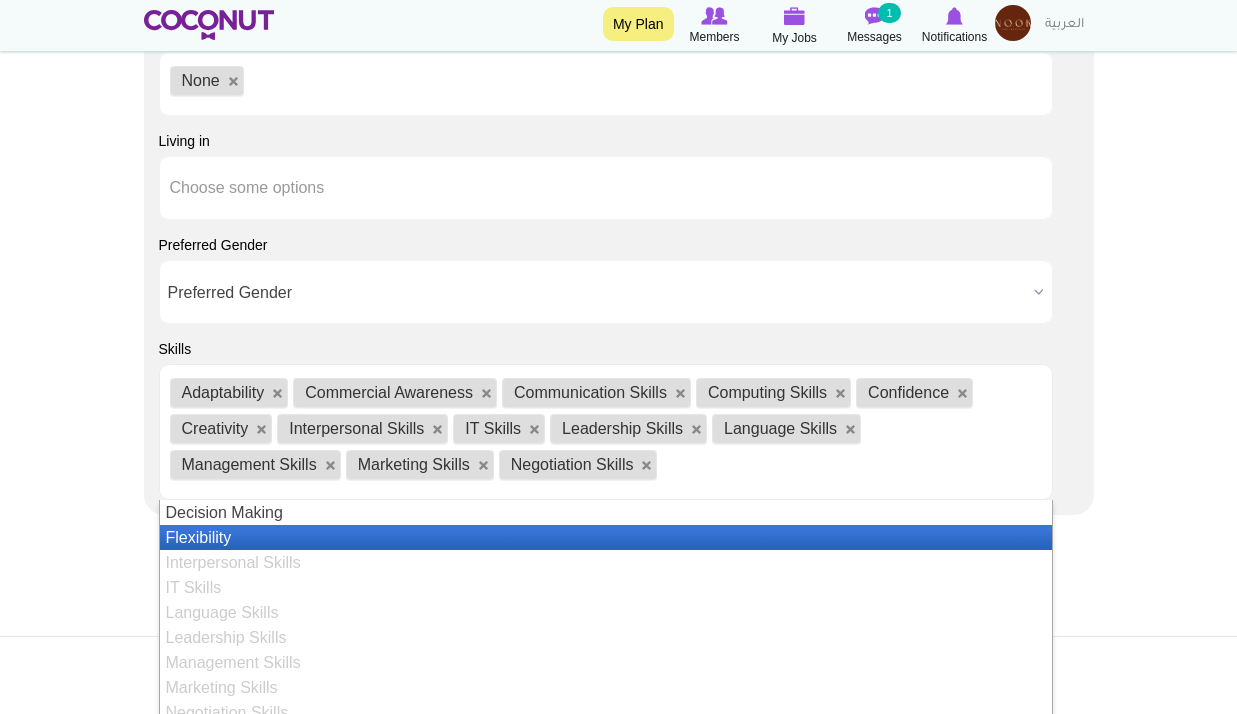 click on "Flexibility" at bounding box center (606, 537) 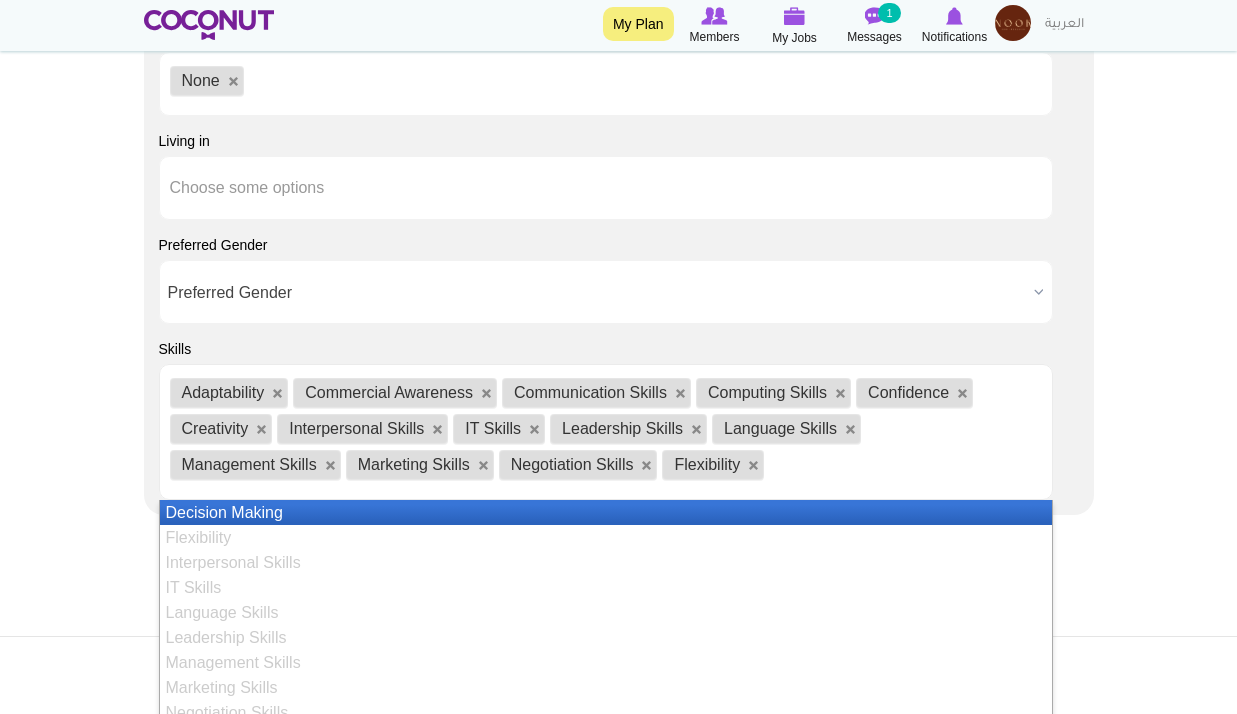 drag, startPoint x: 256, startPoint y: 539, endPoint x: 276, endPoint y: 513, distance: 32.80244 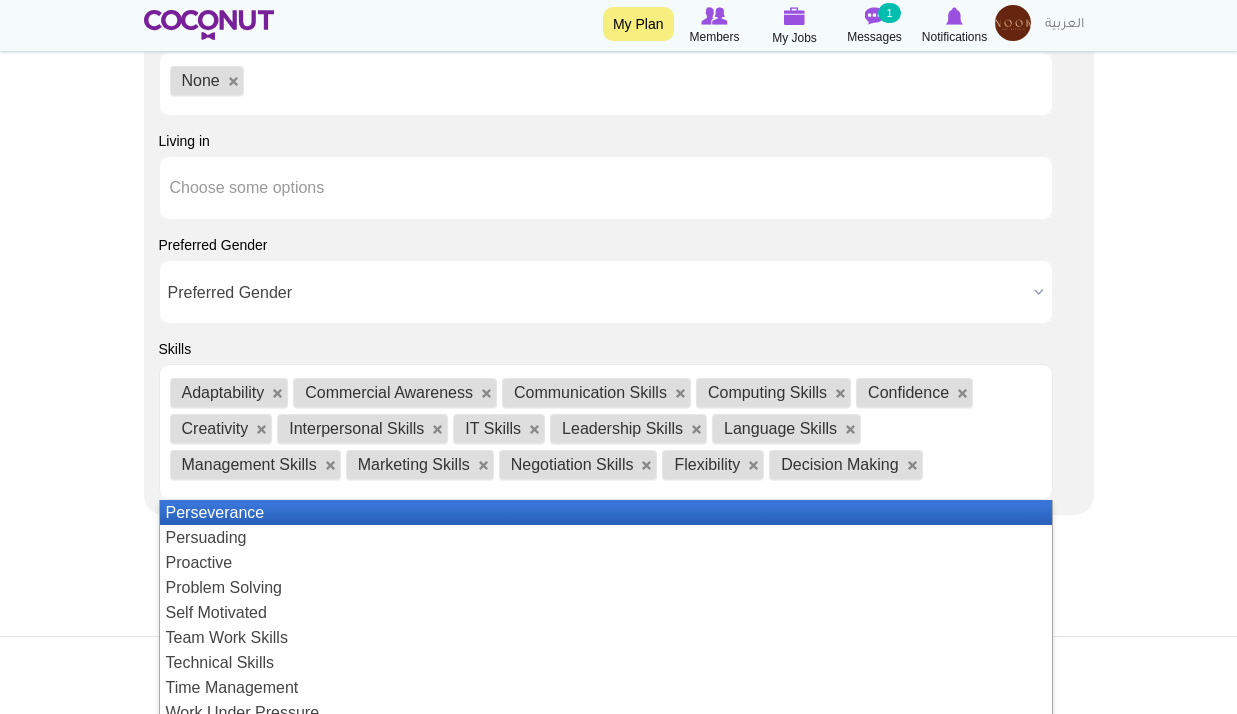 drag, startPoint x: 232, startPoint y: 500, endPoint x: 238, endPoint y: 533, distance: 33.54102 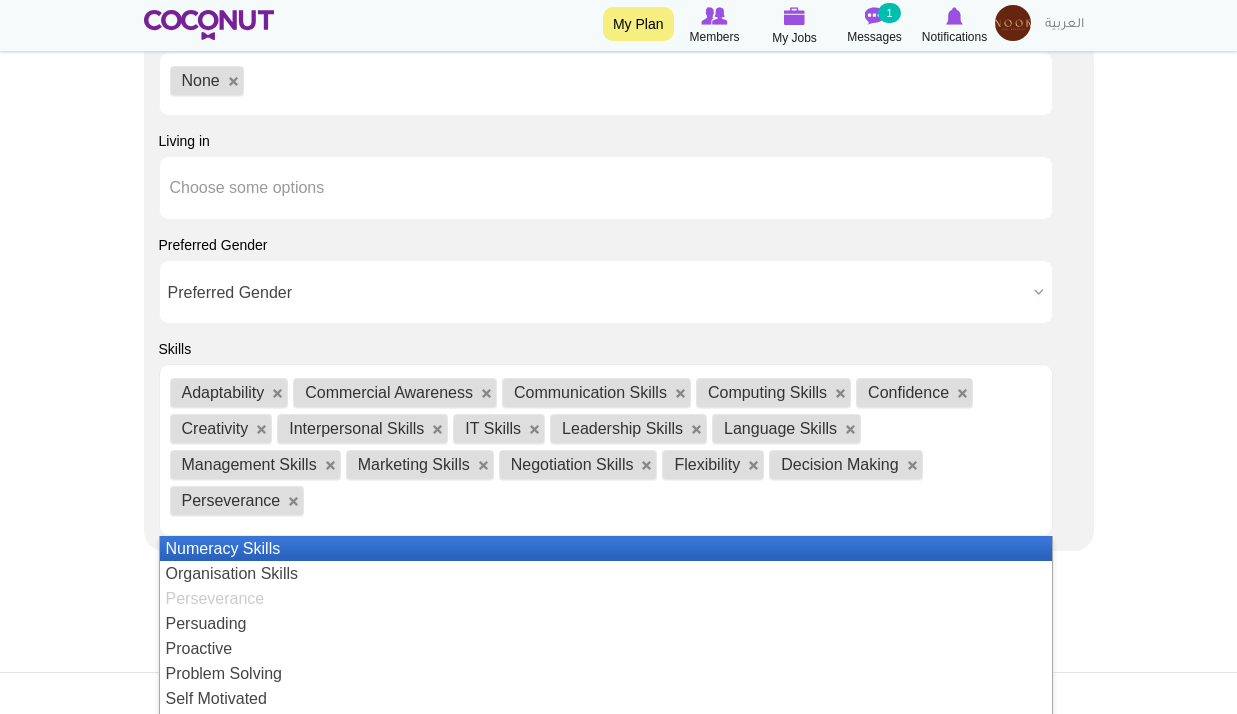 click on "Numeracy Skills" at bounding box center (606, 548) 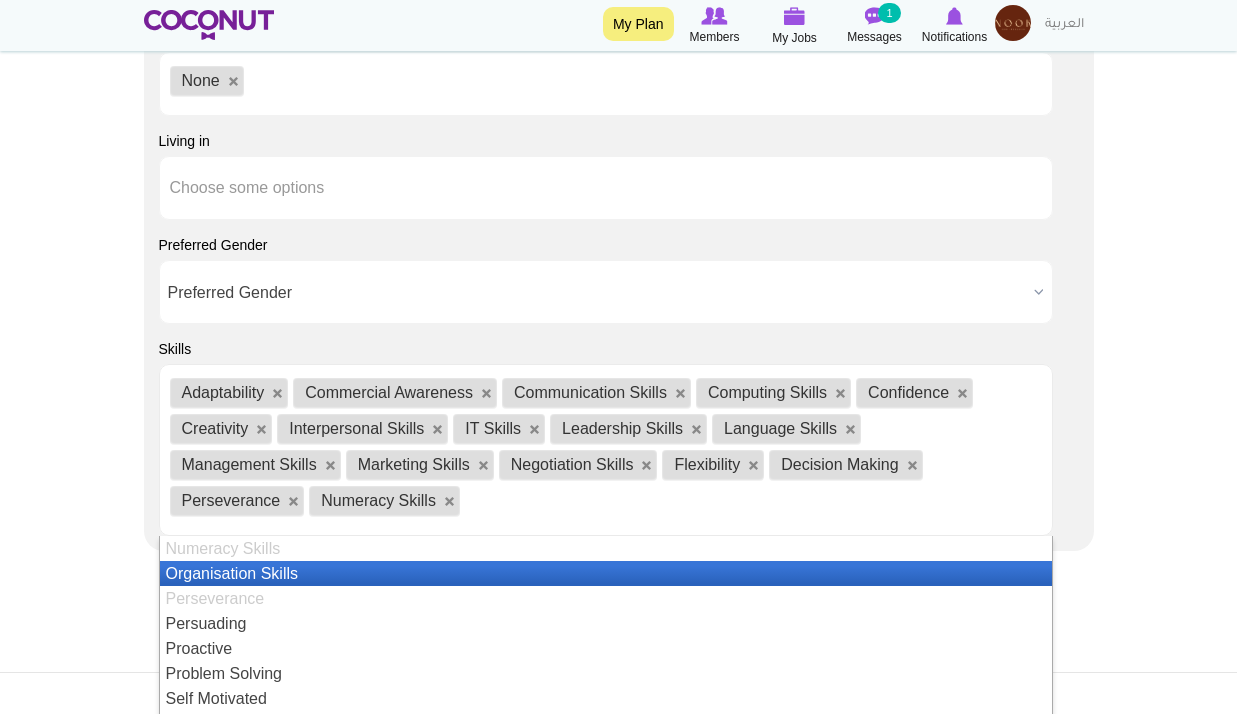 click on "Organisation Skills" at bounding box center (606, 573) 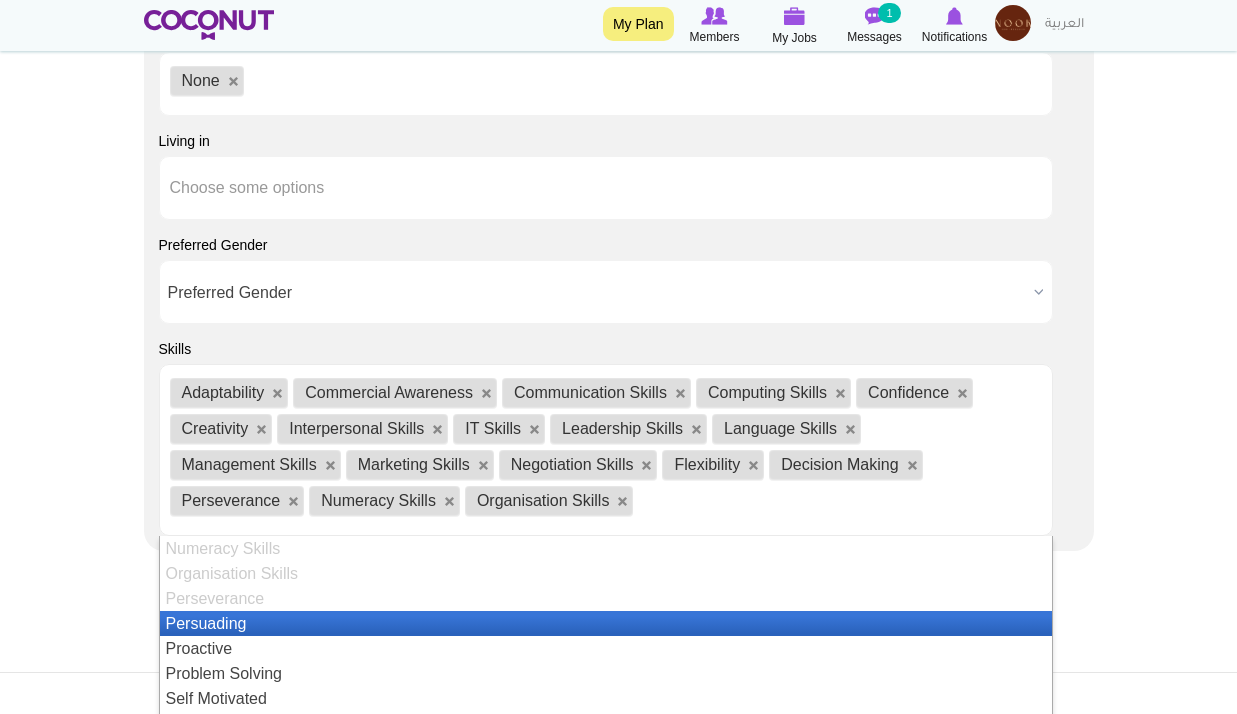 drag, startPoint x: 246, startPoint y: 629, endPoint x: 258, endPoint y: 615, distance: 18.439089 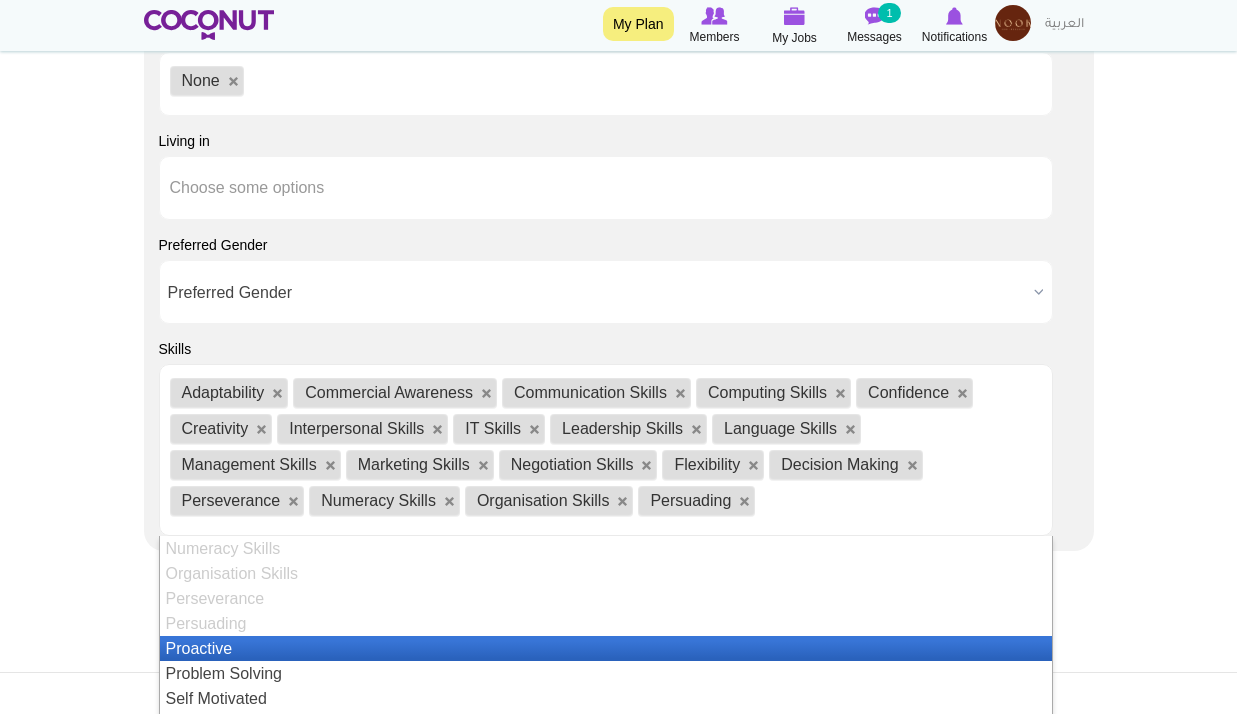 click on "Proactive" at bounding box center (606, 648) 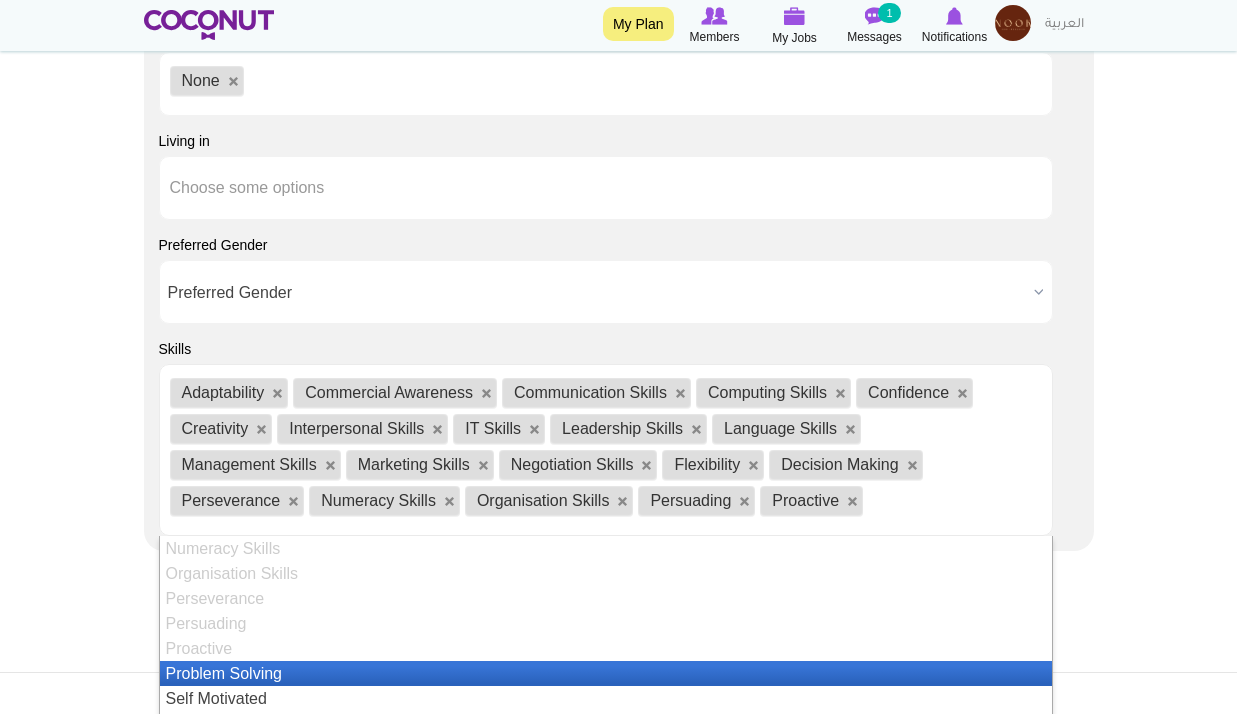 click on "Problem Solving" at bounding box center [606, 673] 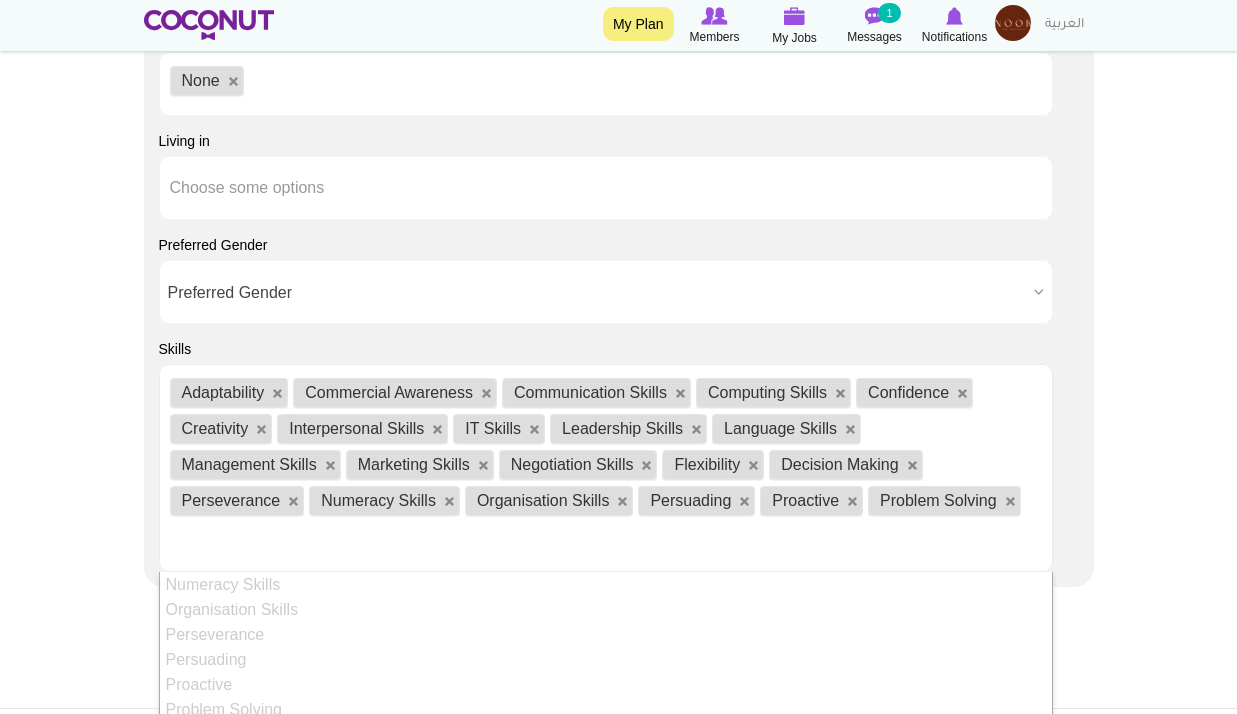 scroll, scrollTop: 435, scrollLeft: 0, axis: vertical 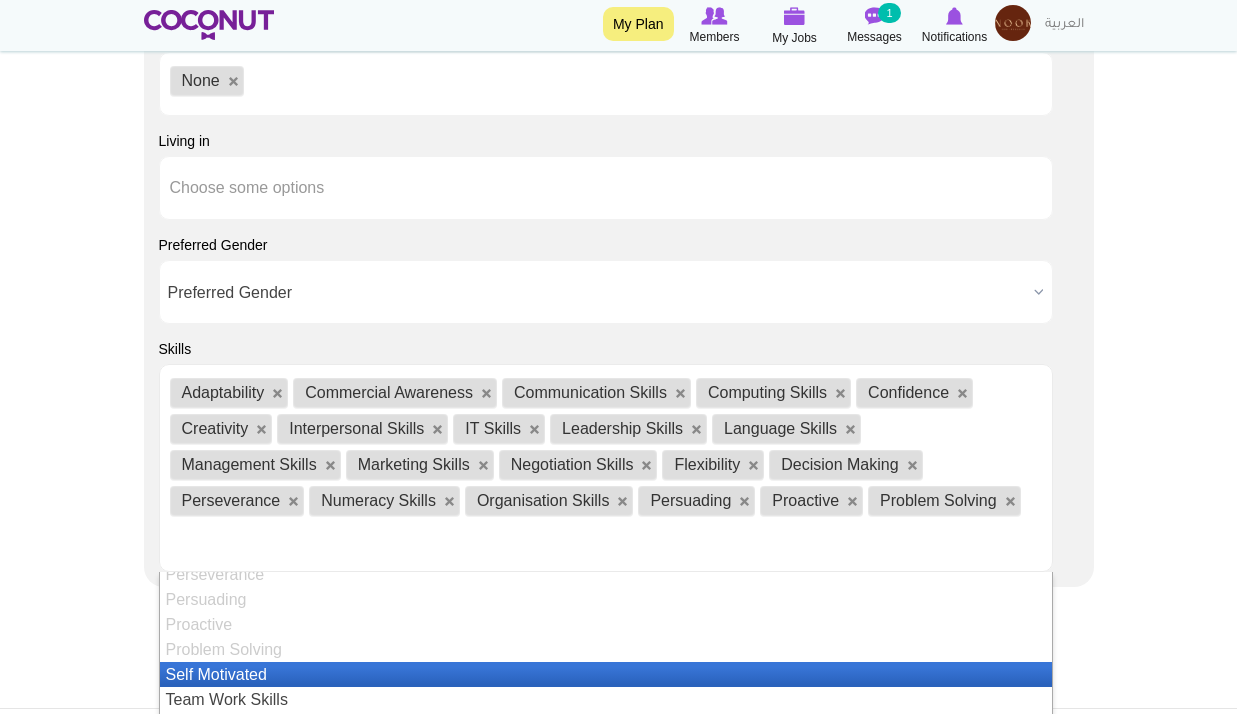 click on "Self Motivated" at bounding box center [606, 674] 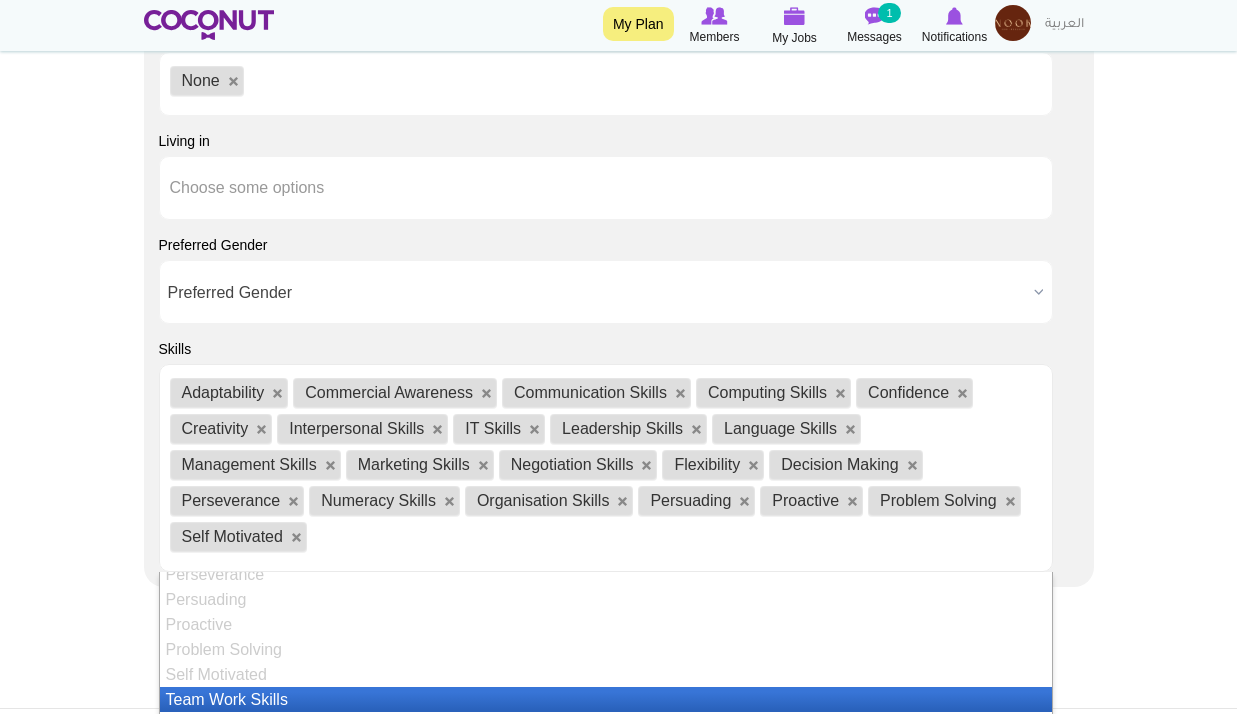 click on "Team Work Skills" at bounding box center [606, 699] 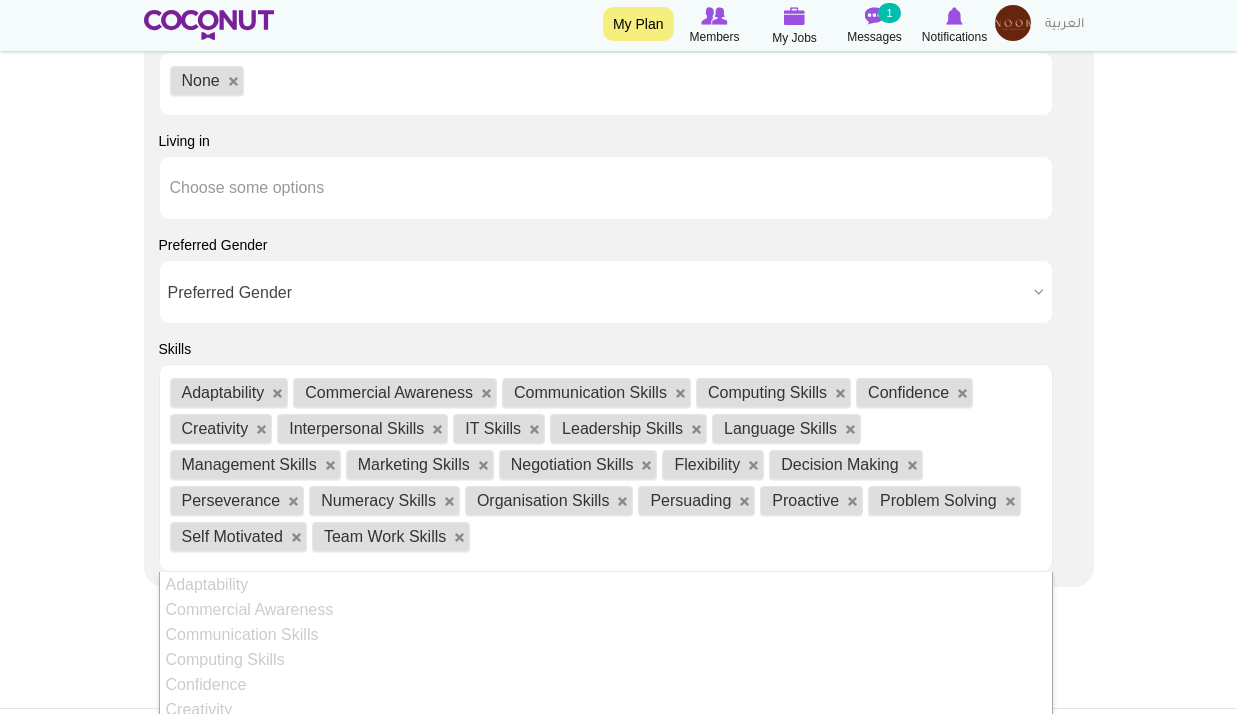 scroll, scrollTop: 435, scrollLeft: 0, axis: vertical 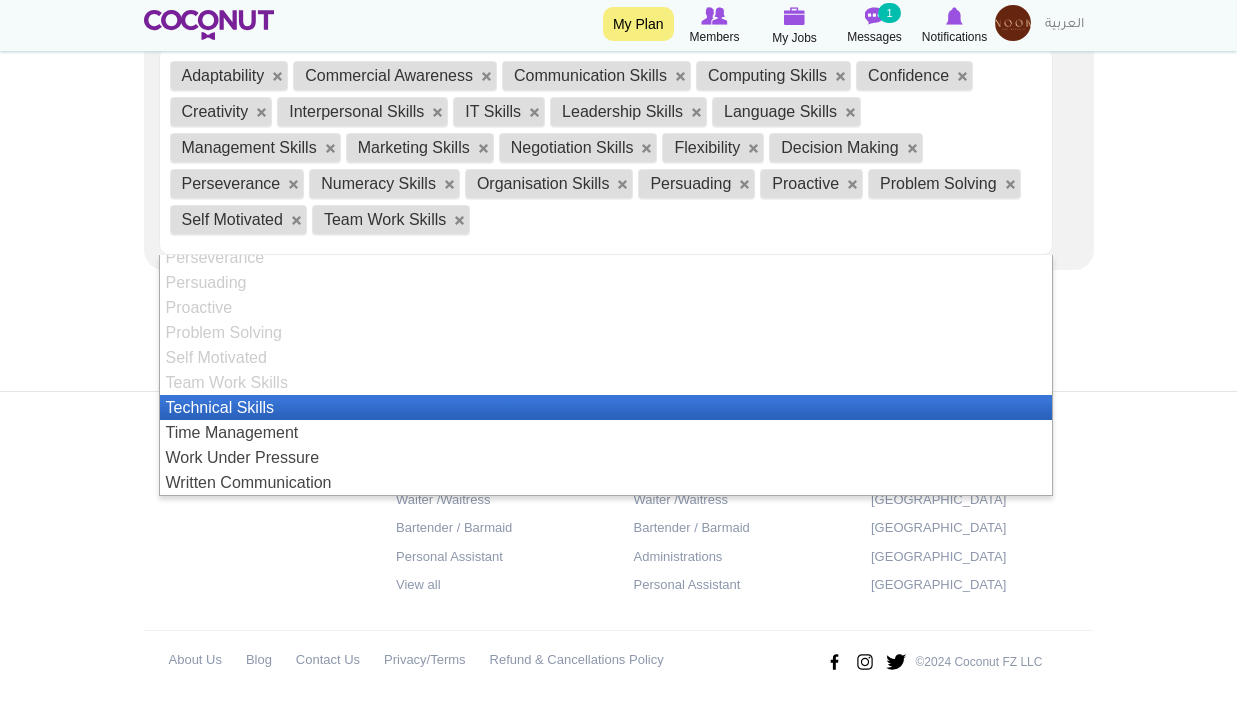 click on "Technical Skills" at bounding box center [606, 407] 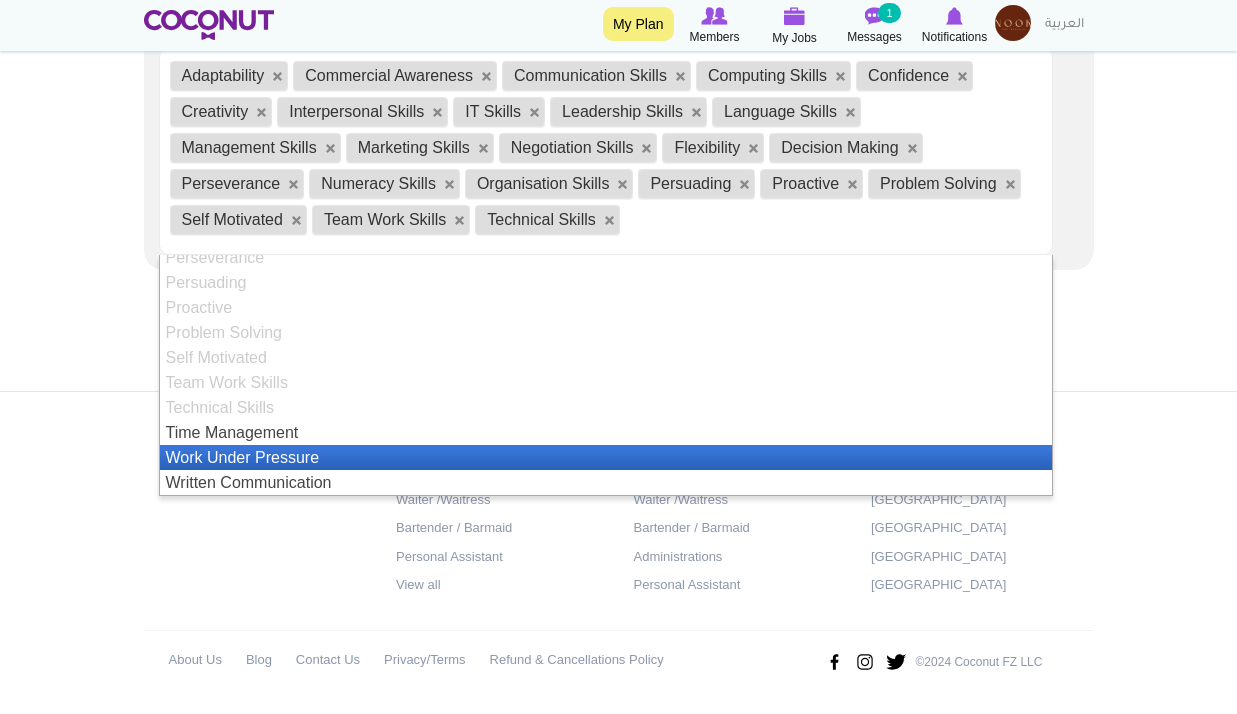 click on "Work Under  Pressure" at bounding box center (606, 457) 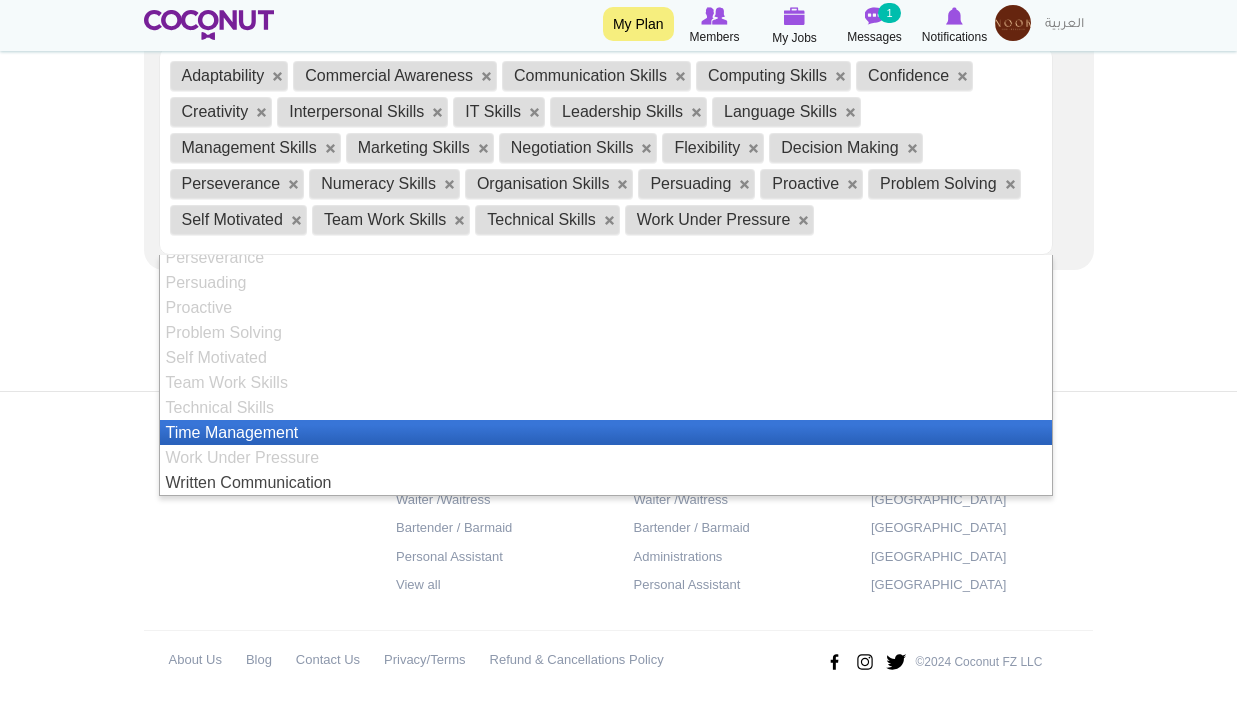 click on "Time Management" at bounding box center (606, 432) 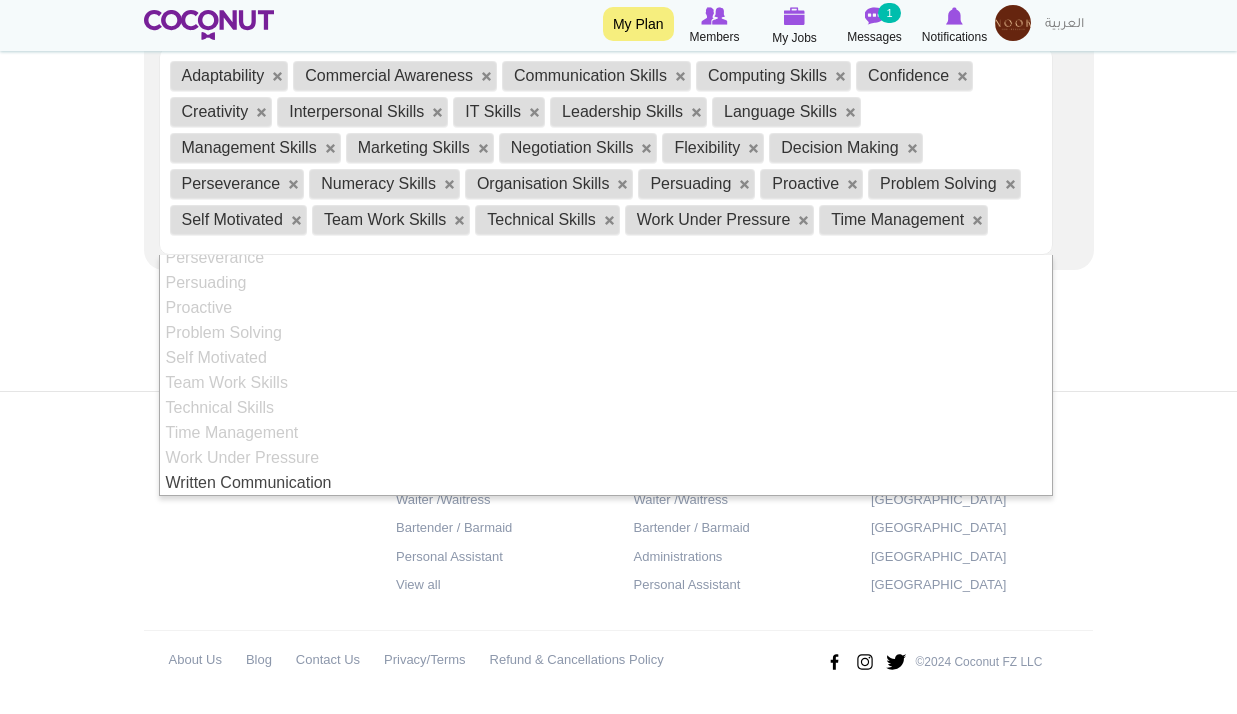 click on "Toggle navigation
My Plan
Members
My Jobs
Post a Job
Messages
1
Notifications
My Profile" at bounding box center [618, -852] 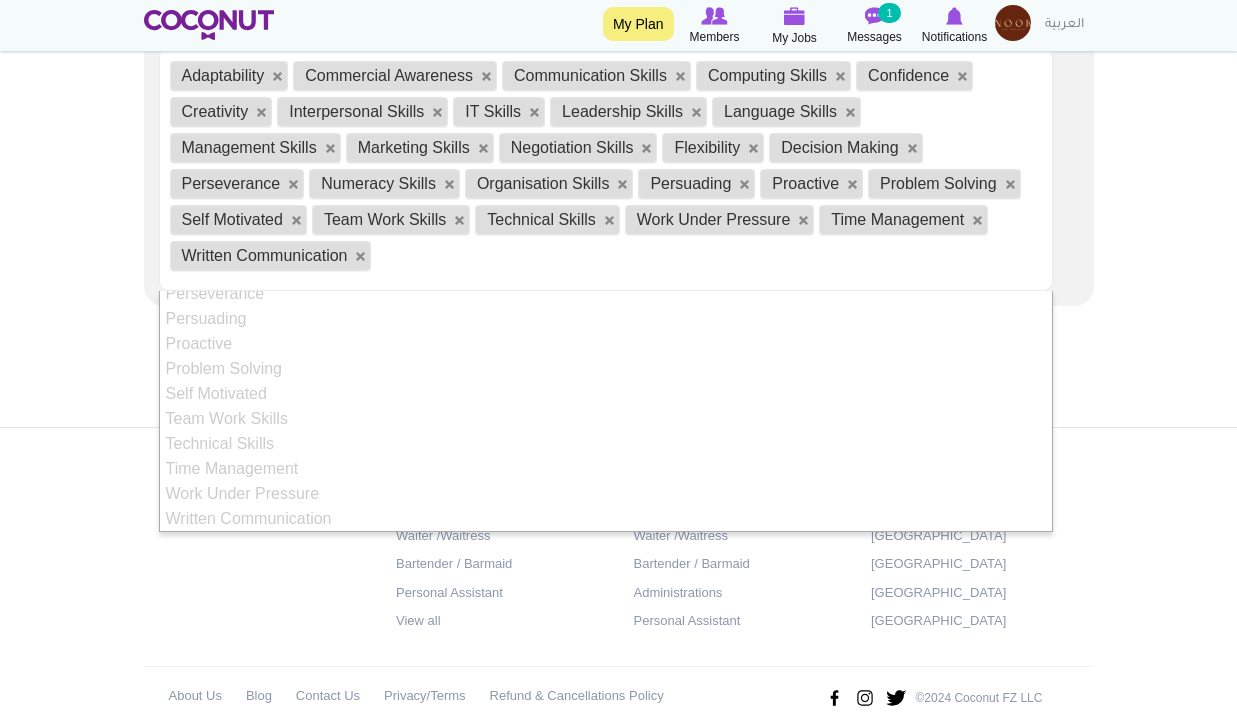 drag, startPoint x: 271, startPoint y: 495, endPoint x: 285, endPoint y: 488, distance: 15.652476 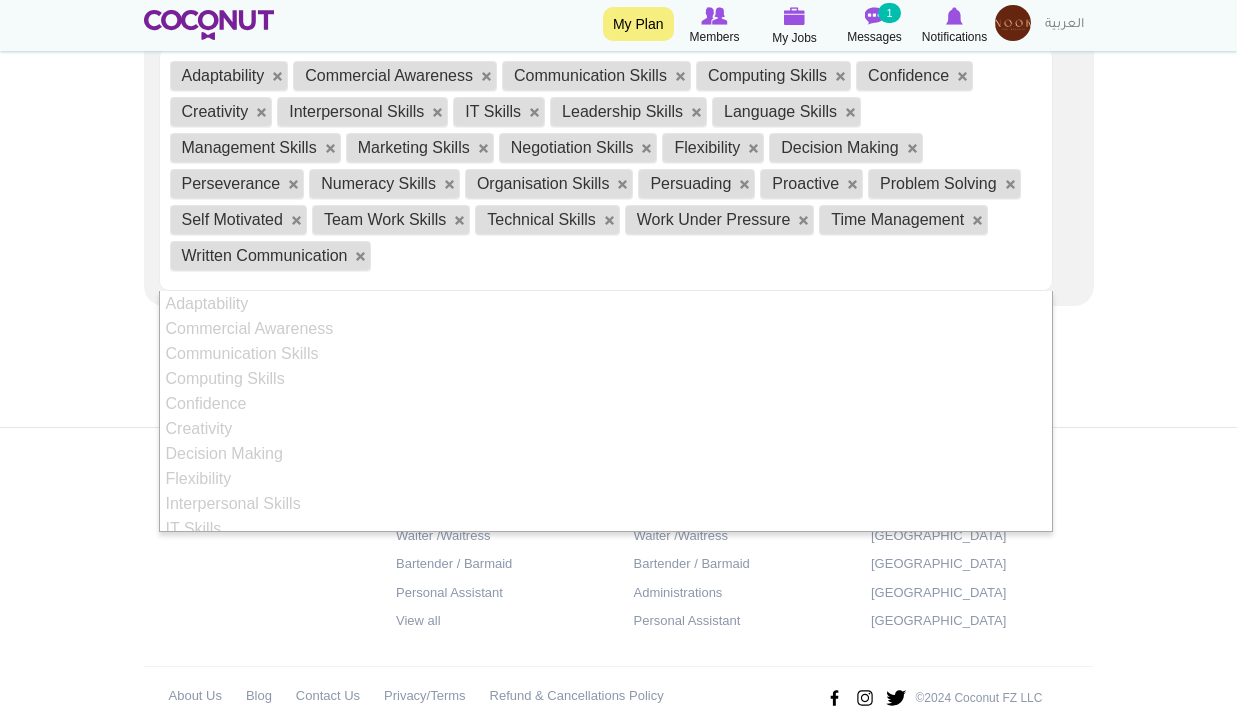 scroll, scrollTop: 400, scrollLeft: 0, axis: vertical 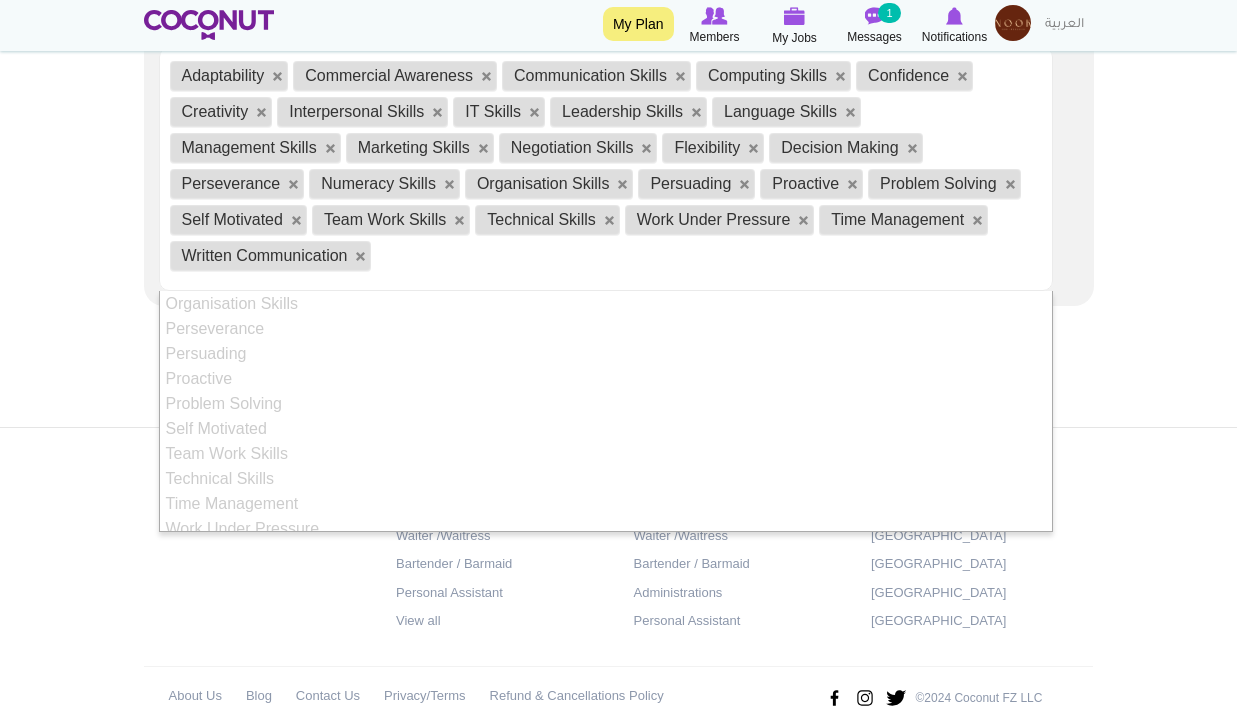 click on "Toggle navigation
My Plan
Members
My Jobs
Post a Job
Messages
1
Notifications
My Profile" at bounding box center (618, -834) 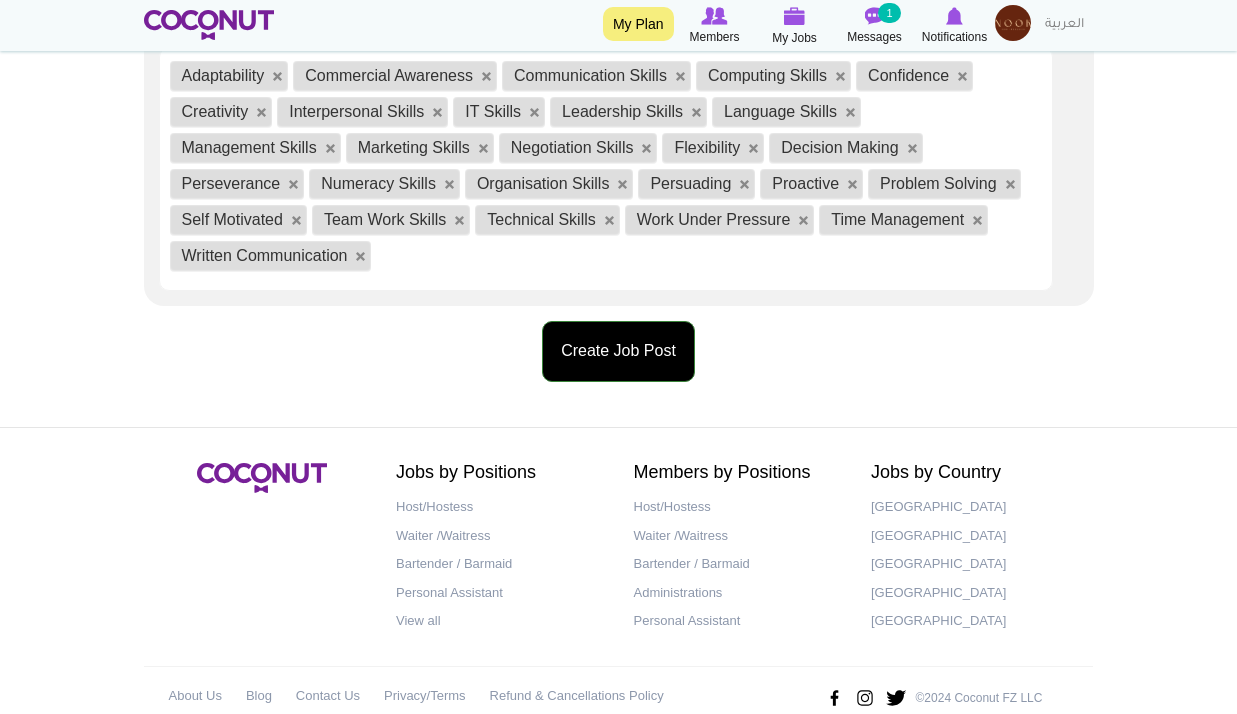 drag, startPoint x: 569, startPoint y: 308, endPoint x: 577, endPoint y: 329, distance: 22.472204 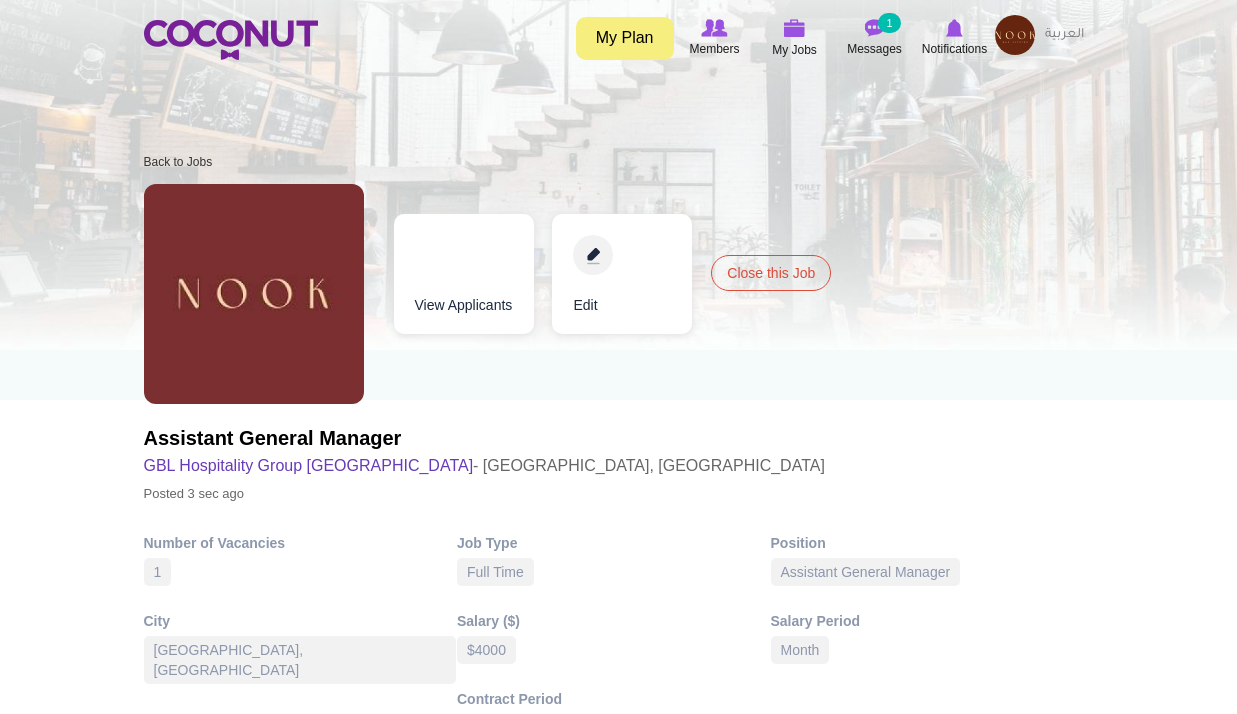 scroll, scrollTop: 0, scrollLeft: 0, axis: both 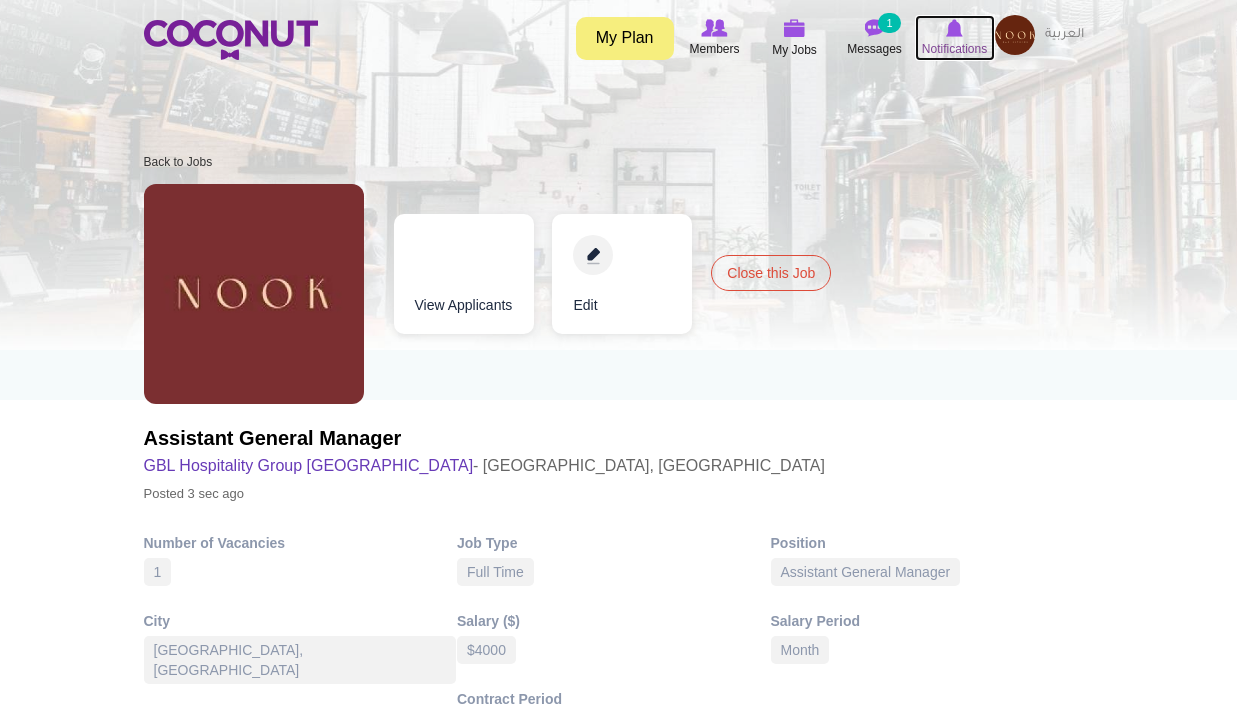 click on "Notifications" at bounding box center (954, 49) 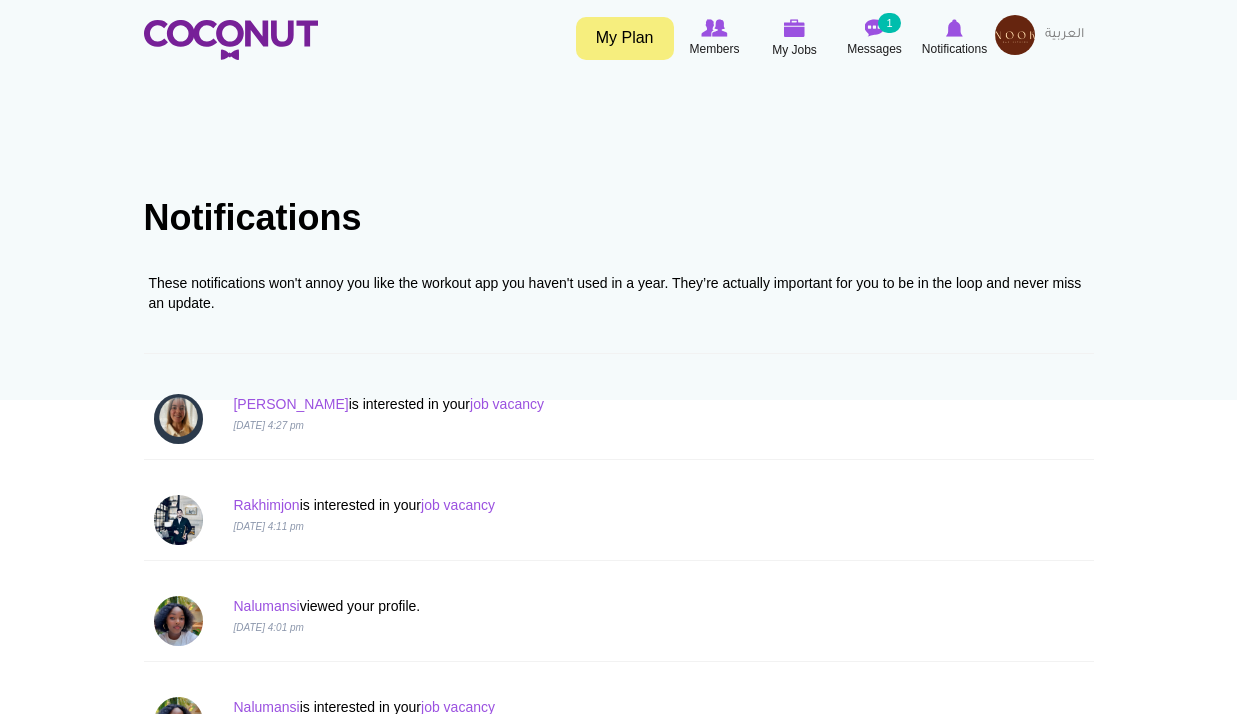 scroll, scrollTop: 0, scrollLeft: 0, axis: both 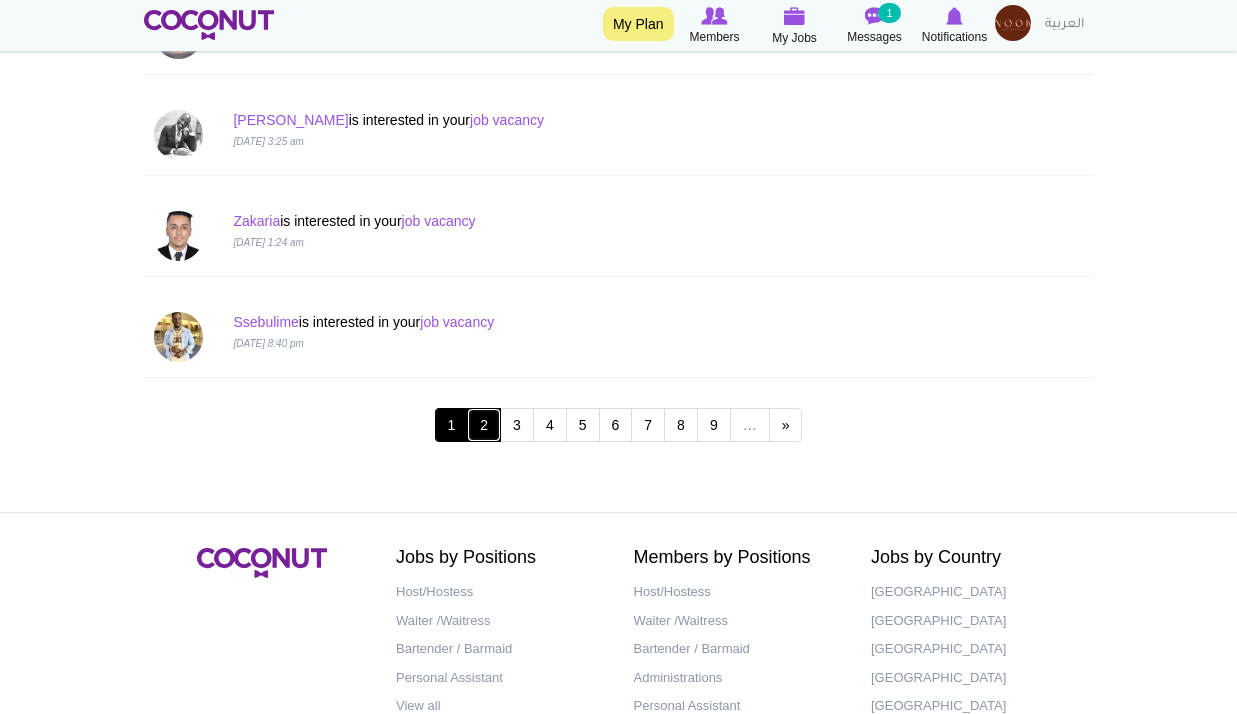 click on "2" at bounding box center [484, 425] 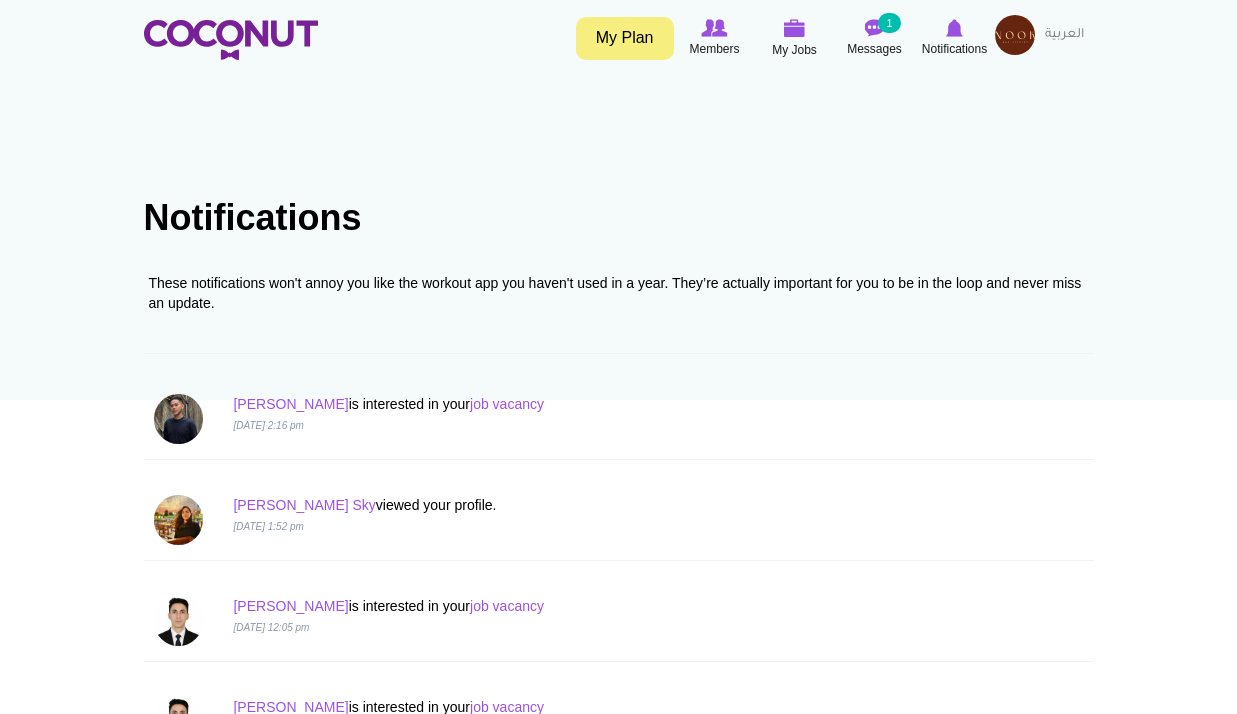 scroll, scrollTop: 0, scrollLeft: 0, axis: both 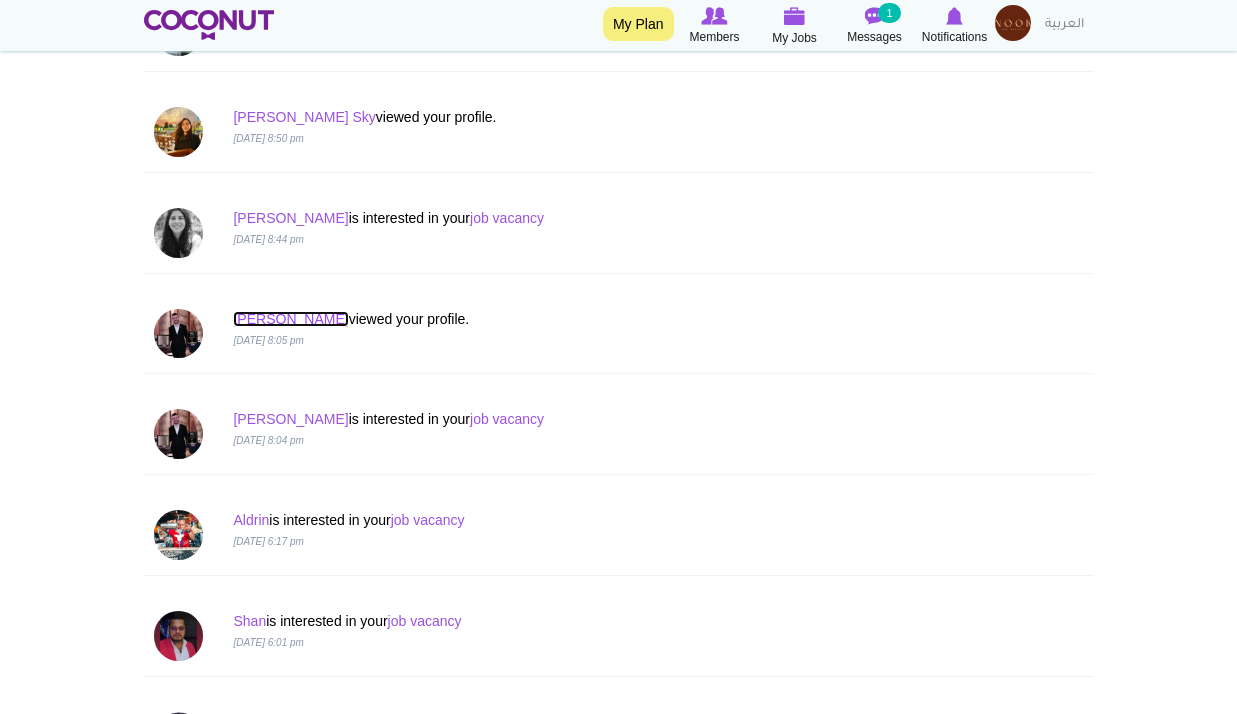 click on "Robert" at bounding box center (290, 319) 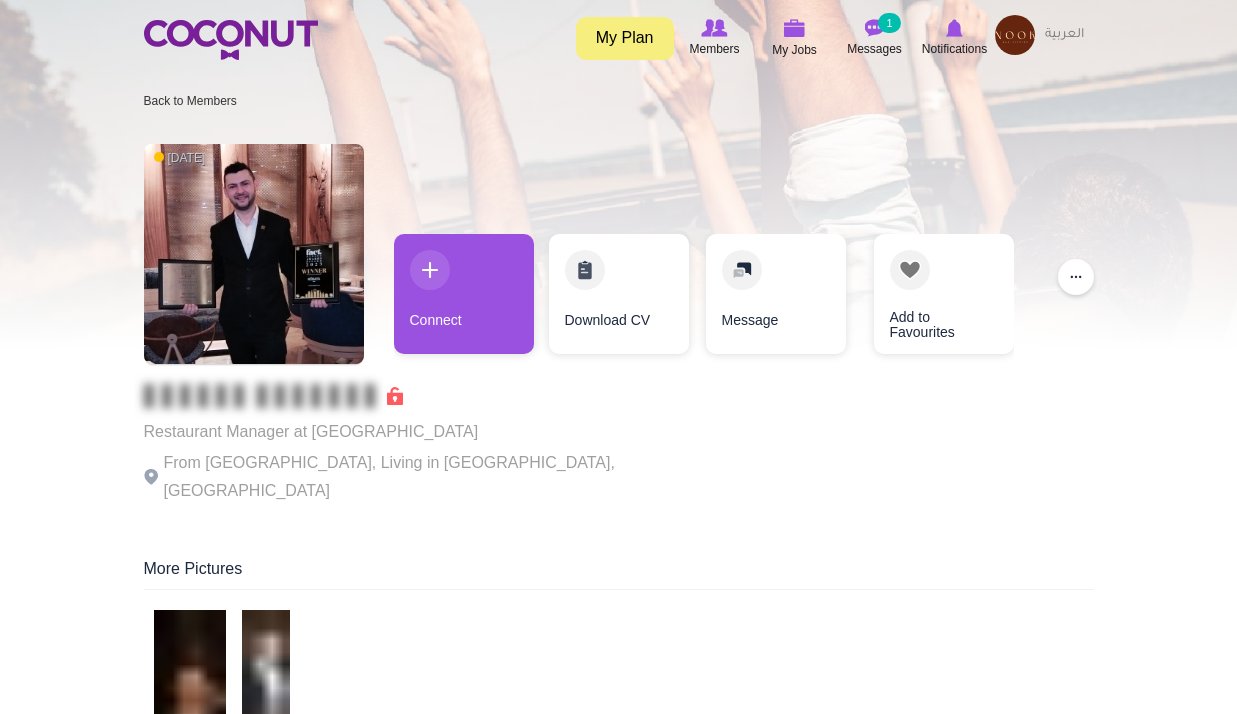 scroll, scrollTop: 0, scrollLeft: 0, axis: both 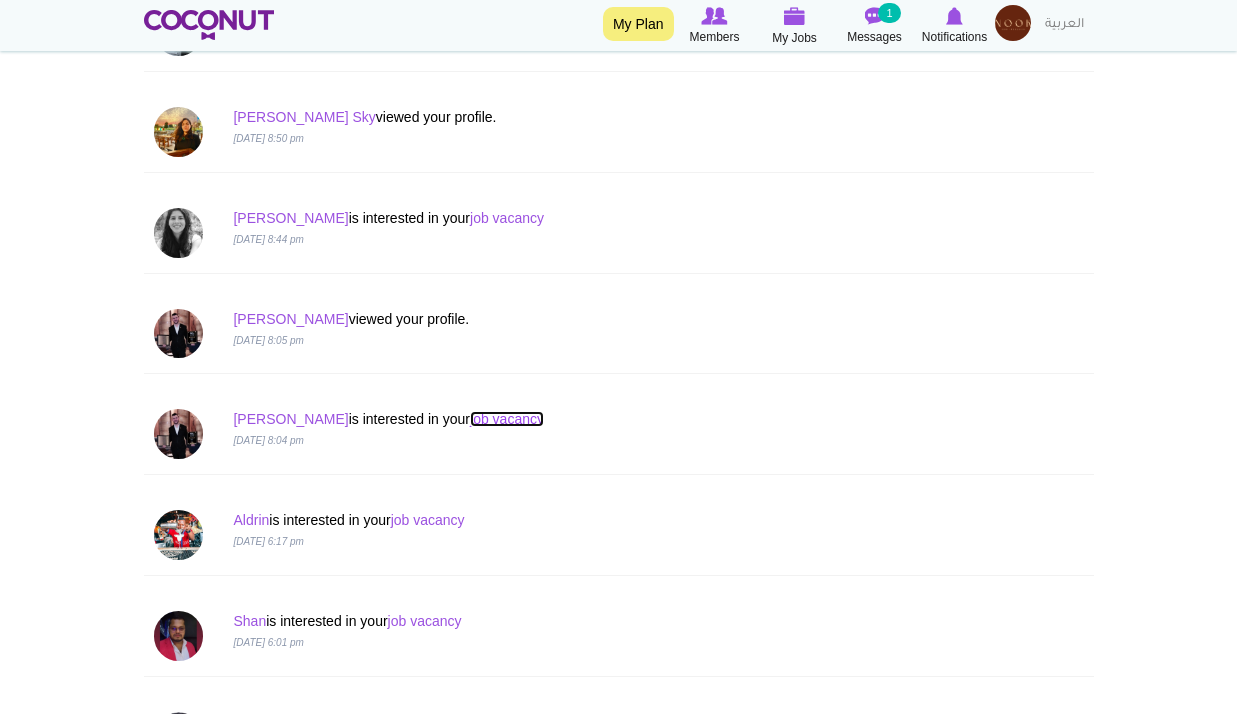 click on "job vacancy" at bounding box center (507, 419) 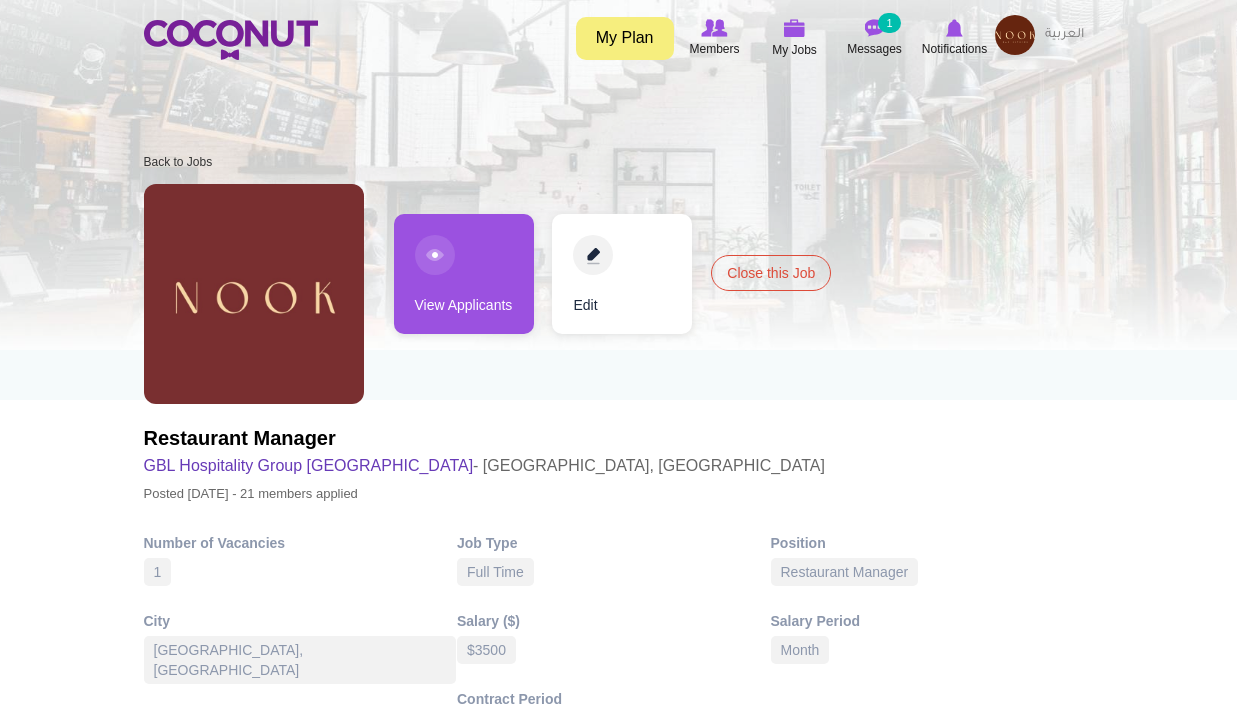 scroll, scrollTop: 0, scrollLeft: 0, axis: both 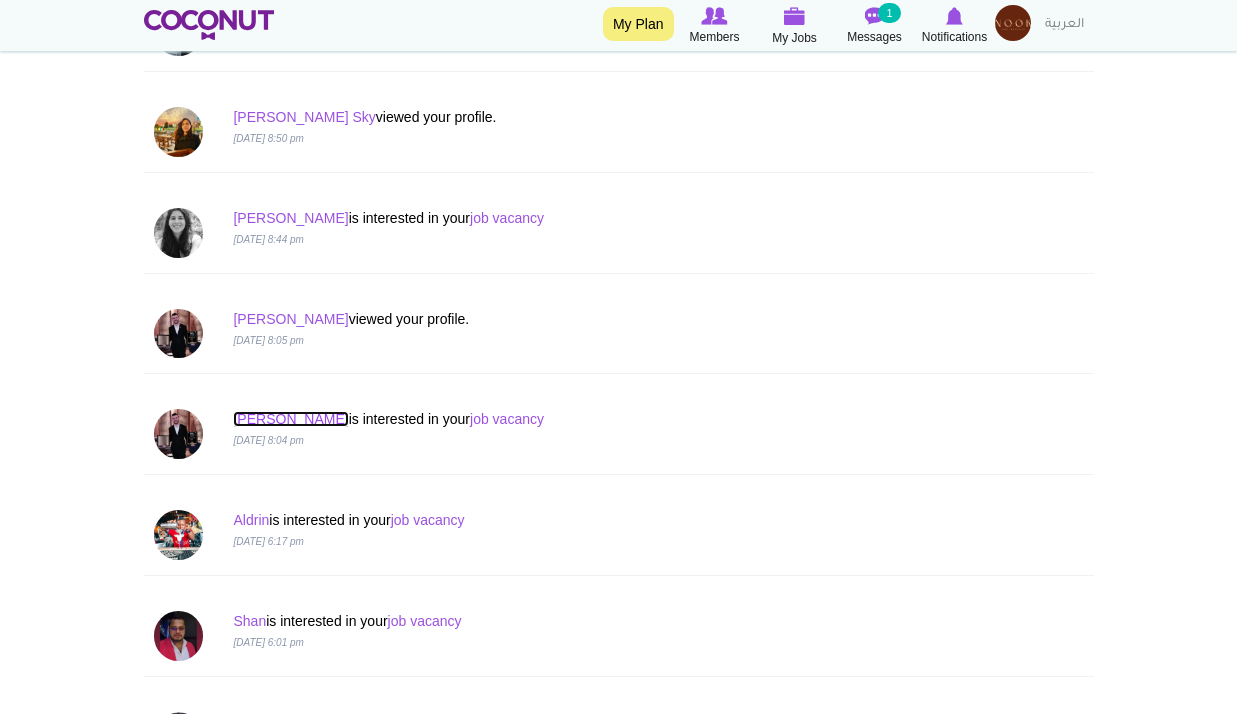 click on "[PERSON_NAME]" at bounding box center [290, 419] 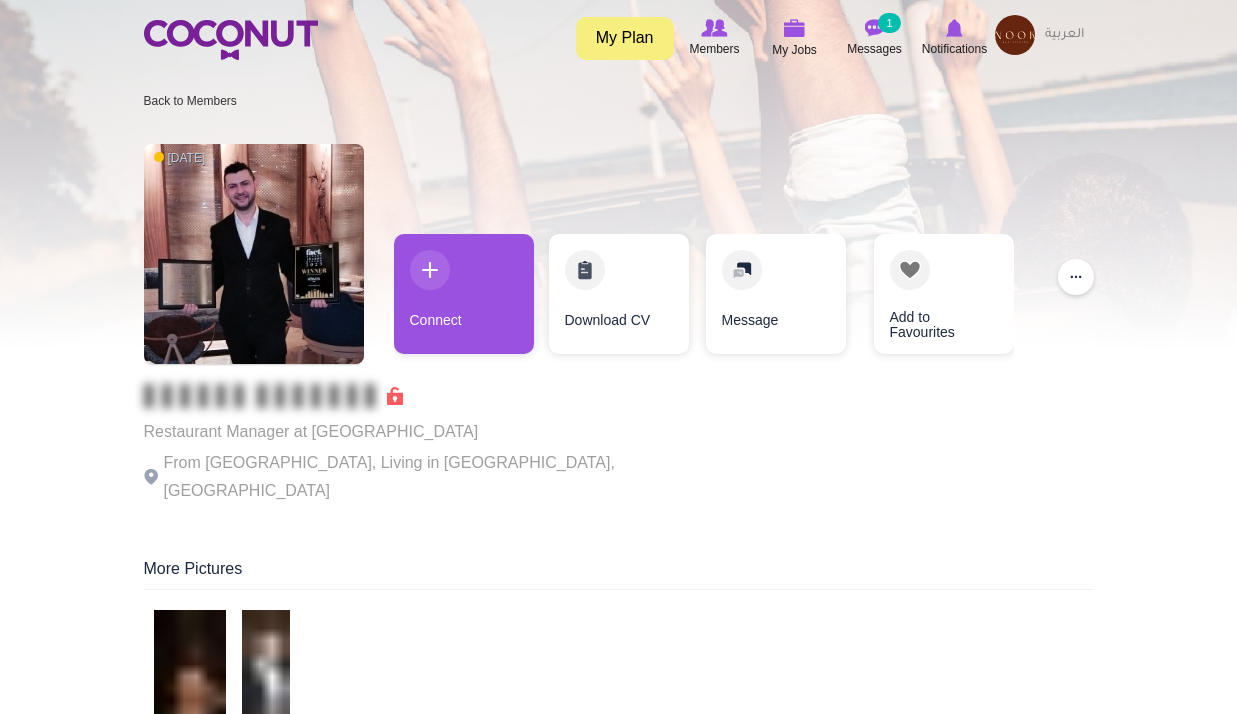 scroll, scrollTop: 0, scrollLeft: 0, axis: both 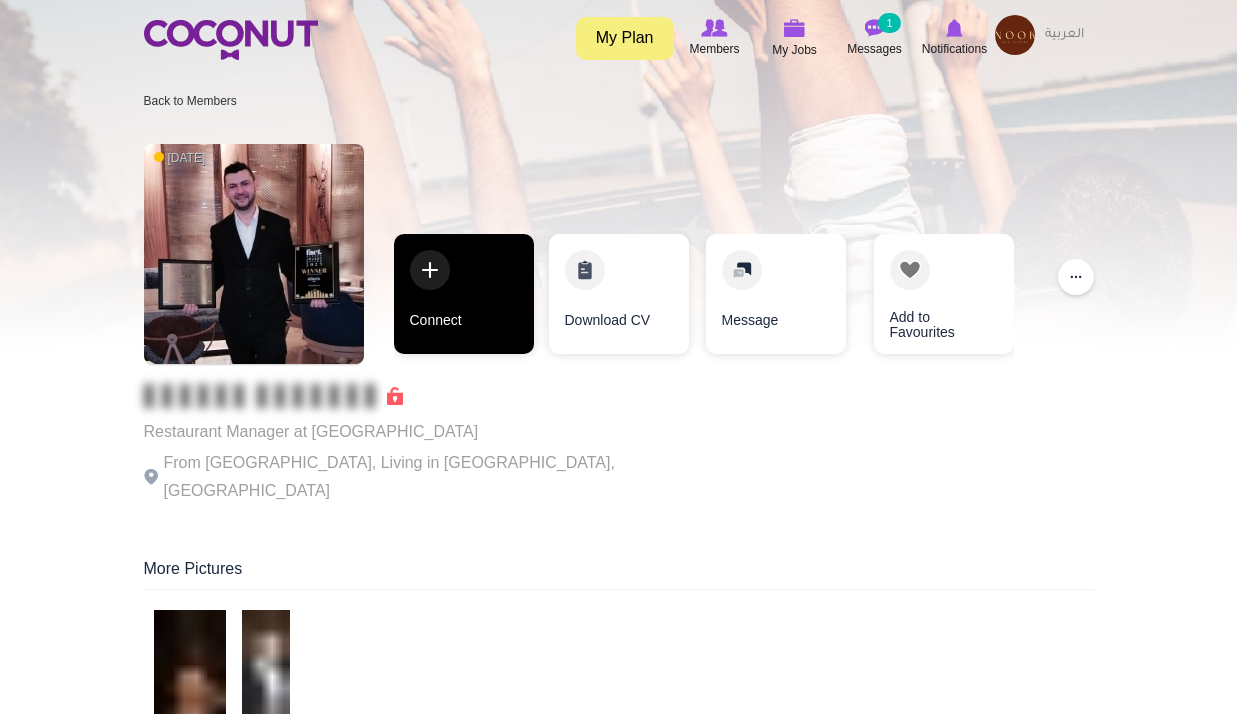 click on "Connect" at bounding box center (464, 294) 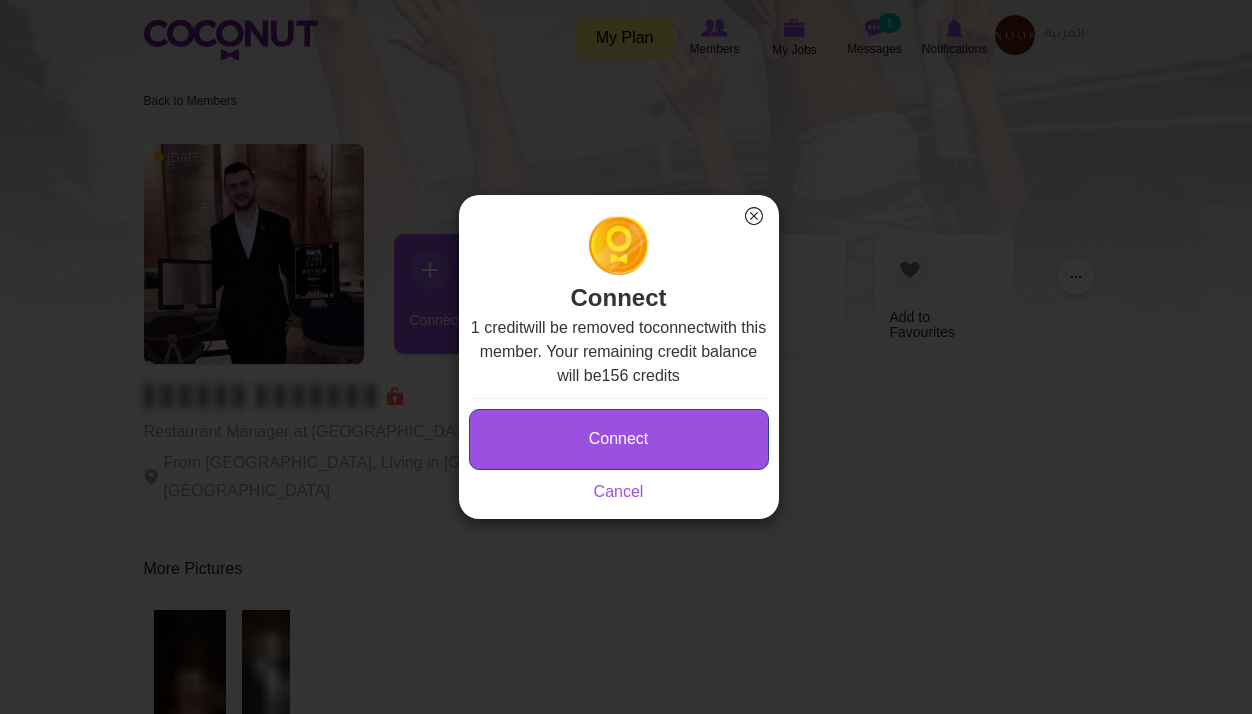 click on "Connect" at bounding box center (619, 439) 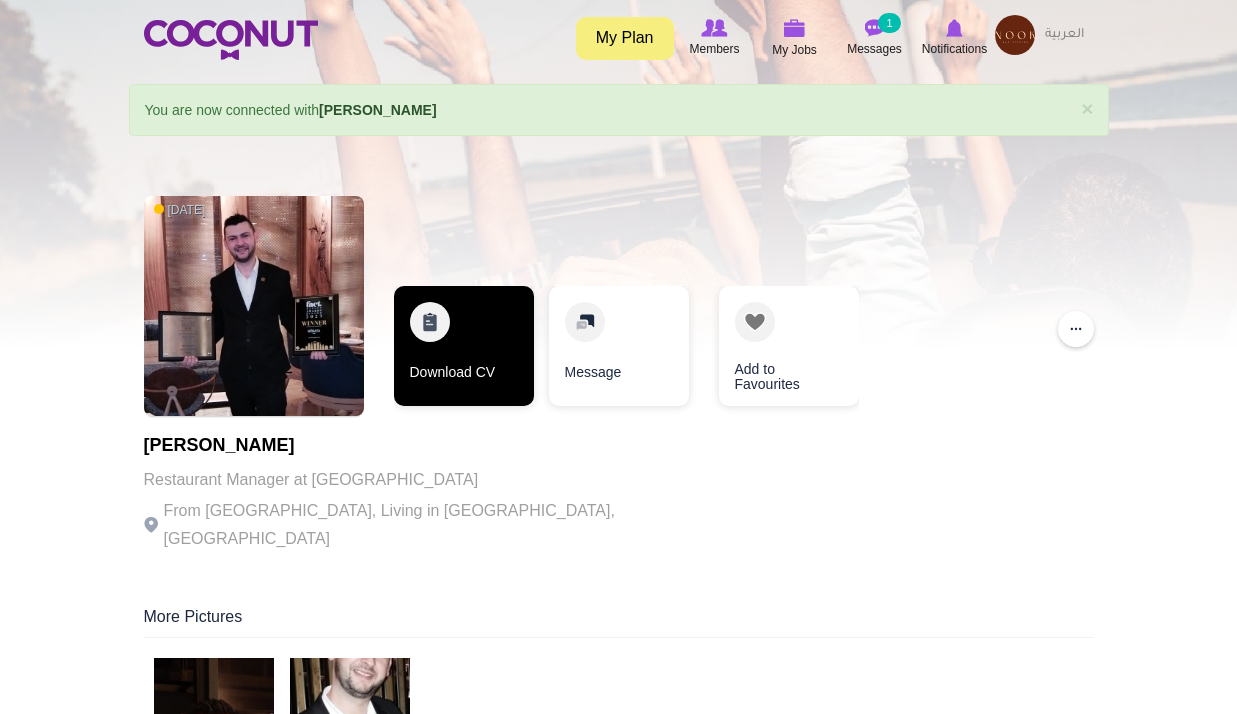 scroll, scrollTop: 0, scrollLeft: 0, axis: both 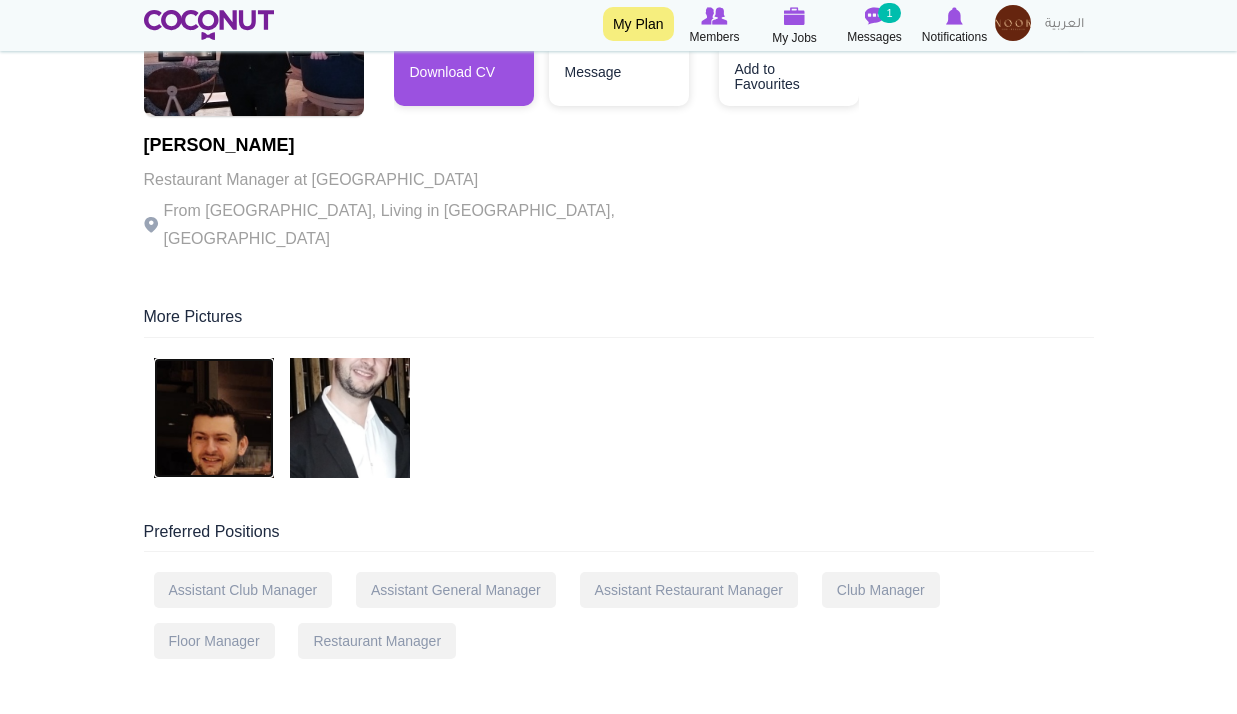 click at bounding box center [214, 418] 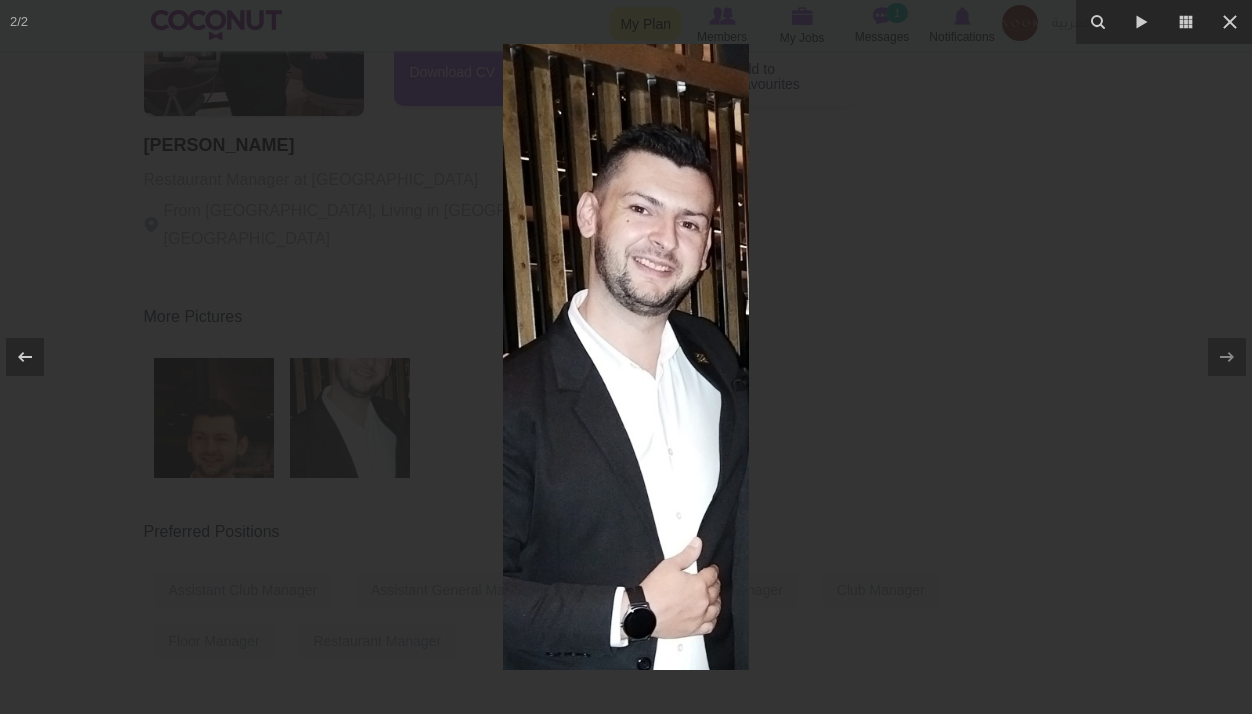 drag, startPoint x: 915, startPoint y: 221, endPoint x: 897, endPoint y: 225, distance: 18.439089 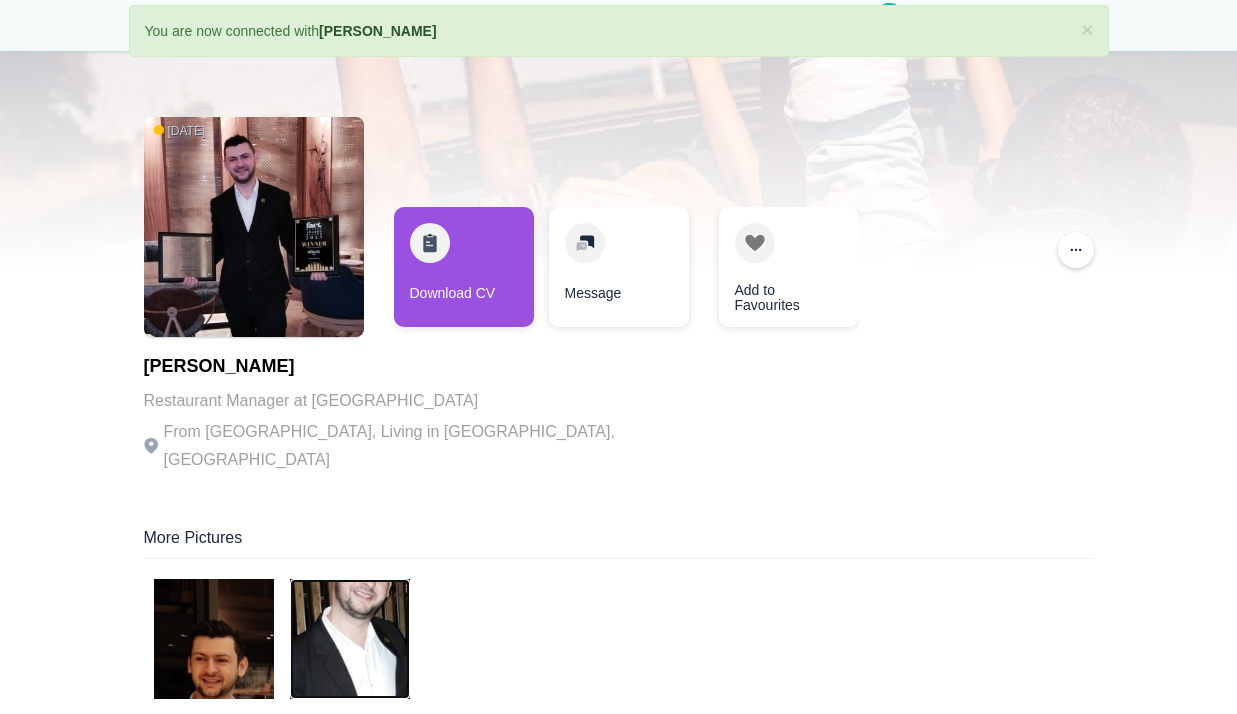 scroll, scrollTop: 0, scrollLeft: 0, axis: both 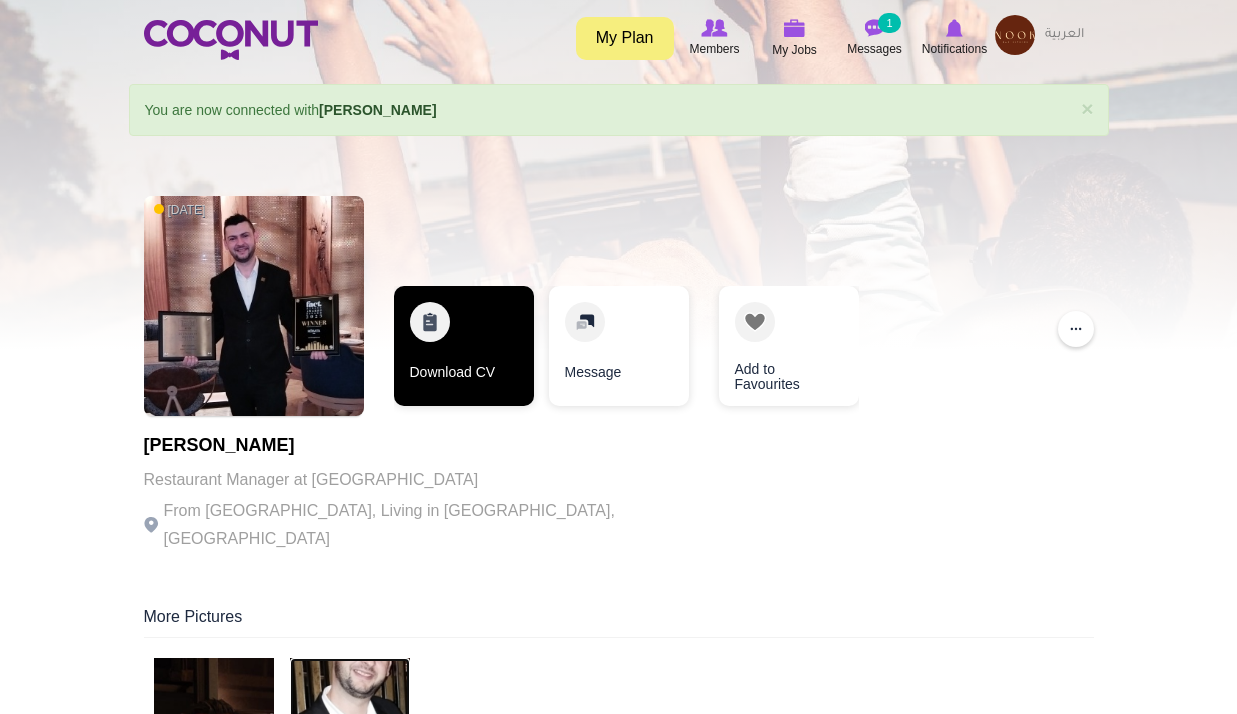 click on "Download CV" at bounding box center [464, 346] 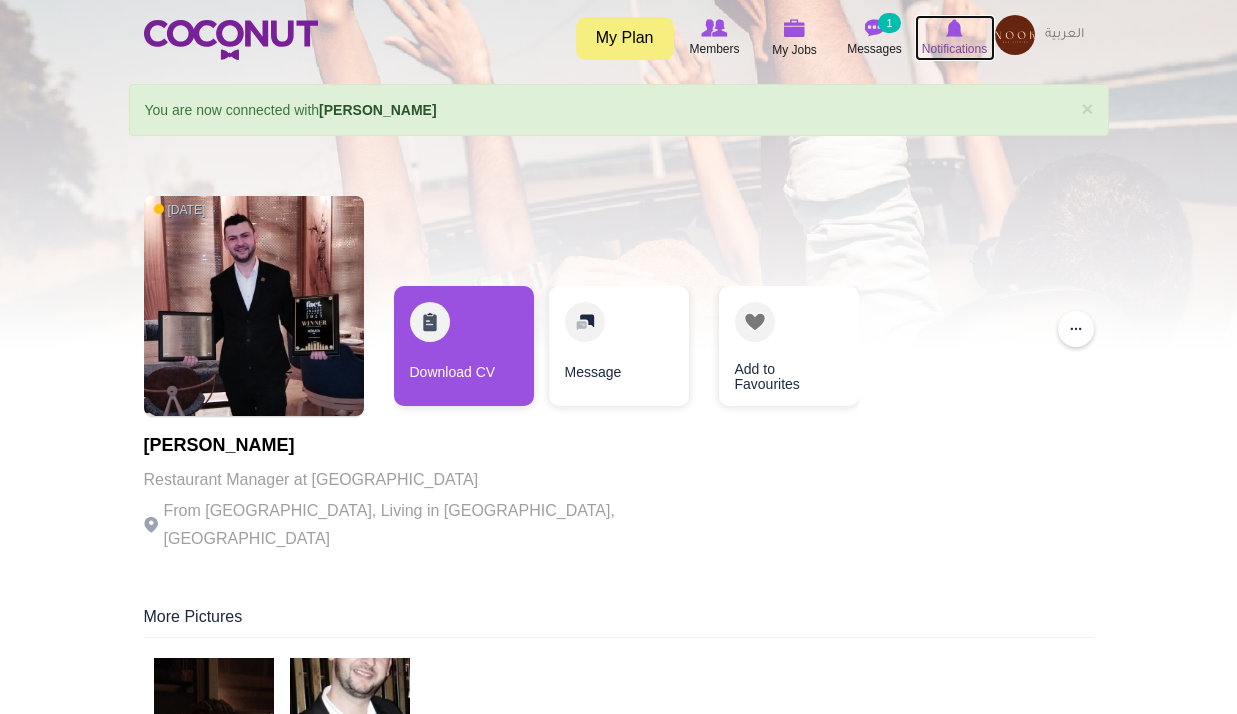 click at bounding box center [954, 28] 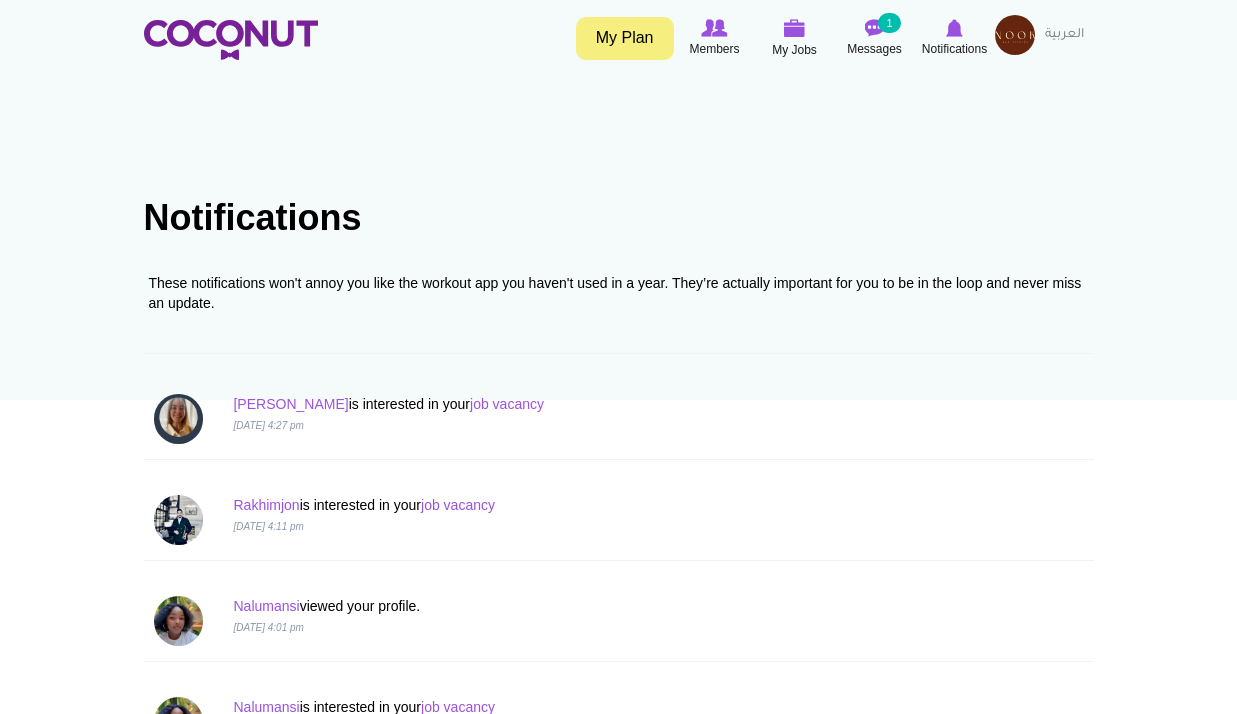 scroll, scrollTop: 0, scrollLeft: 0, axis: both 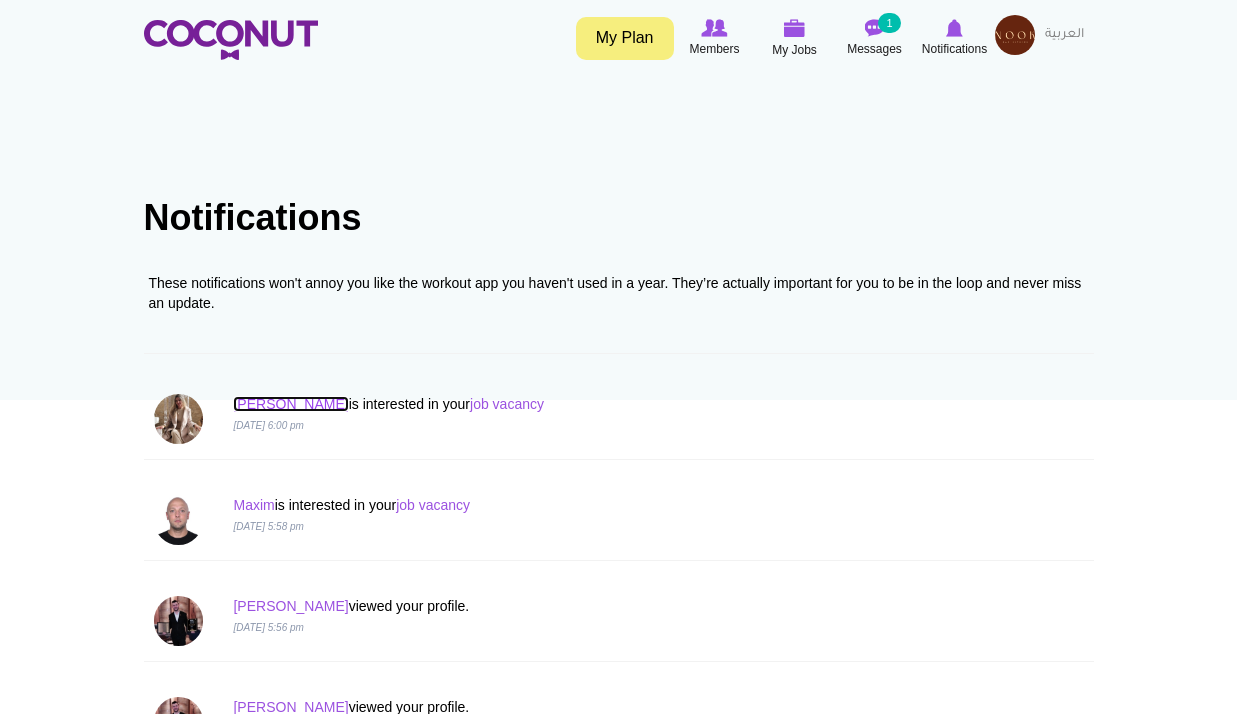 click on "[PERSON_NAME]" at bounding box center (290, 404) 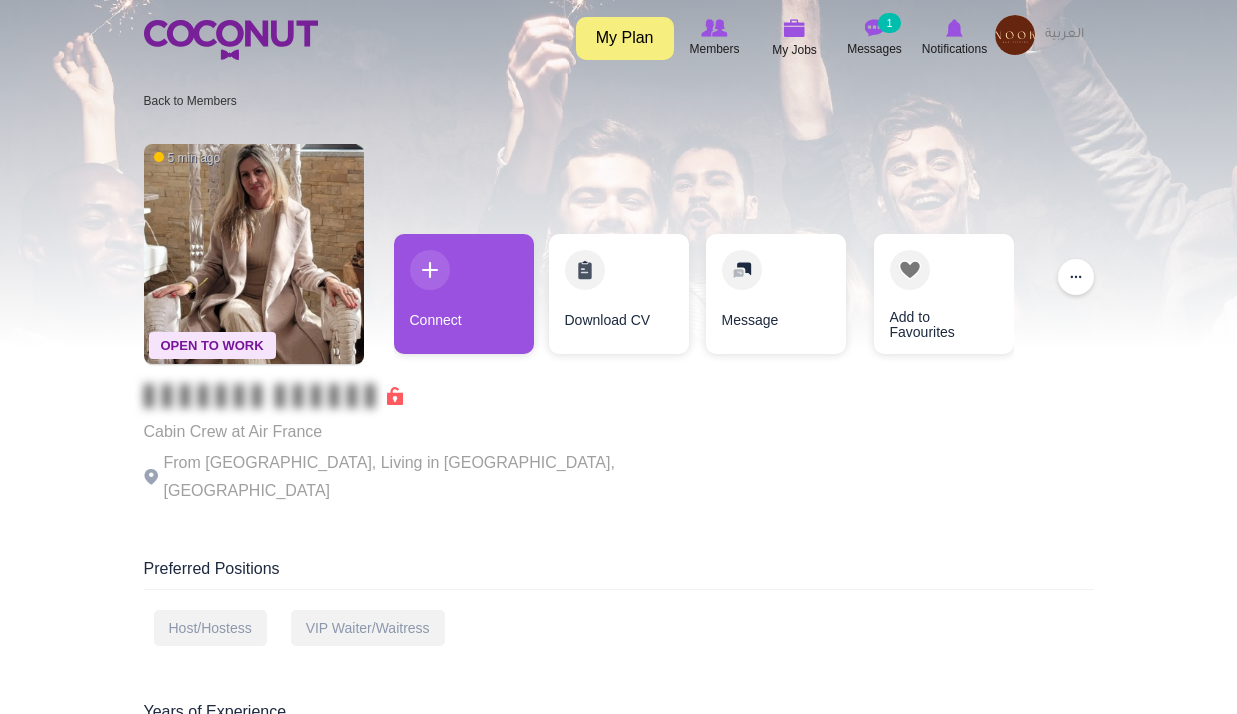 scroll, scrollTop: 0, scrollLeft: 0, axis: both 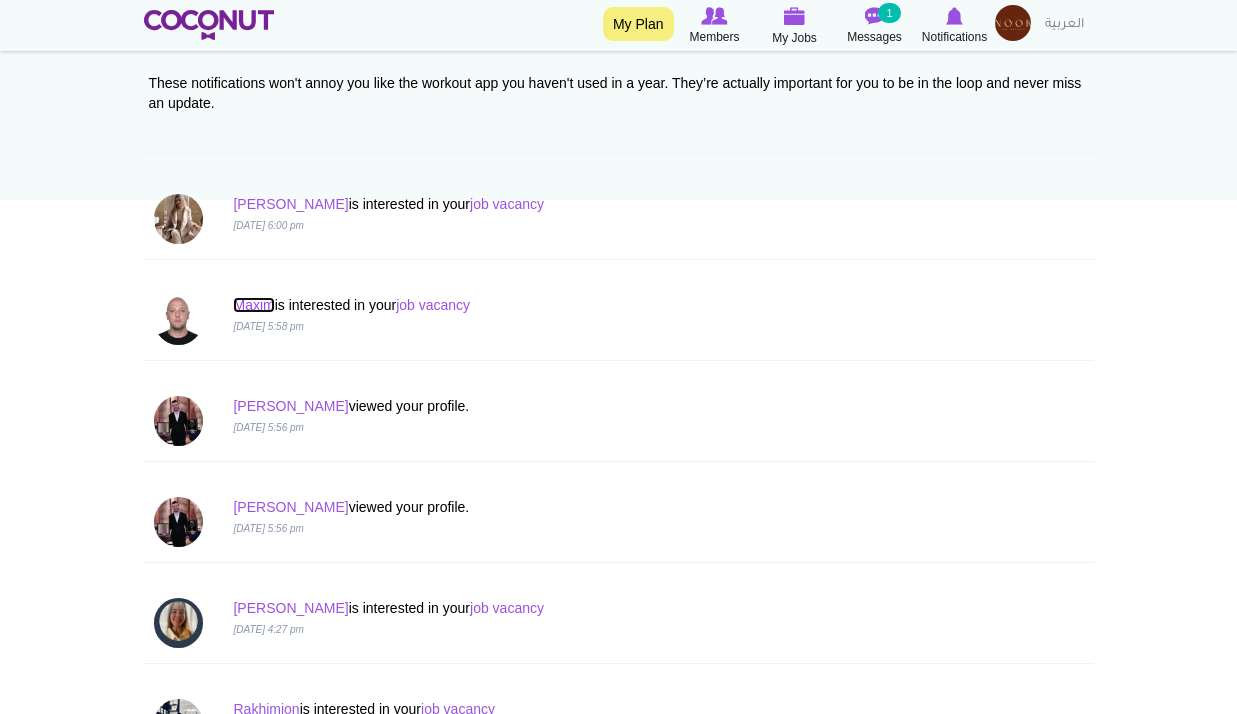 click on "Maxim" at bounding box center [253, 305] 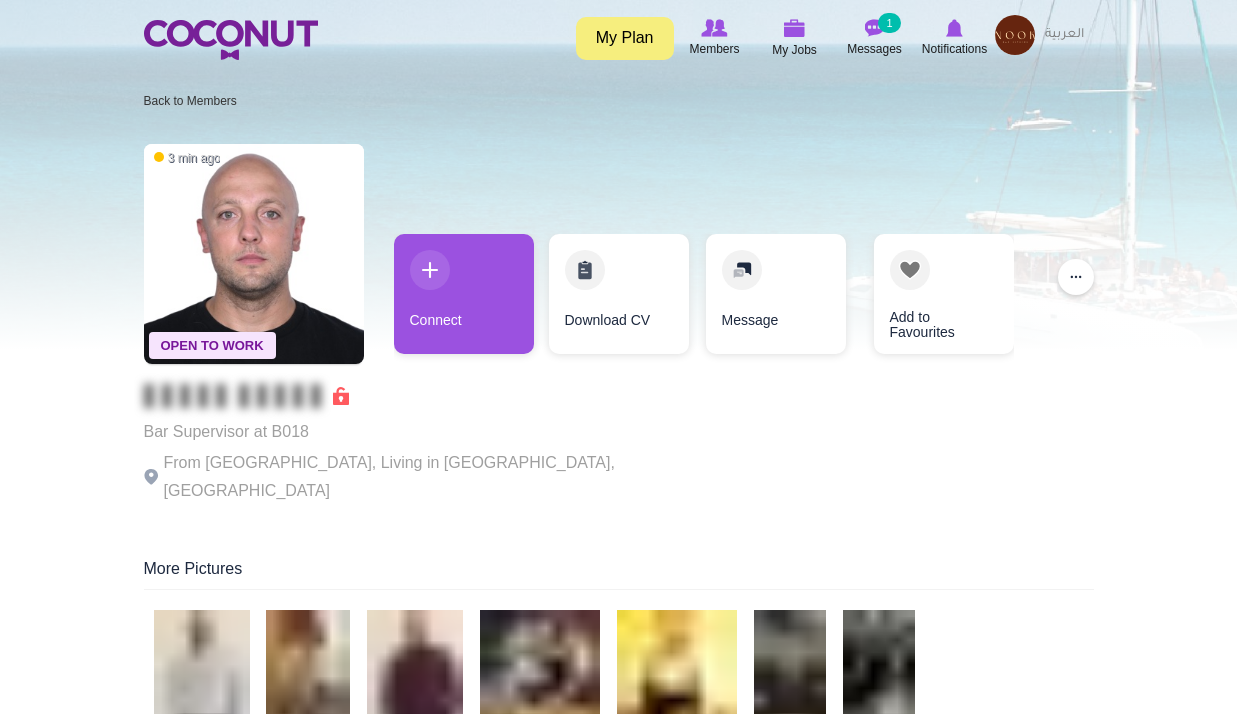 scroll, scrollTop: 0, scrollLeft: 0, axis: both 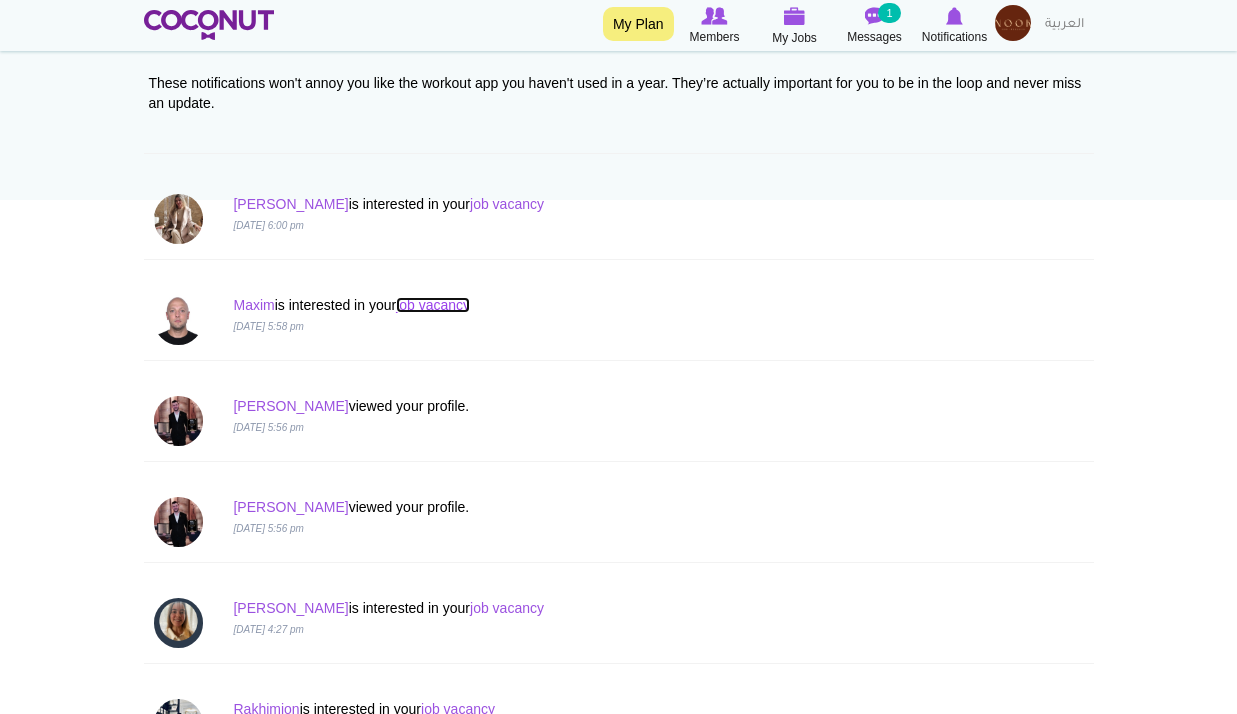 click on "job vacancy" at bounding box center [433, 305] 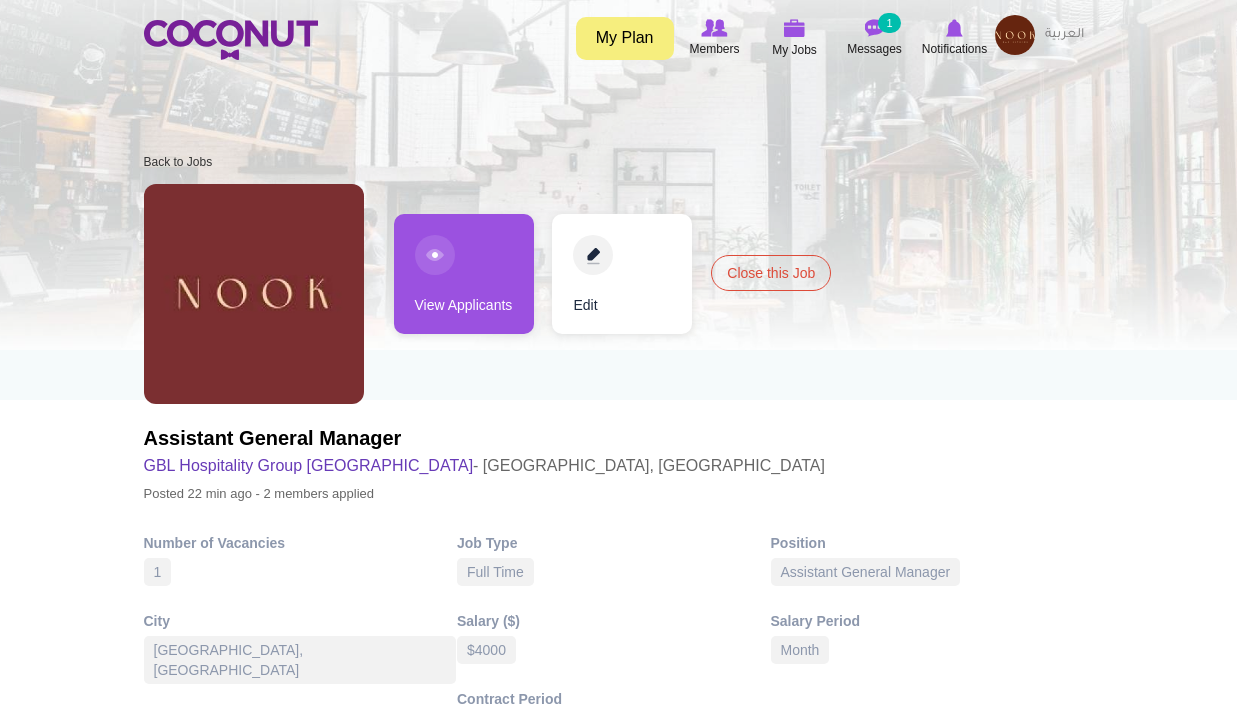 scroll, scrollTop: 0, scrollLeft: 0, axis: both 